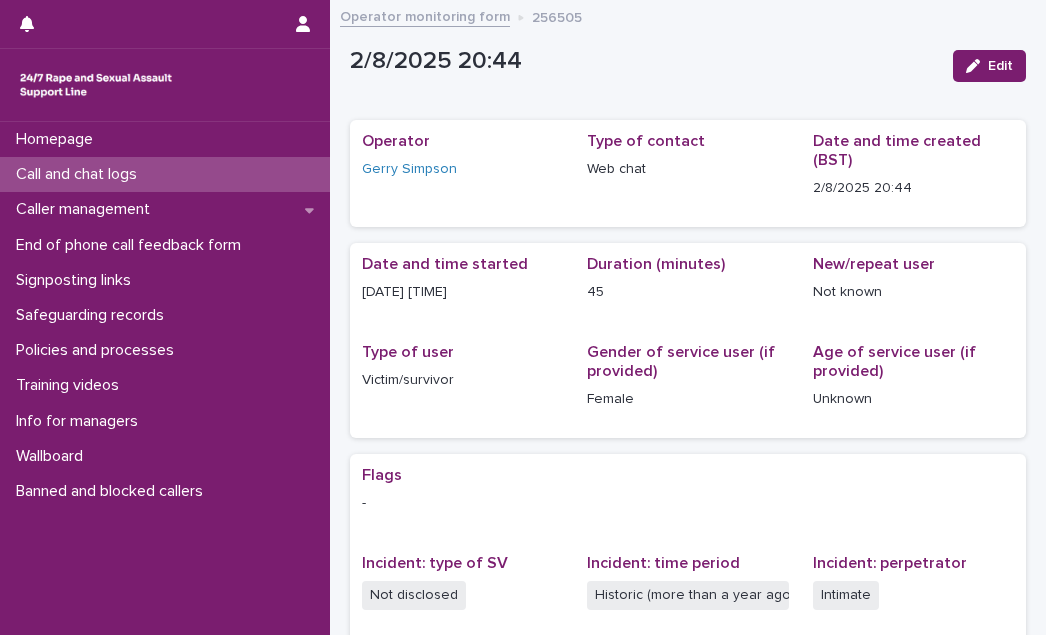 scroll, scrollTop: 0, scrollLeft: 0, axis: both 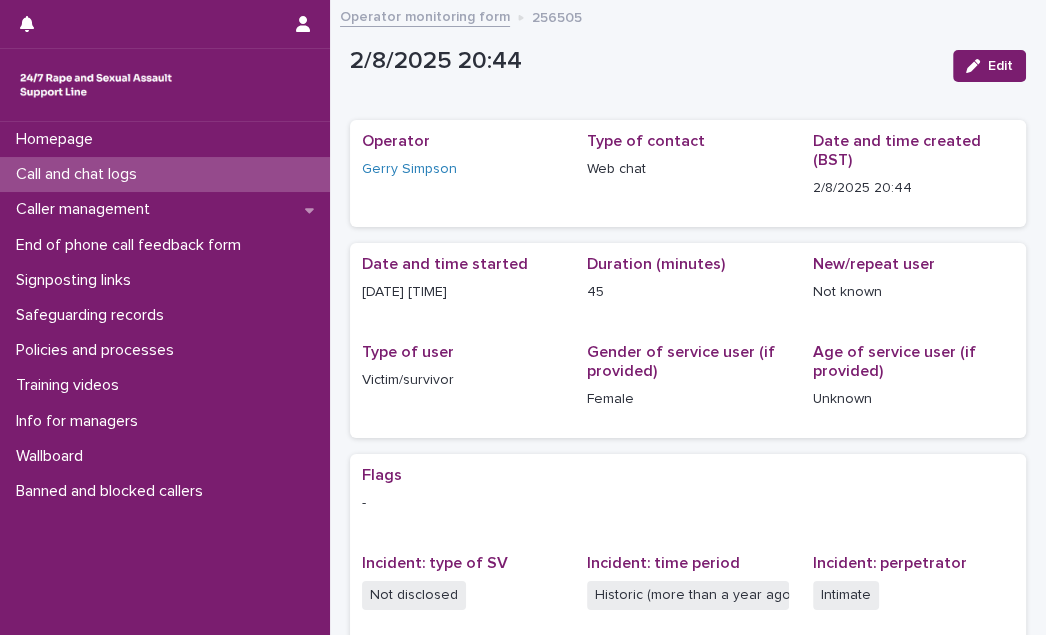 click on "Call and chat logs" at bounding box center (80, 174) 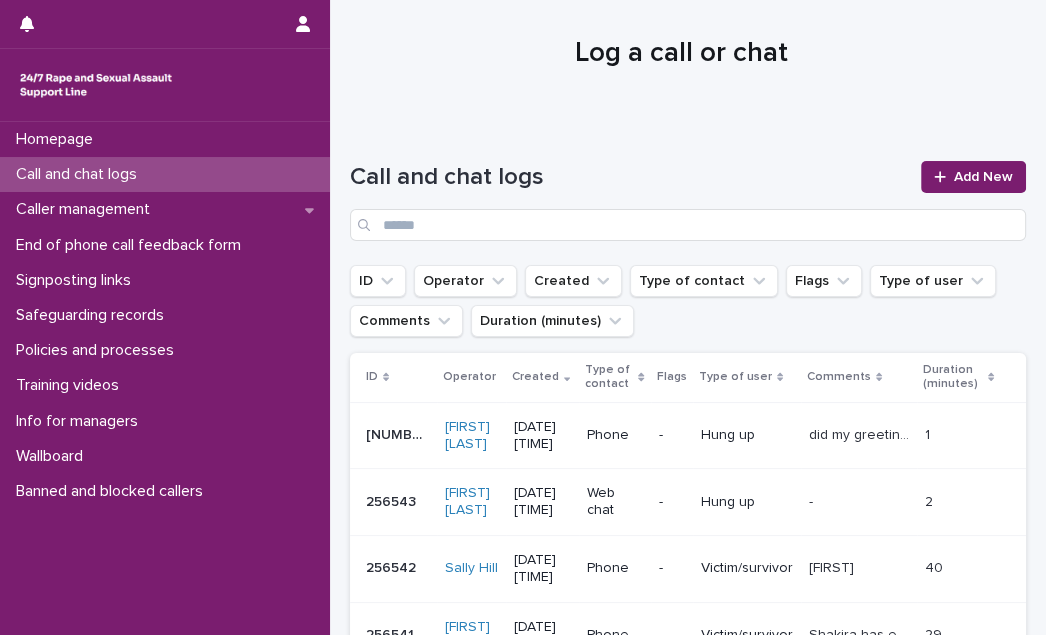 scroll, scrollTop: 0, scrollLeft: 0, axis: both 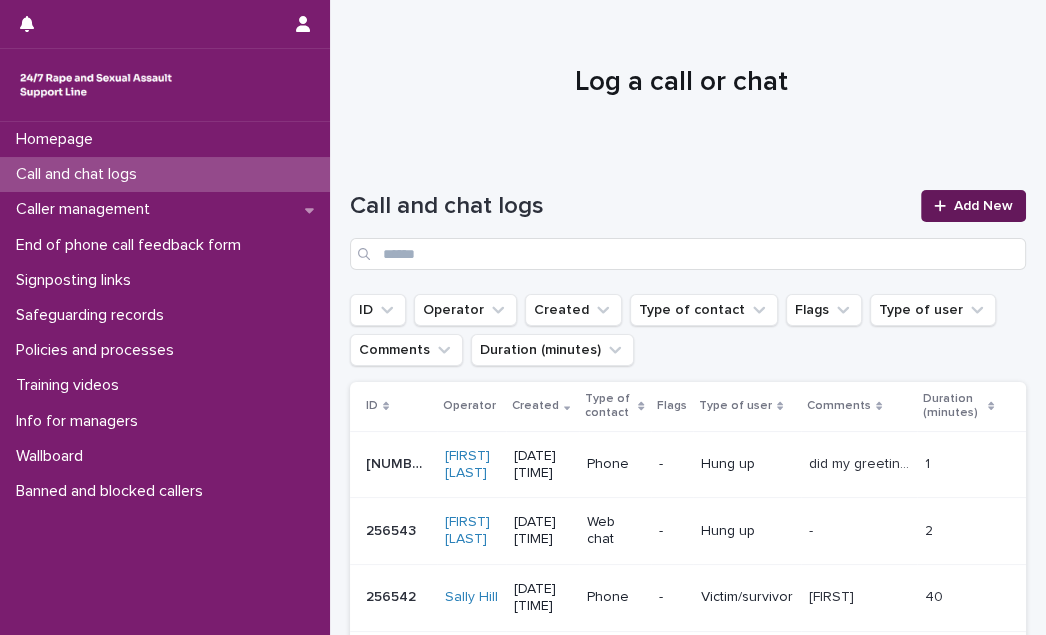 click on "Add New" at bounding box center [983, 206] 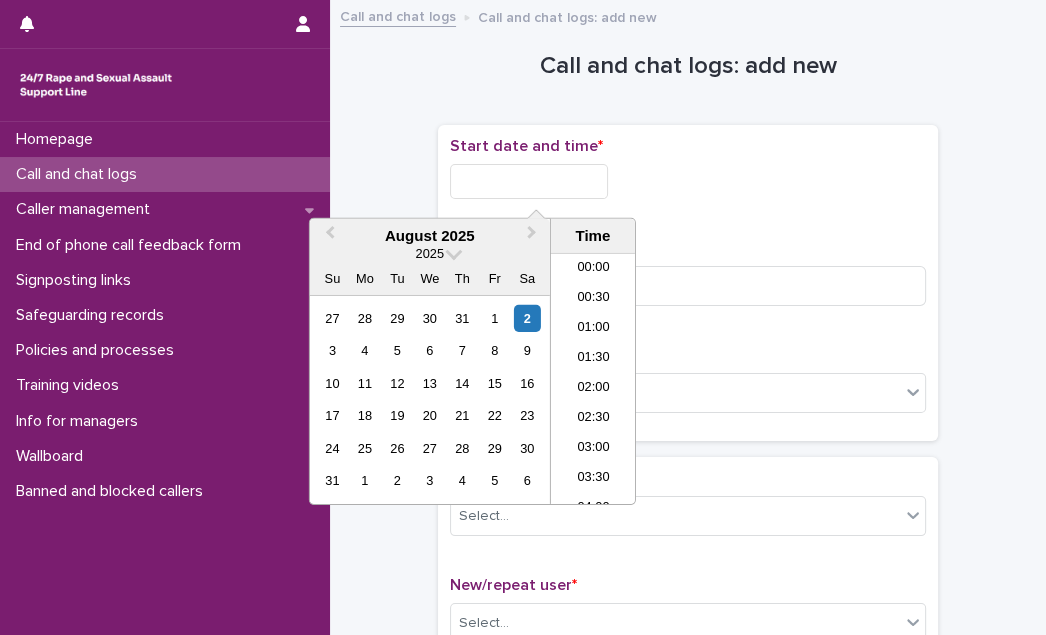 click at bounding box center (529, 181) 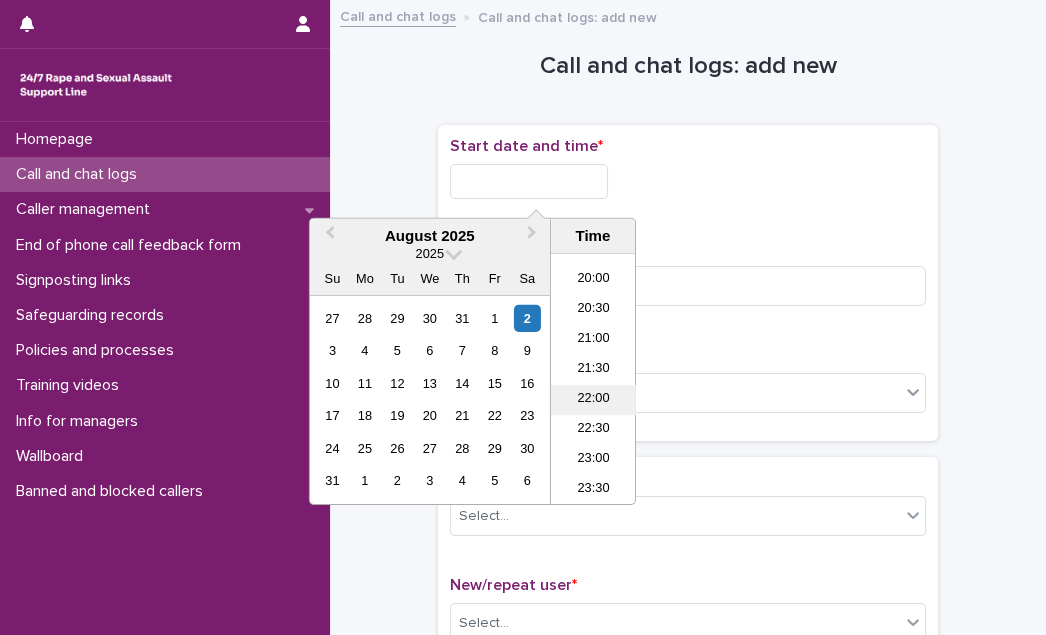 click on "22:00" at bounding box center (593, 400) 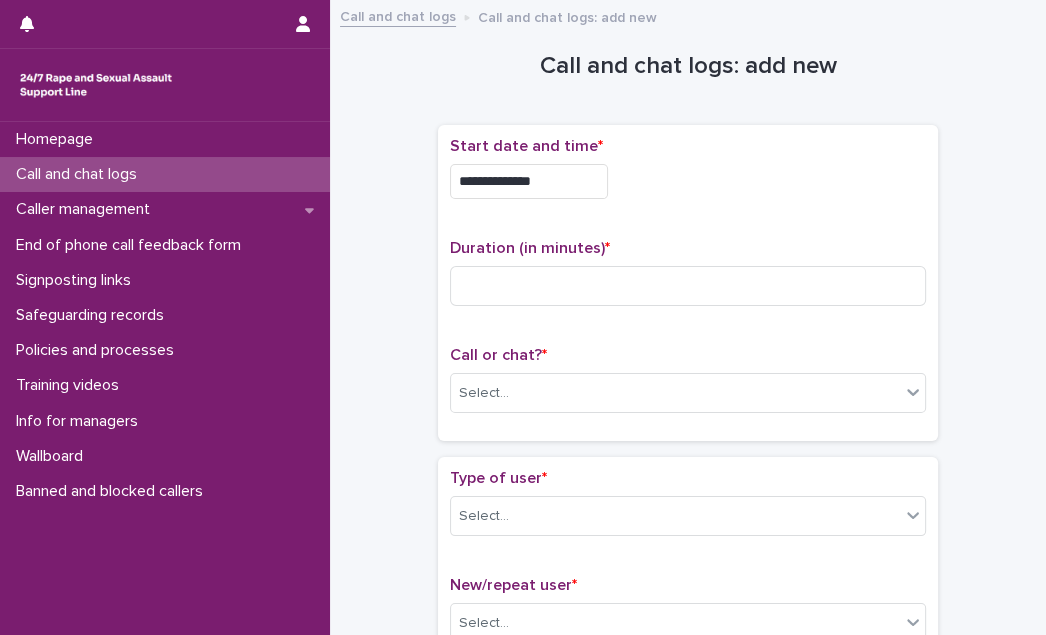 click on "**********" at bounding box center (529, 181) 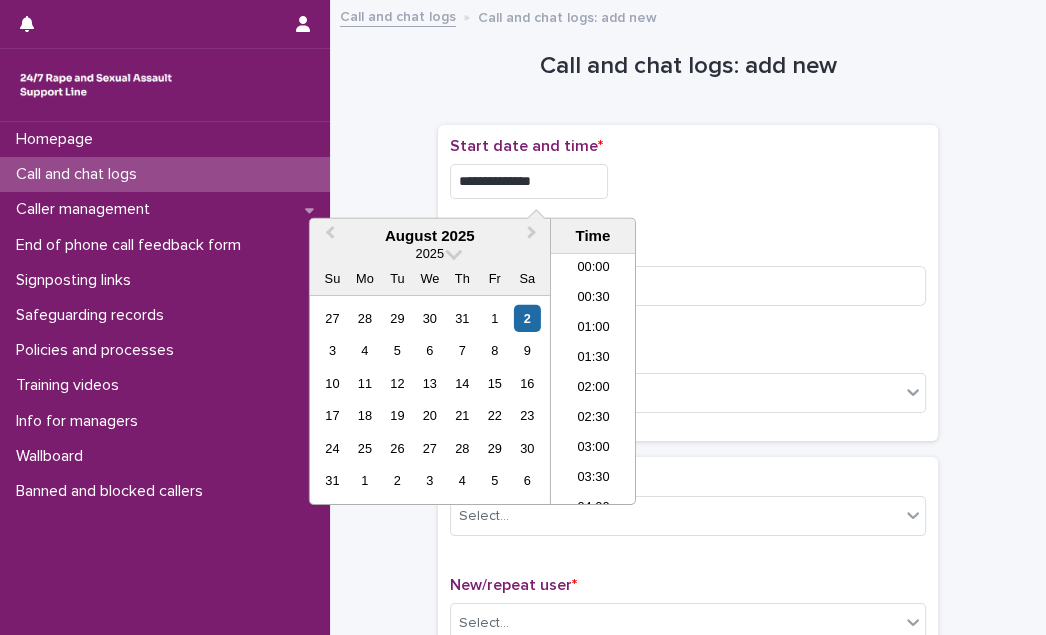 scroll, scrollTop: 1189, scrollLeft: 0, axis: vertical 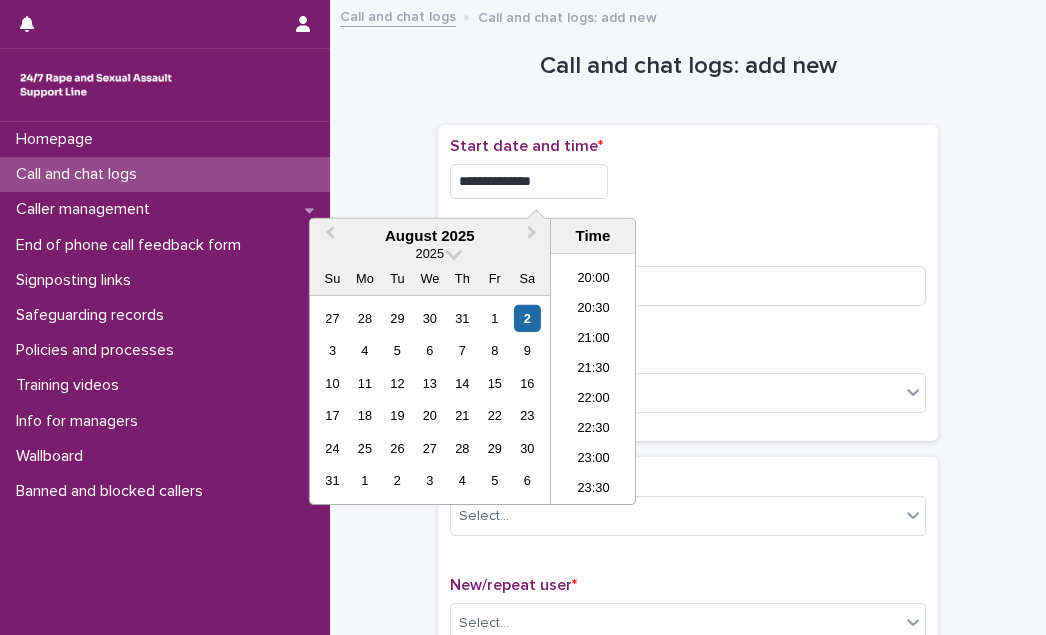 type on "**********" 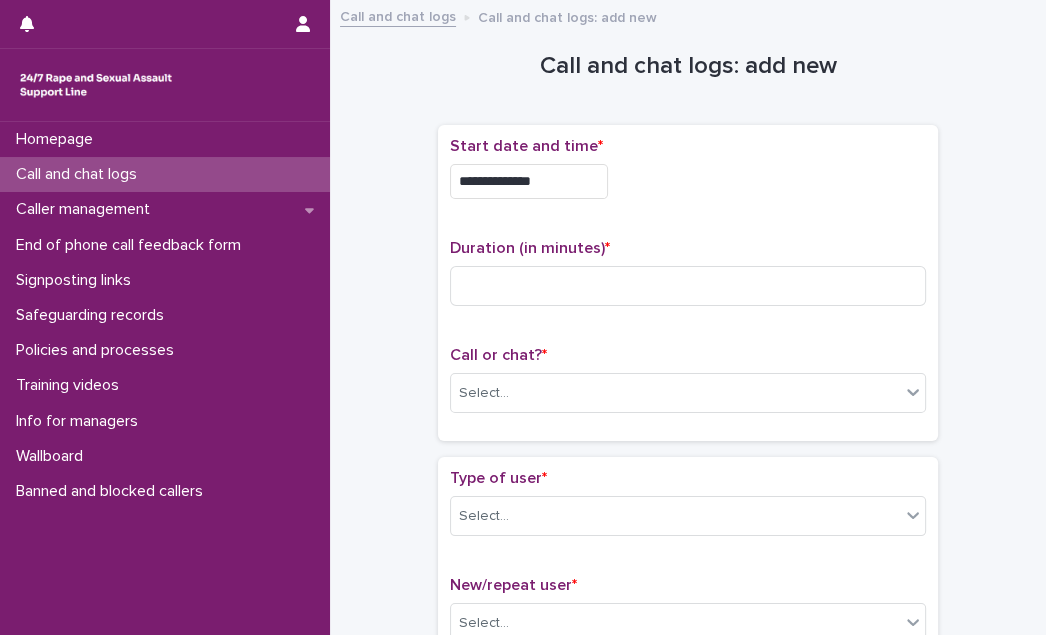click on "**********" at bounding box center (688, 176) 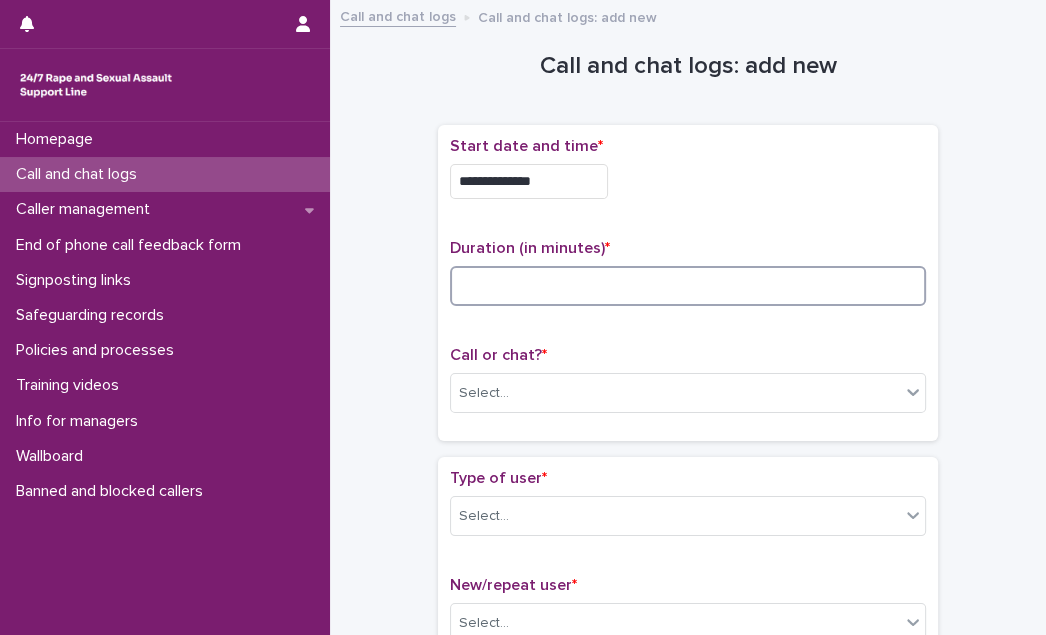 drag, startPoint x: 542, startPoint y: 280, endPoint x: 543, endPoint y: 304, distance: 24.020824 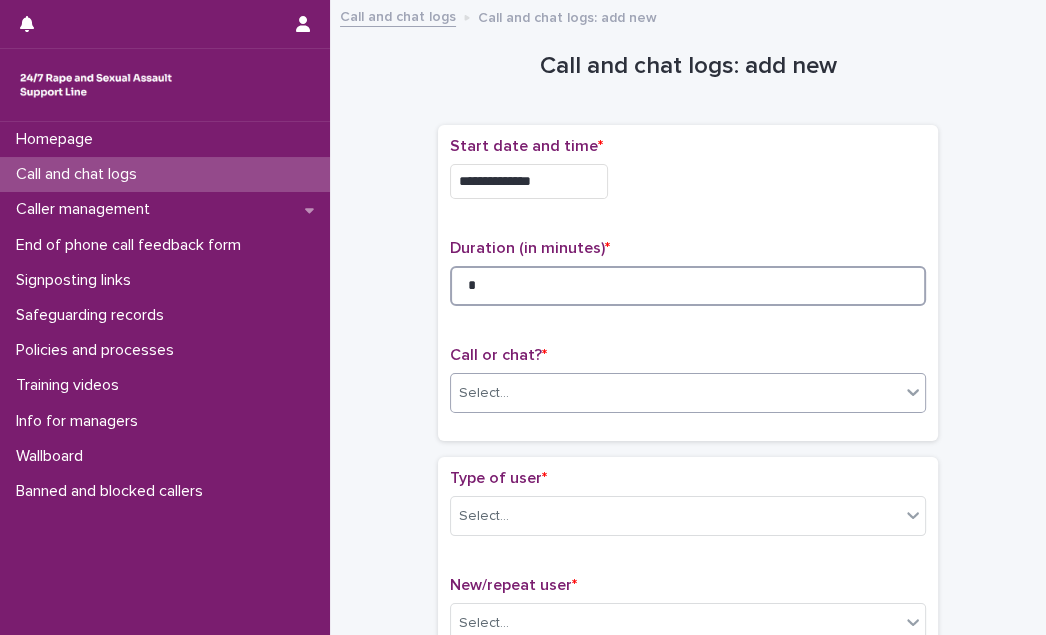 type on "*" 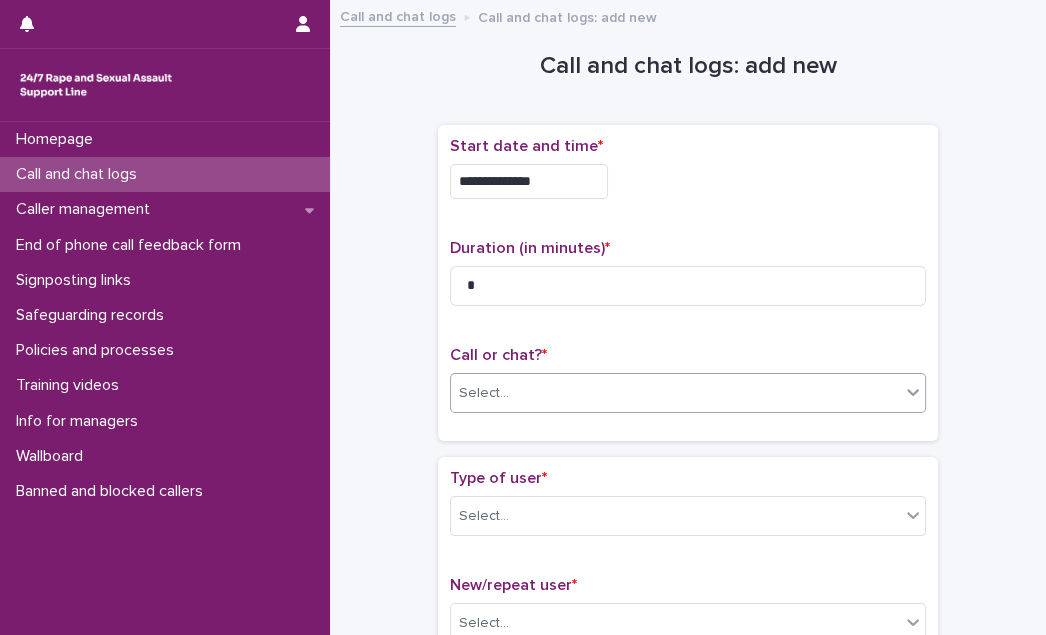 click on "Select..." at bounding box center [675, 393] 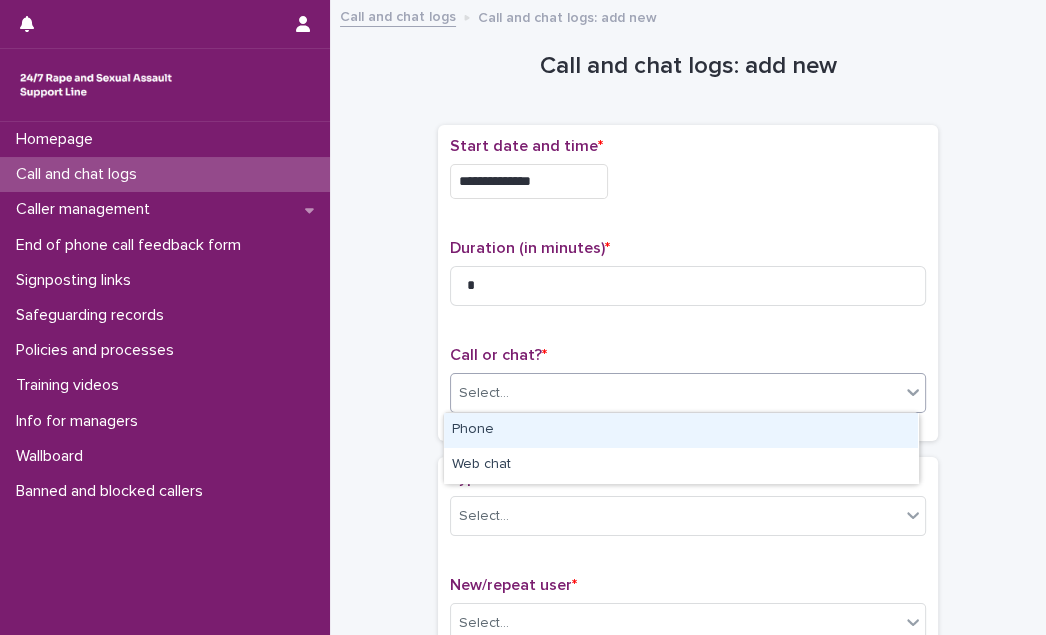 click on "Phone" at bounding box center [681, 430] 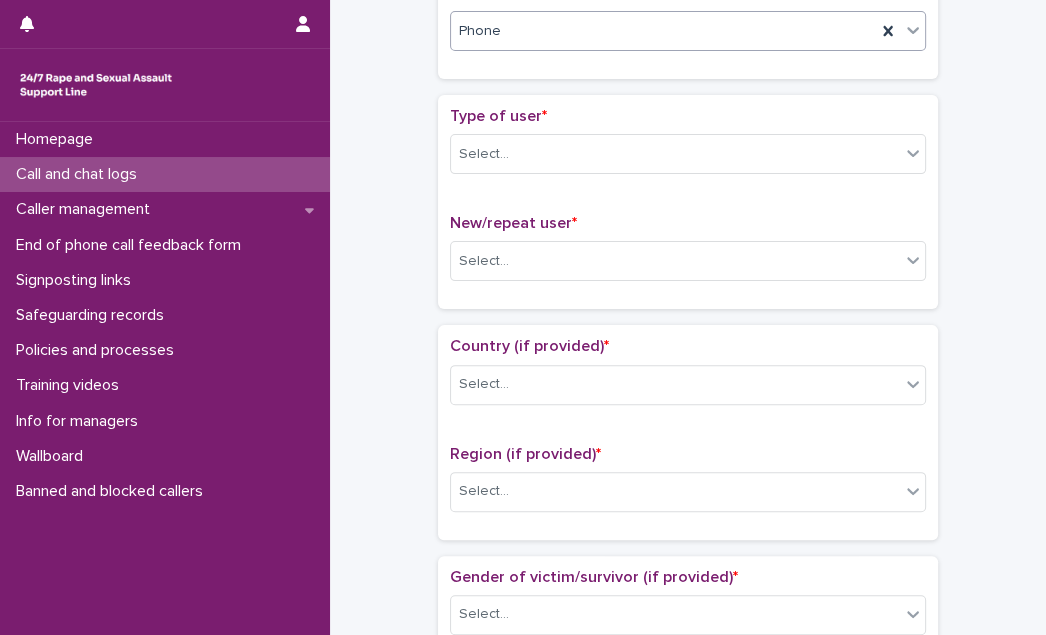 scroll, scrollTop: 363, scrollLeft: 0, axis: vertical 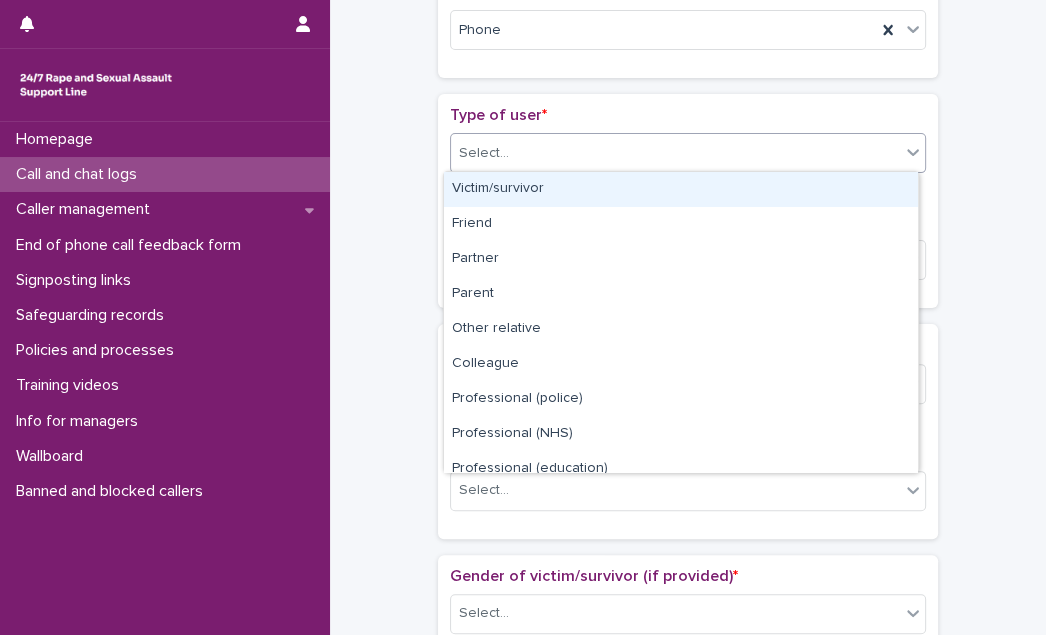 click on "Select..." at bounding box center [675, 153] 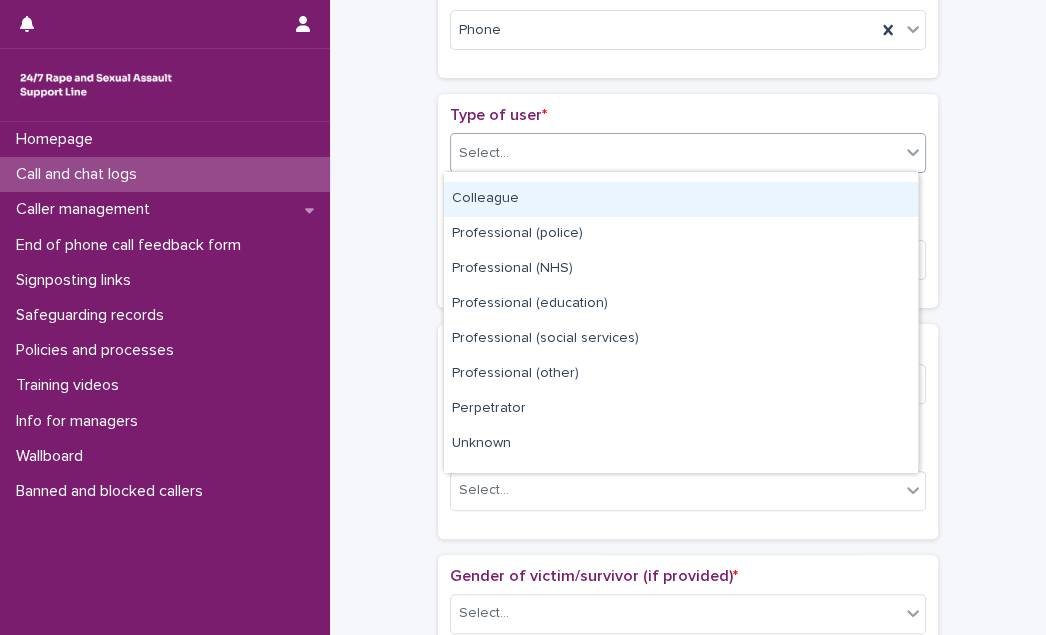 scroll, scrollTop: 224, scrollLeft: 0, axis: vertical 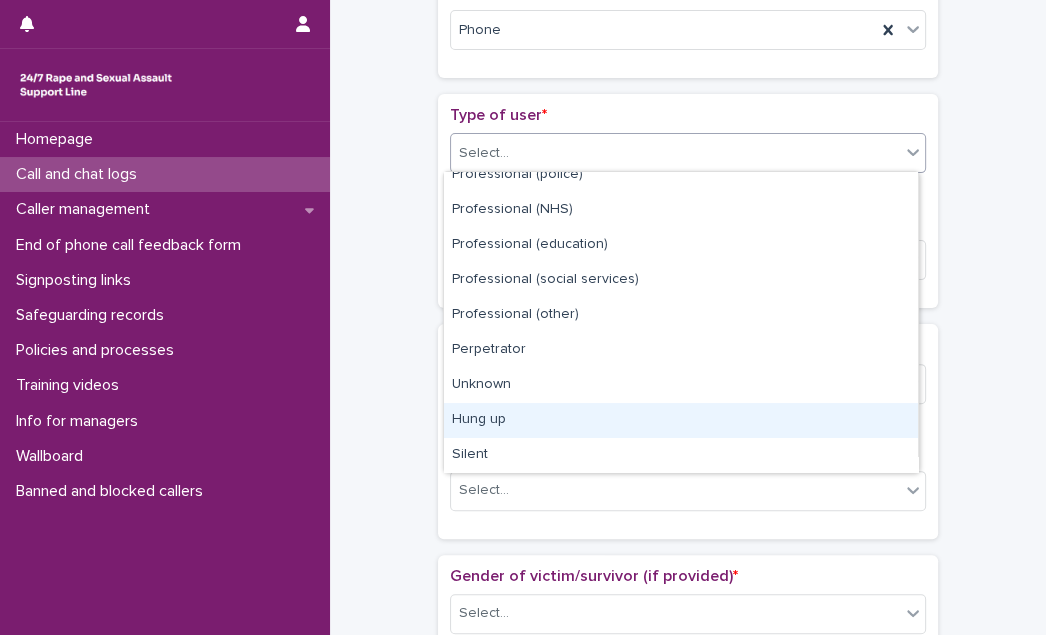 click on "Hung up" at bounding box center [681, 420] 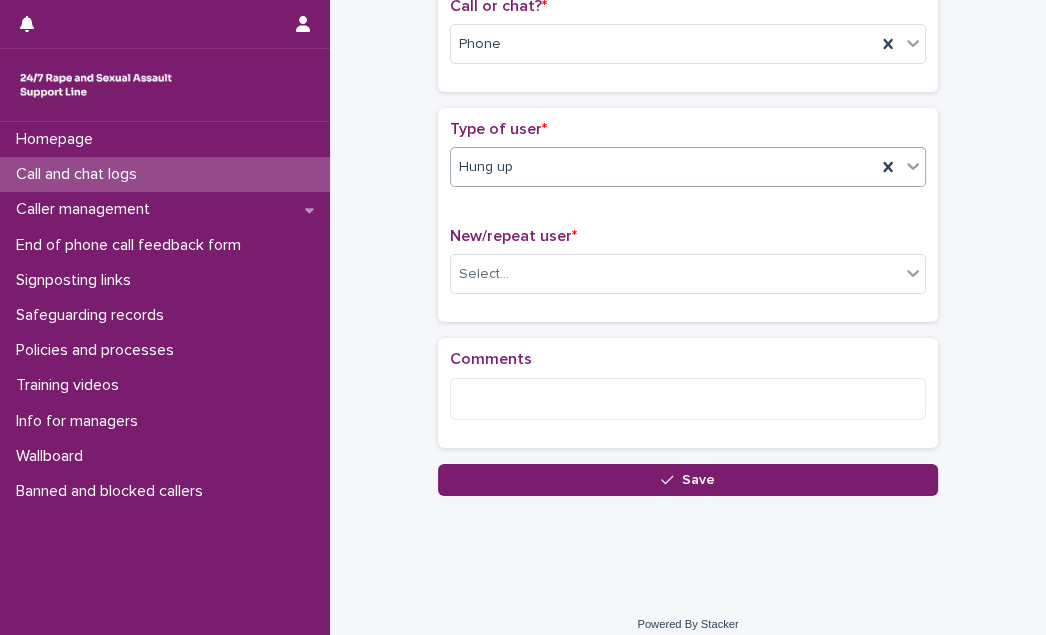 scroll, scrollTop: 363, scrollLeft: 0, axis: vertical 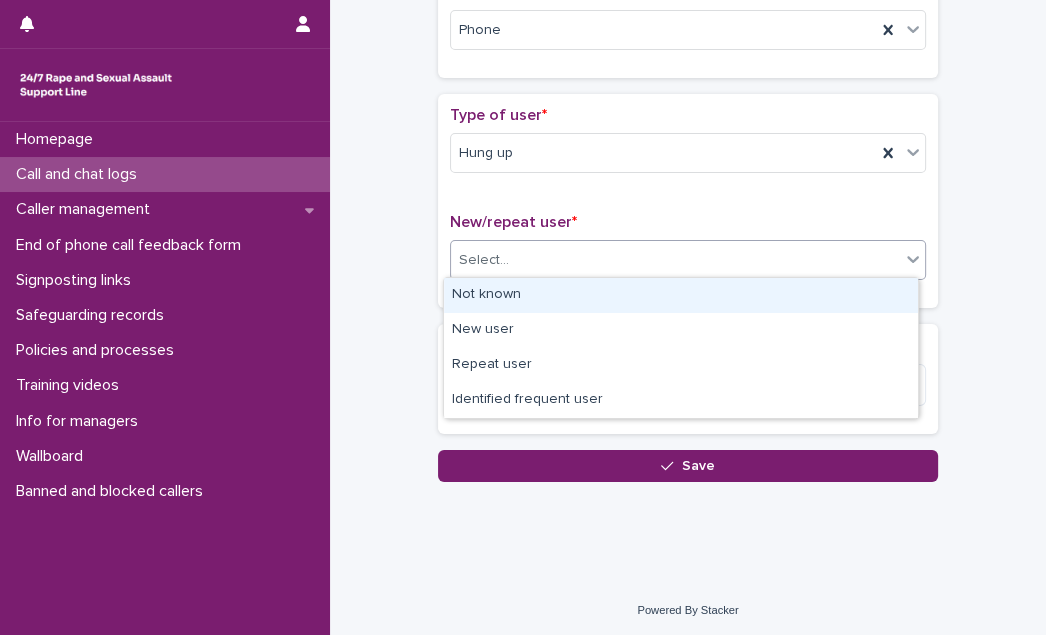click on "Select..." at bounding box center [675, 260] 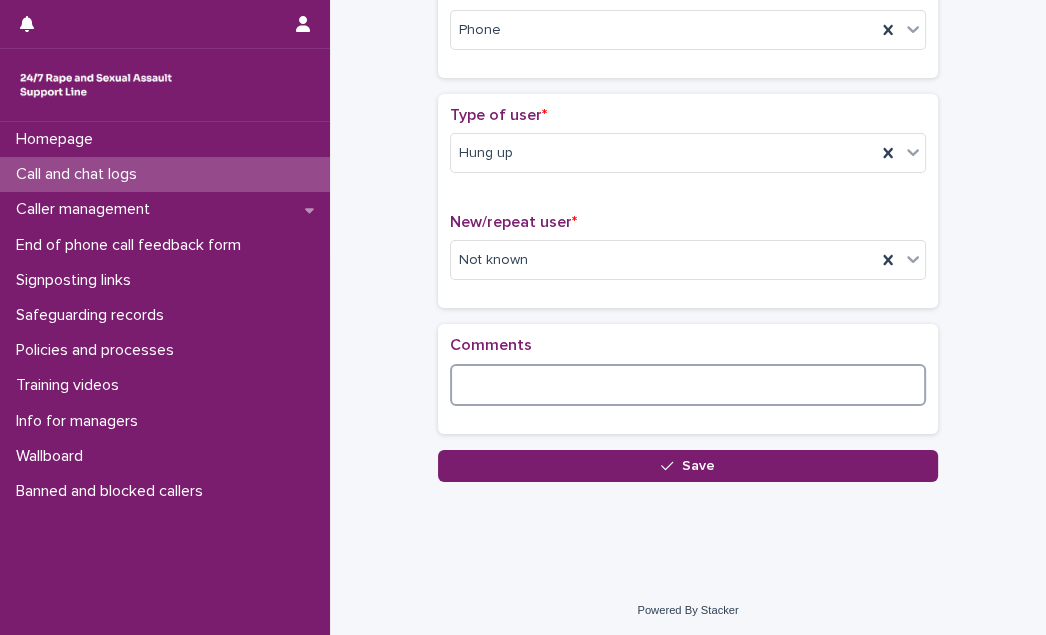 click at bounding box center (688, 385) 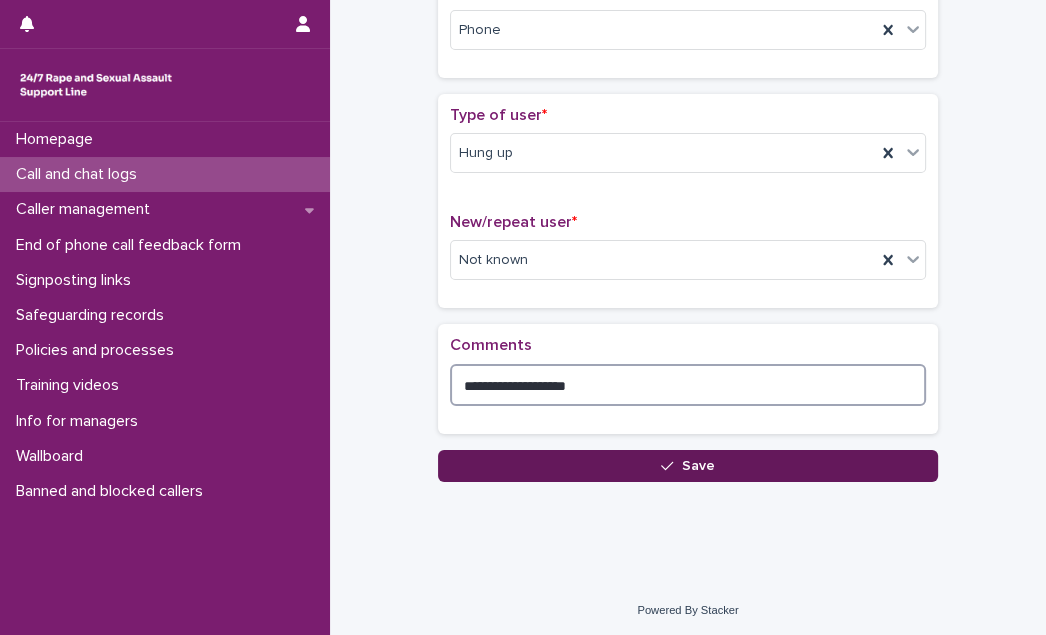 type on "**********" 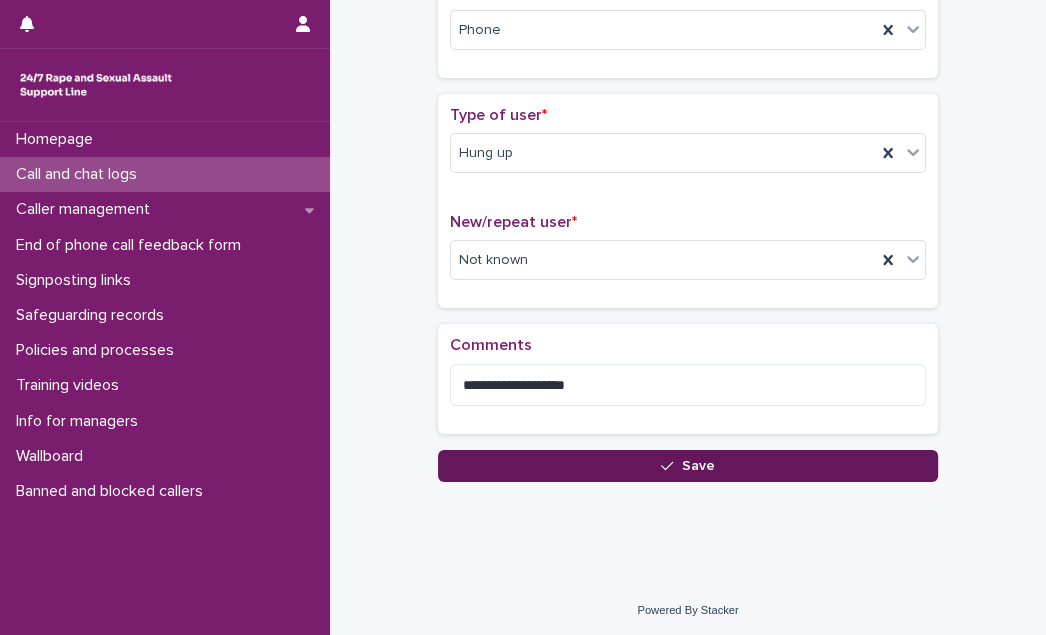 click on "Save" at bounding box center [688, 466] 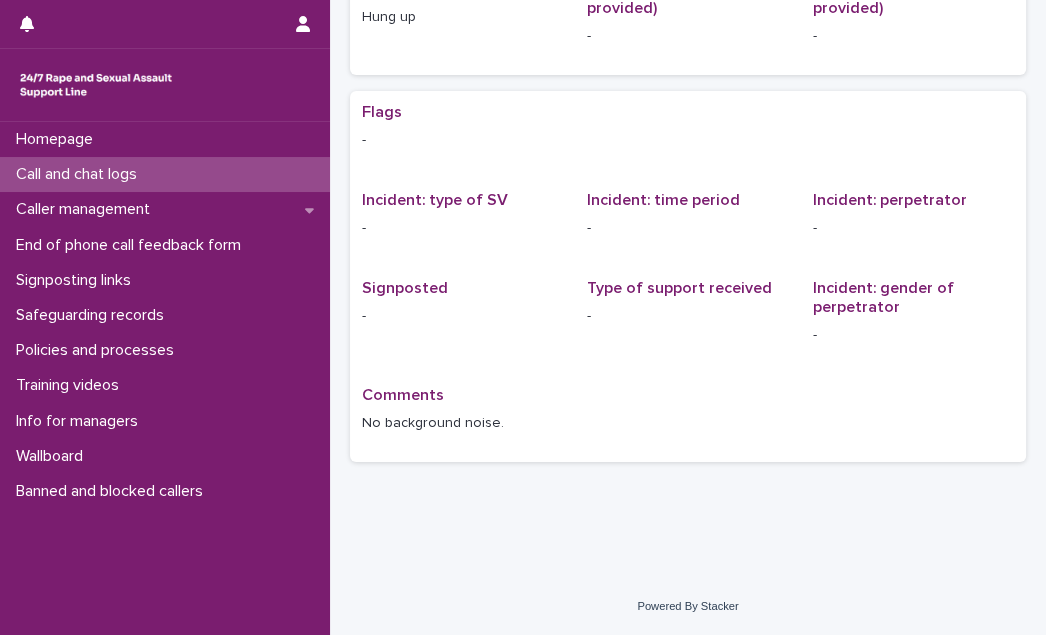 scroll, scrollTop: 0, scrollLeft: 0, axis: both 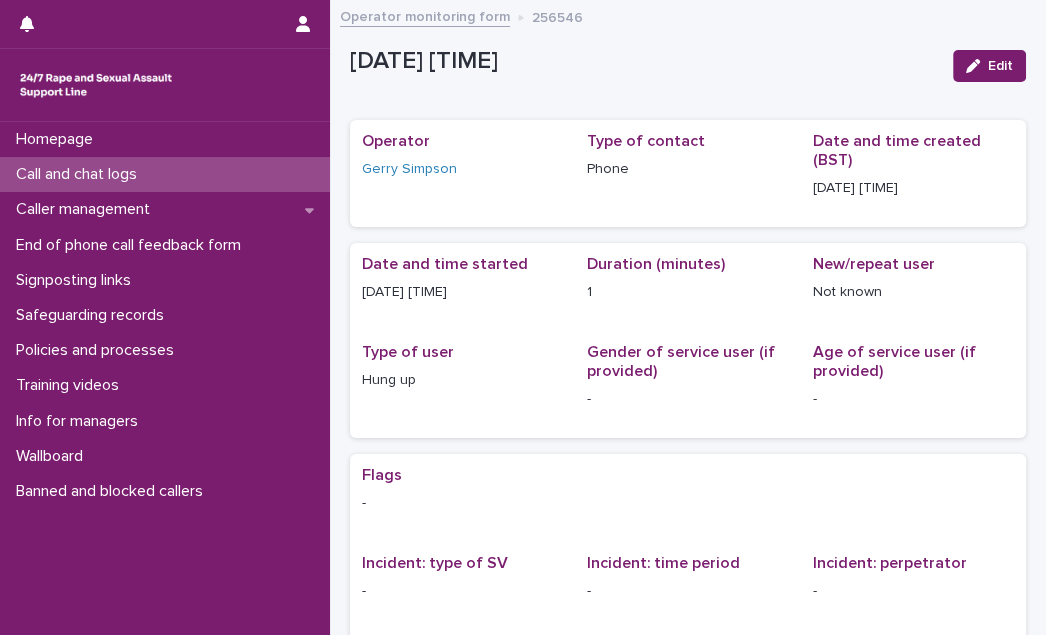 click on "Call and chat logs" at bounding box center [80, 174] 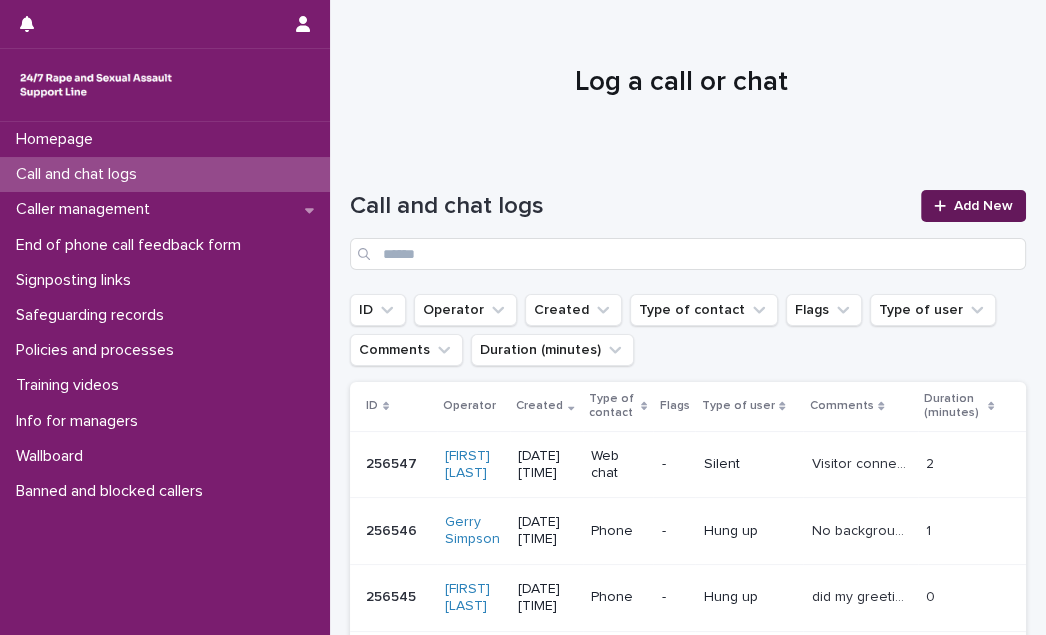 click on "Add New" at bounding box center (983, 206) 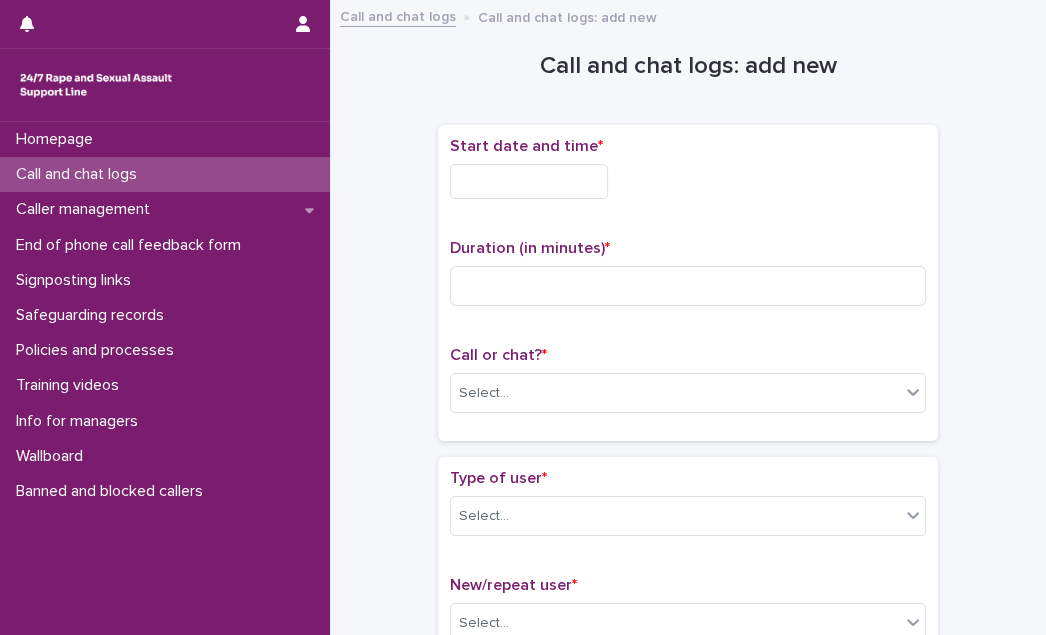 click at bounding box center [529, 181] 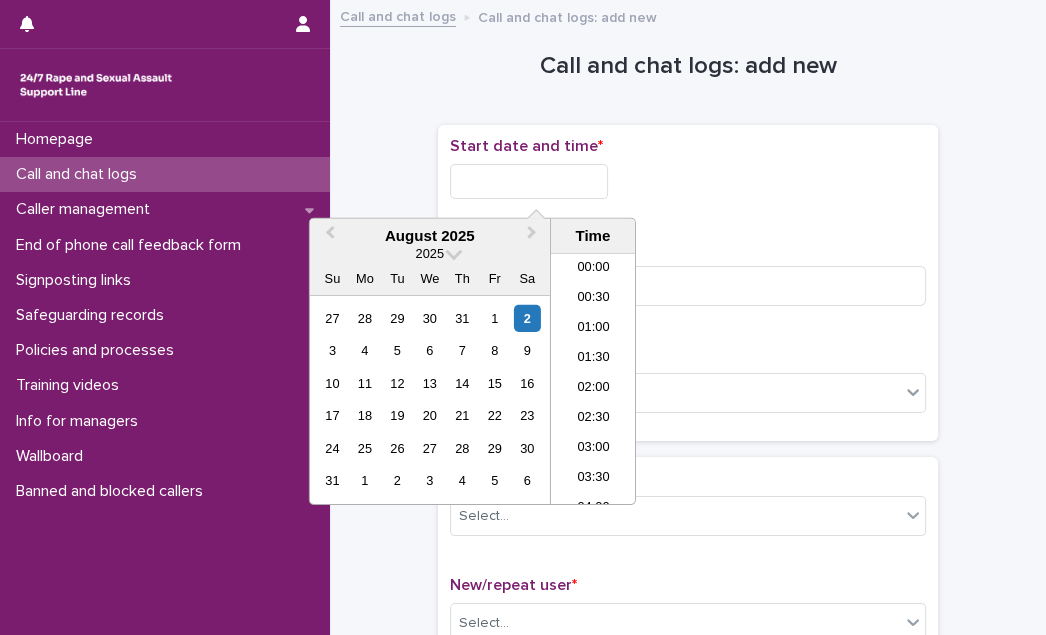scroll, scrollTop: 1189, scrollLeft: 0, axis: vertical 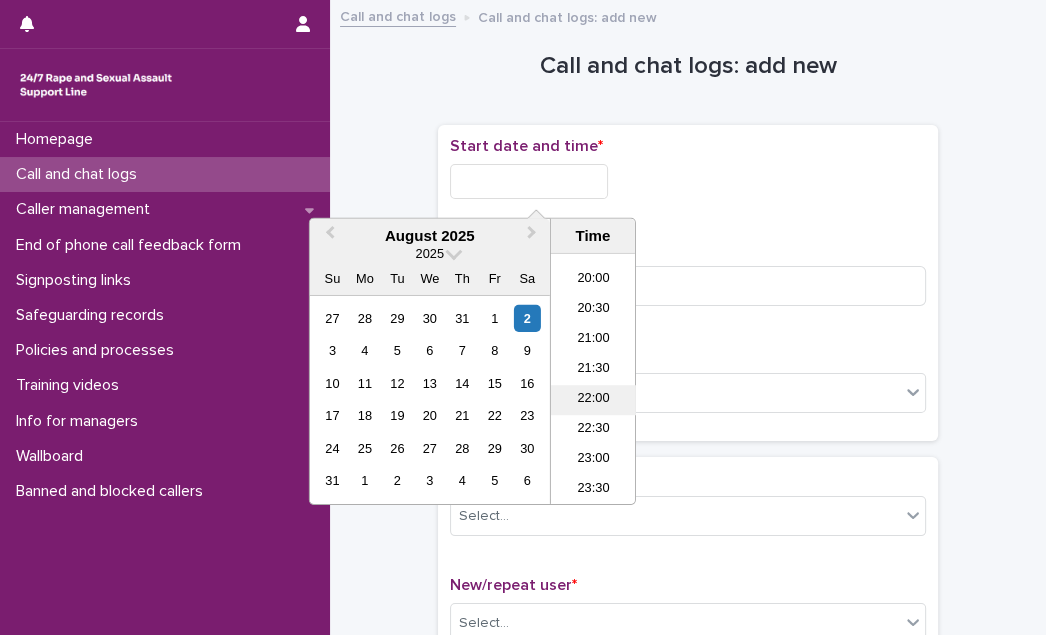 click on "22:00" at bounding box center (593, 400) 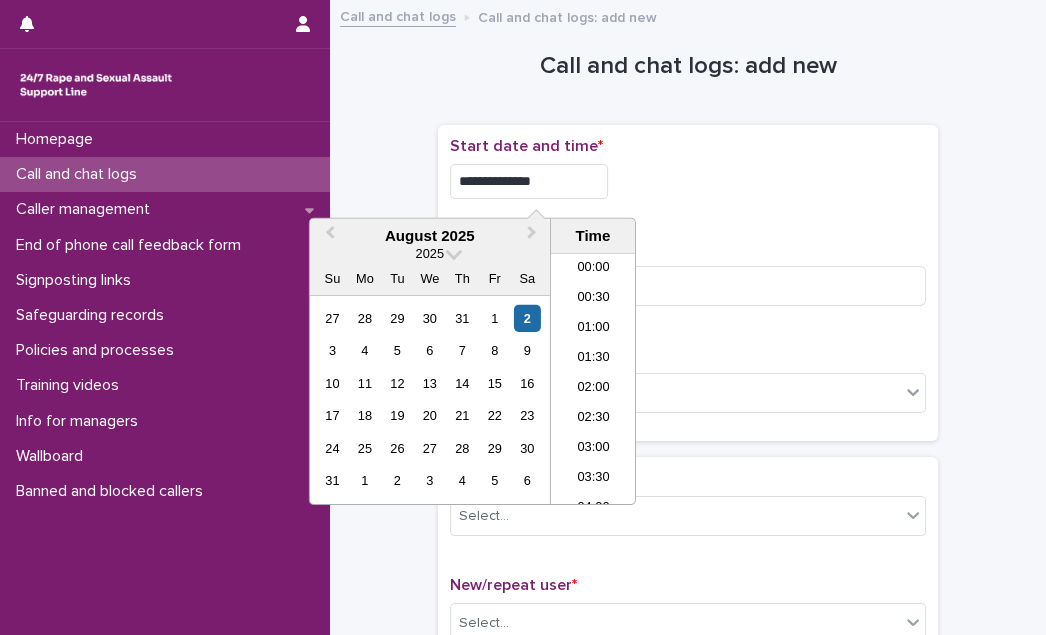 click on "**********" at bounding box center (529, 181) 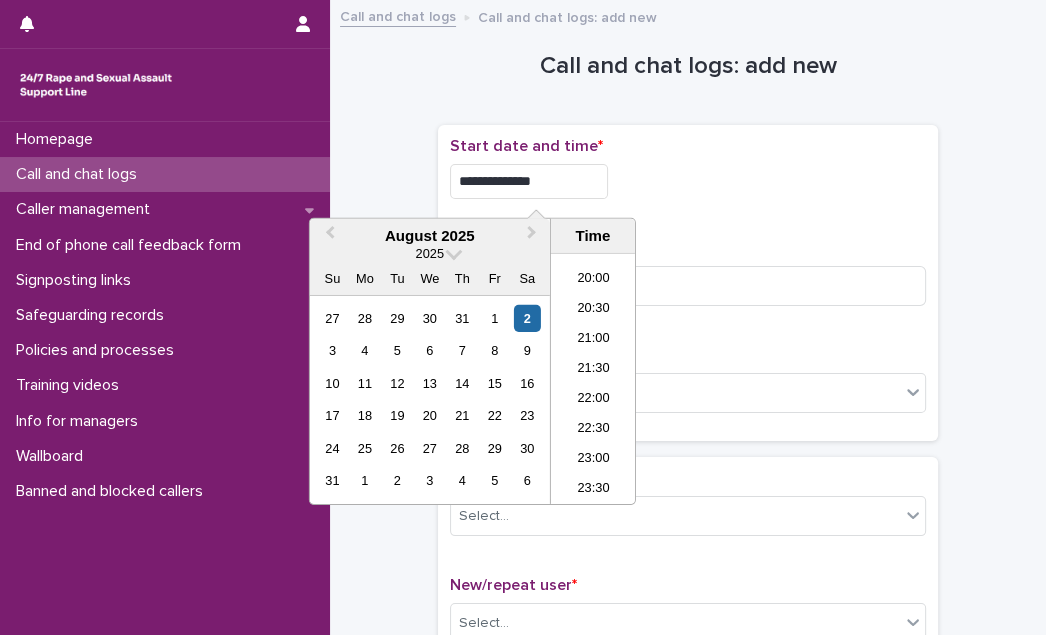 type on "**********" 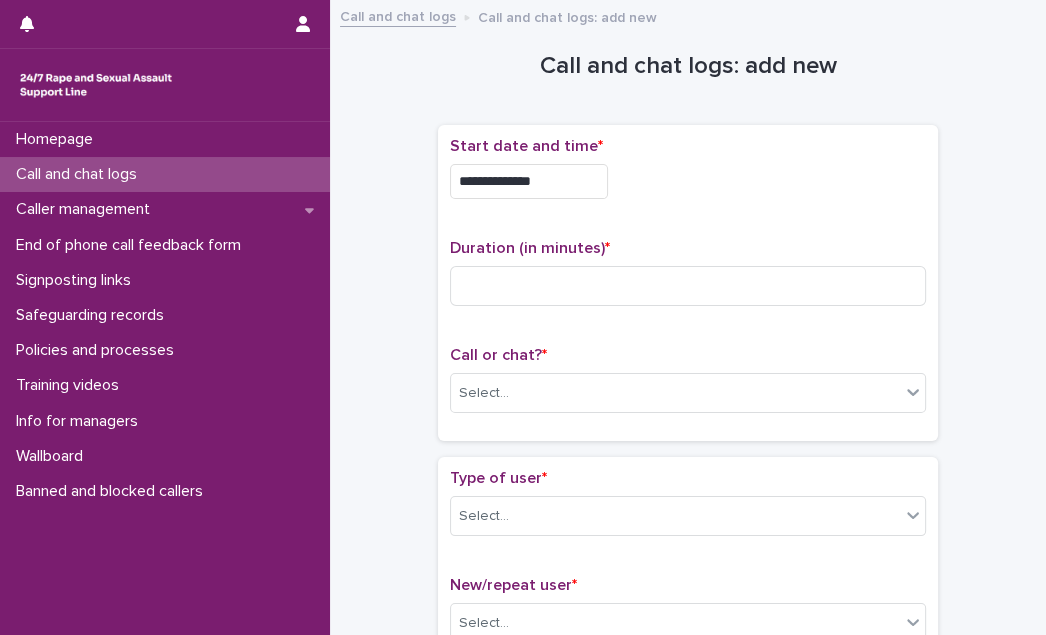 click on "**********" at bounding box center [688, 181] 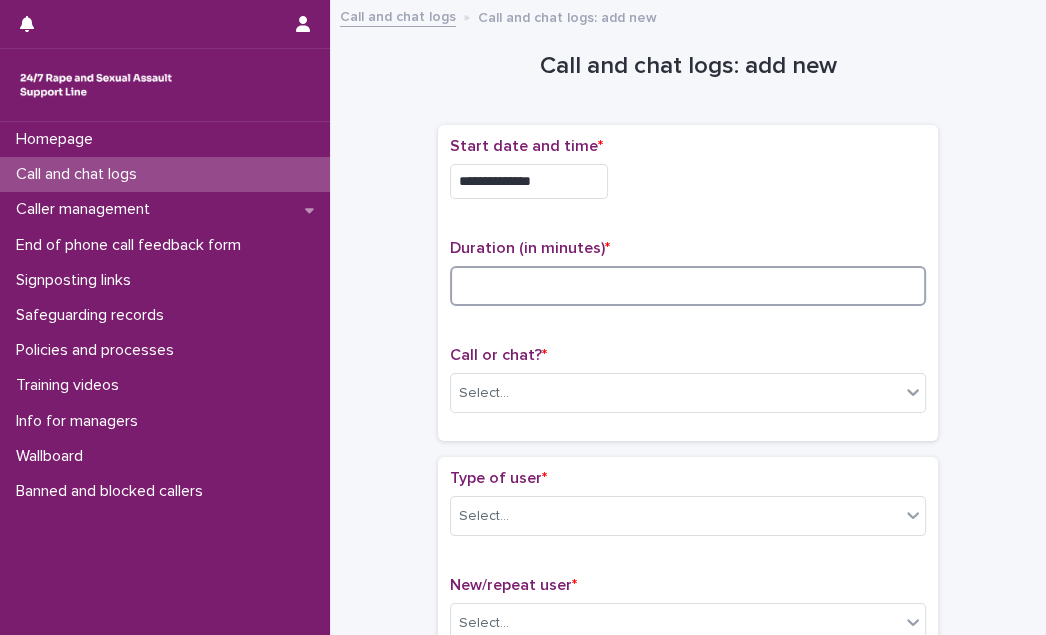 click at bounding box center (688, 286) 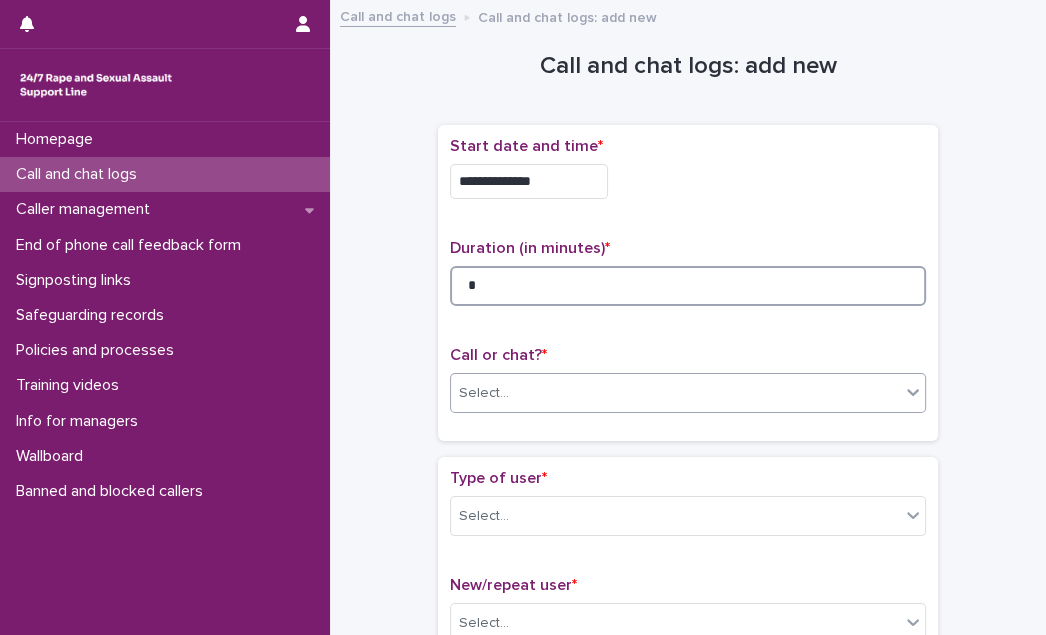 type on "*" 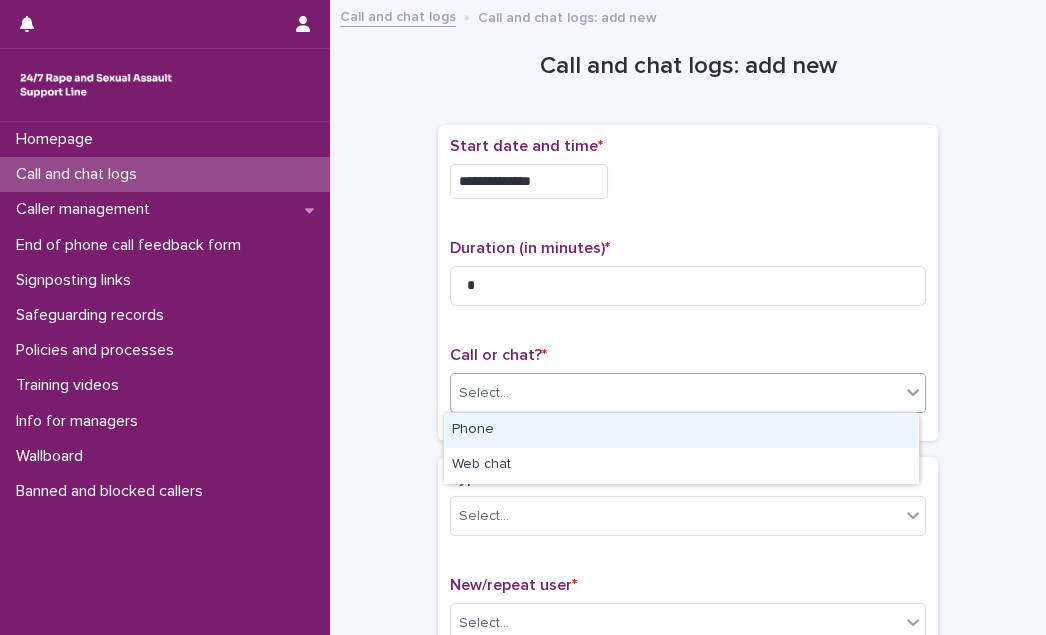 click on "Select..." at bounding box center (675, 393) 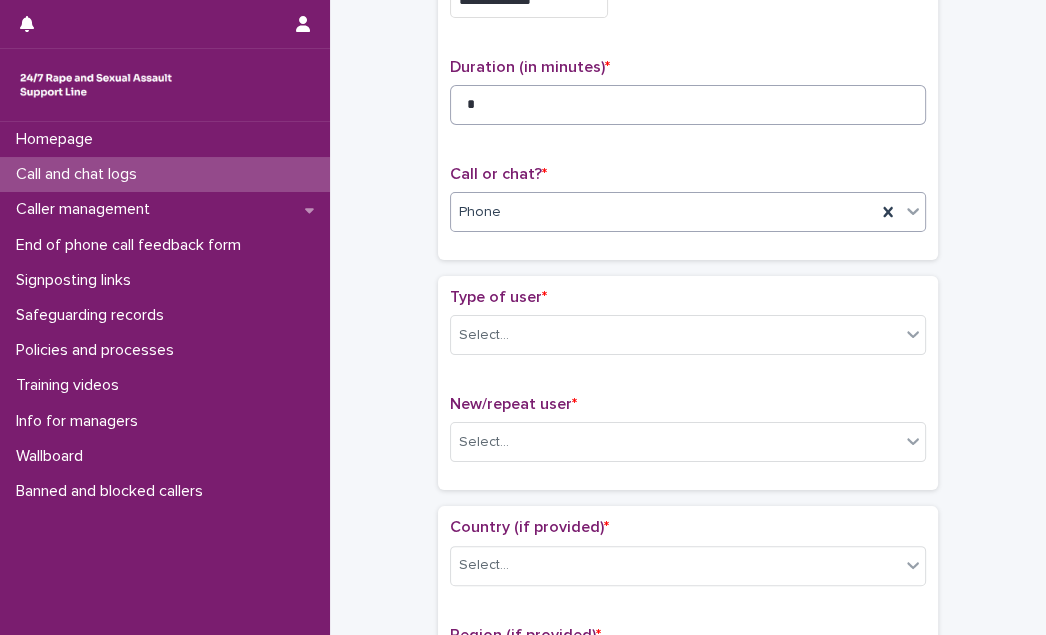scroll, scrollTop: 272, scrollLeft: 0, axis: vertical 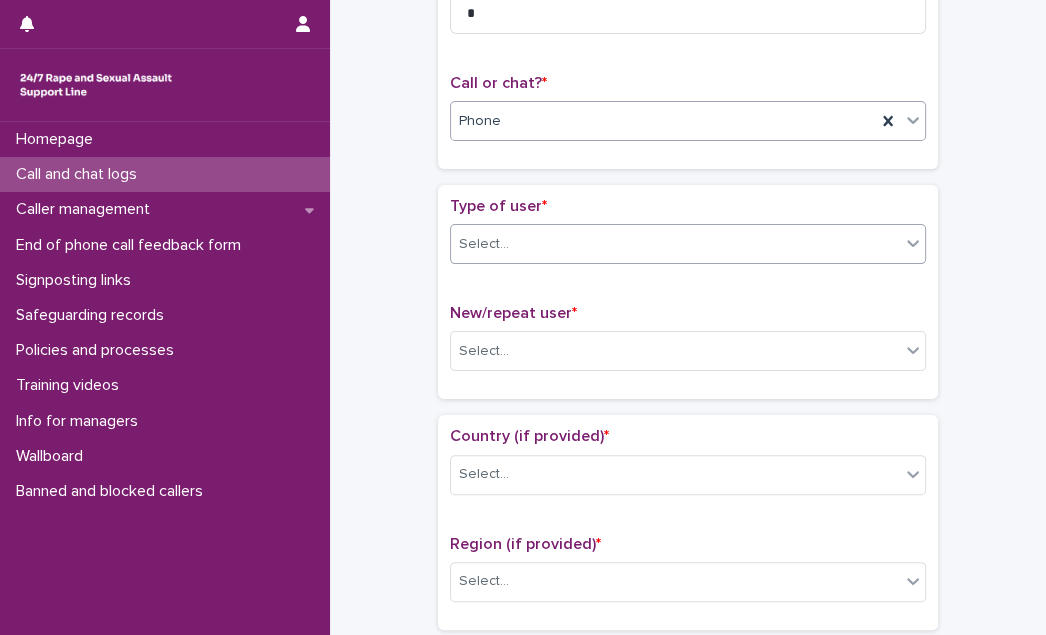 click on "Select..." at bounding box center [675, 244] 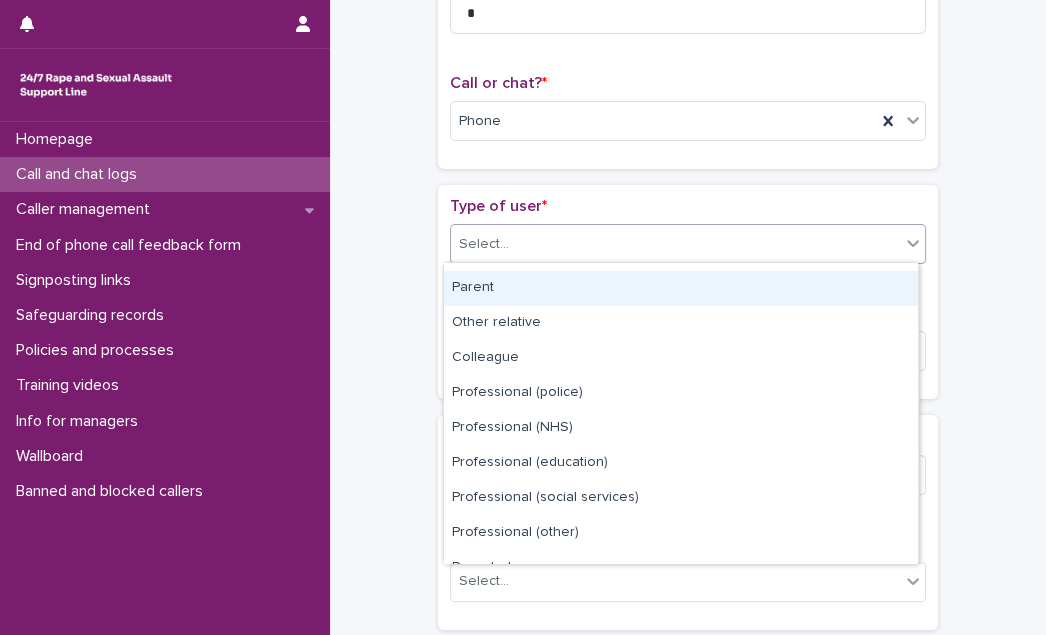 scroll, scrollTop: 224, scrollLeft: 0, axis: vertical 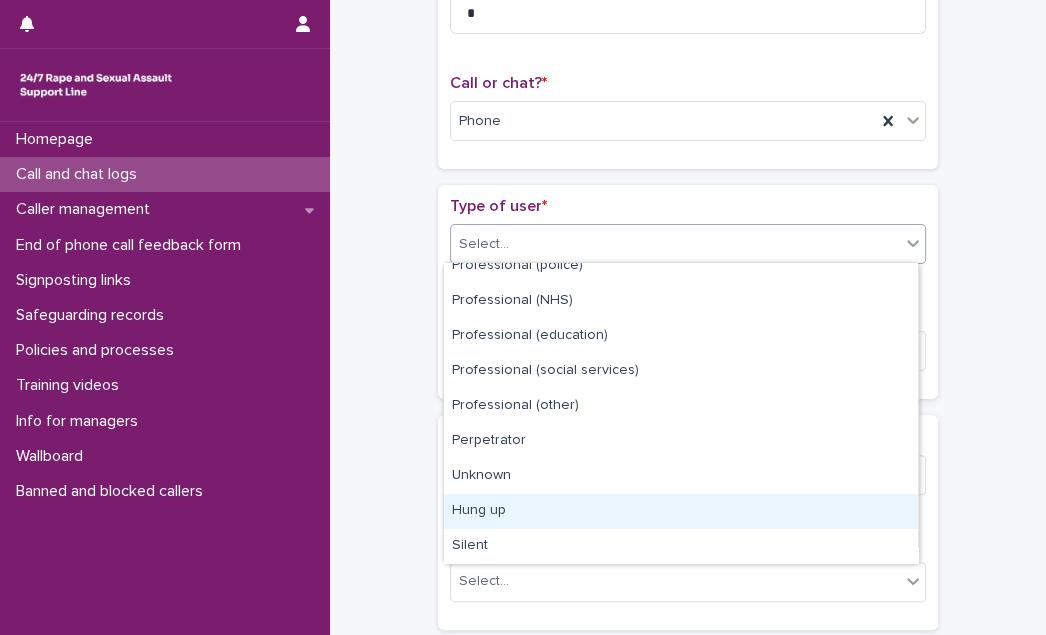 click on "Hung up" at bounding box center [681, 511] 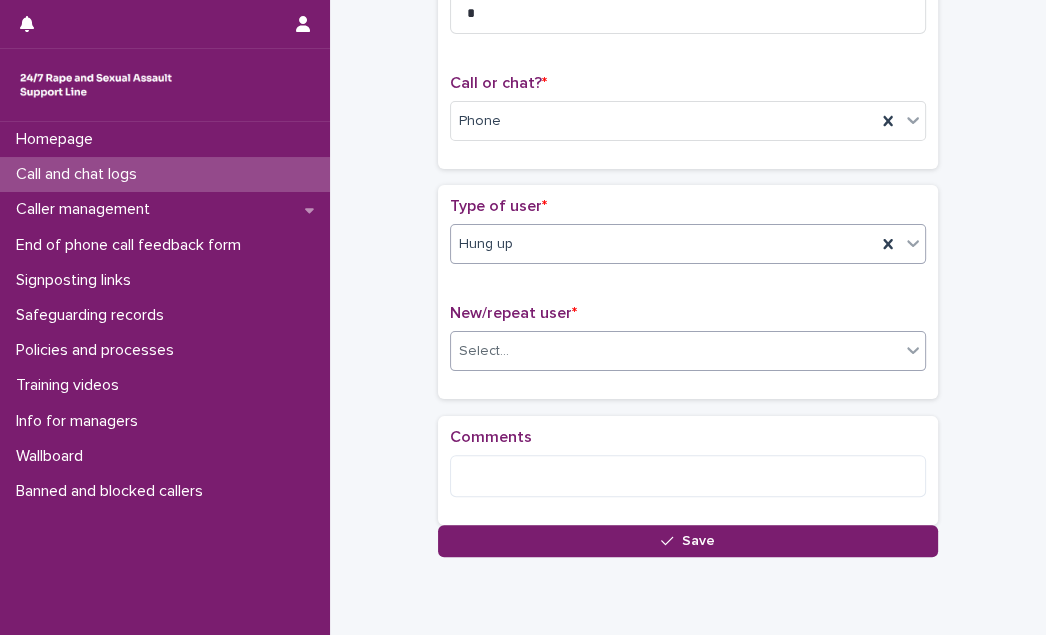 click on "Select..." at bounding box center [675, 351] 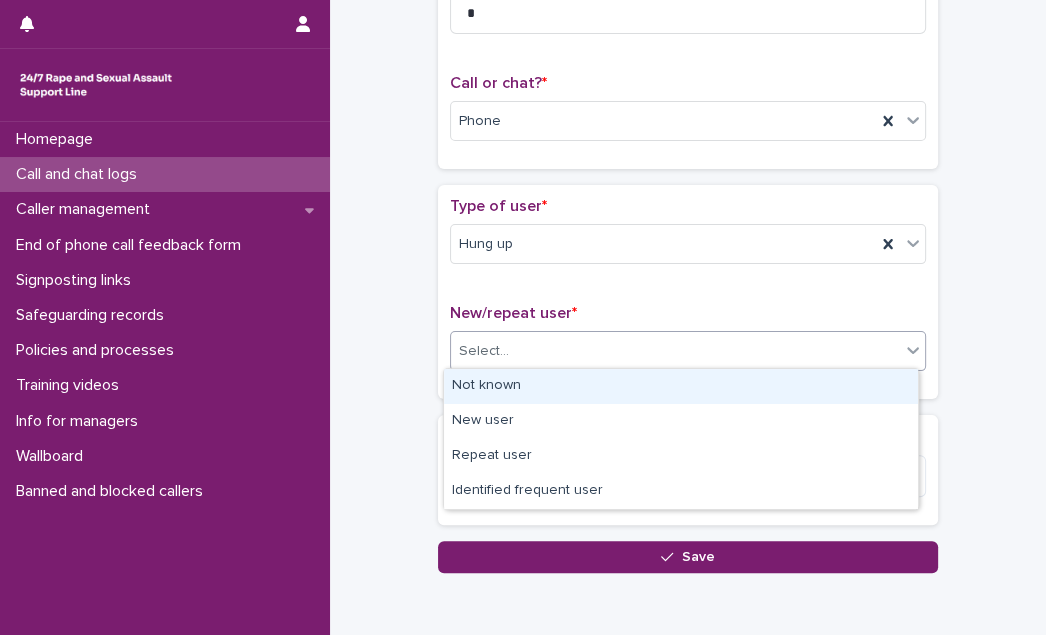 click on "Not known" at bounding box center [681, 386] 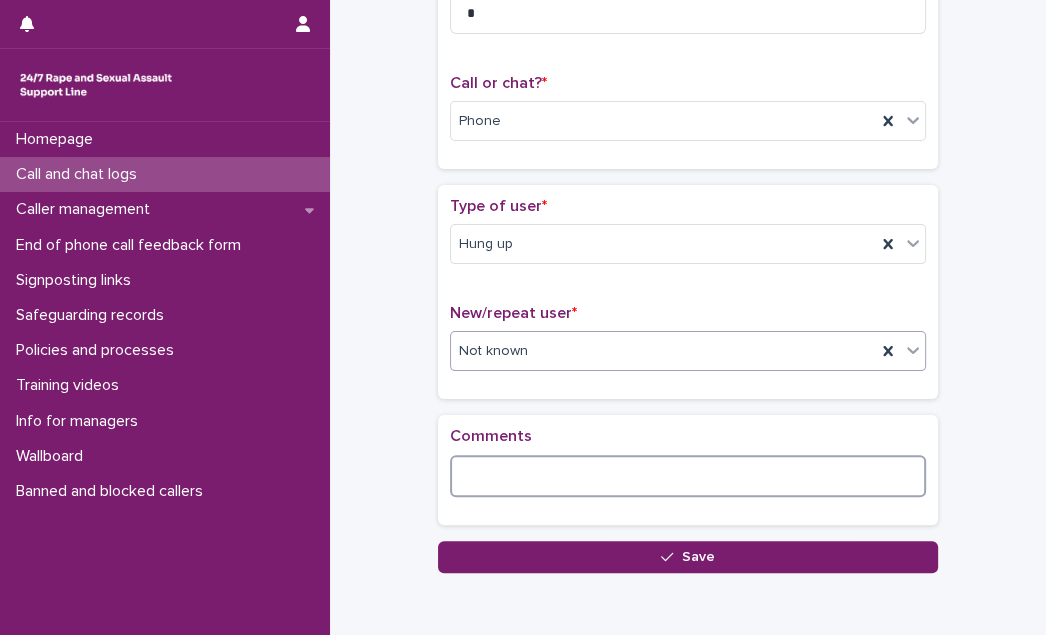 click at bounding box center [688, 476] 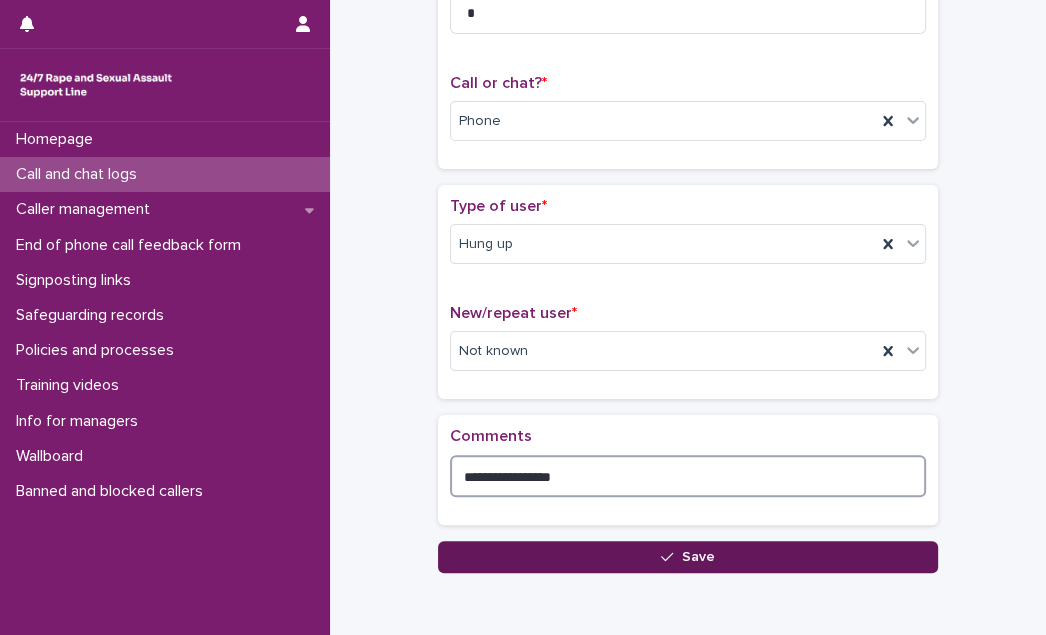 type on "**********" 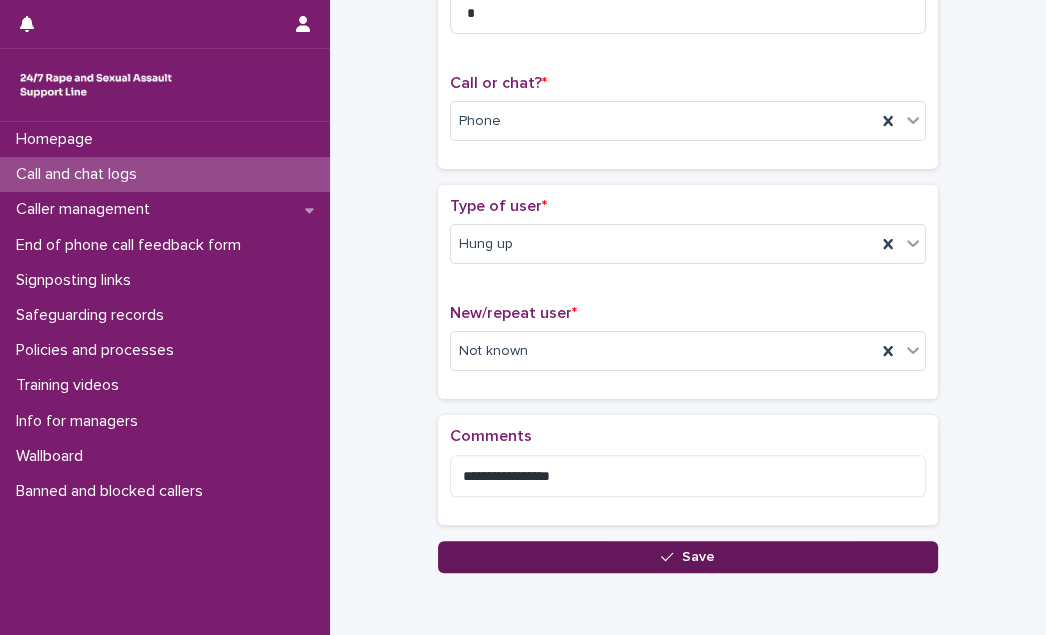 click on "Save" at bounding box center (688, 557) 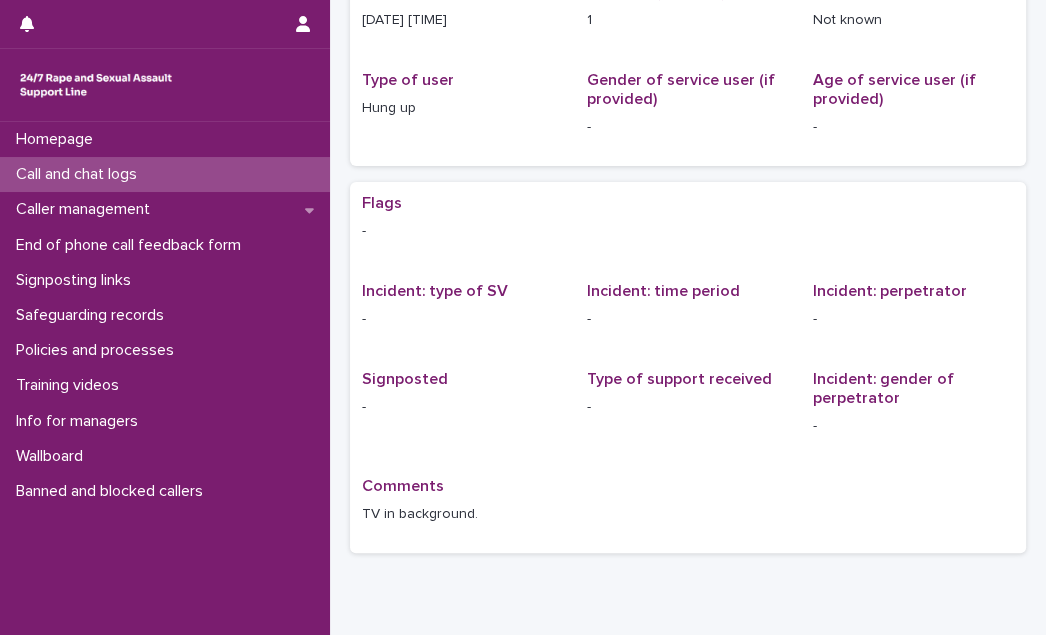 scroll, scrollTop: 0, scrollLeft: 0, axis: both 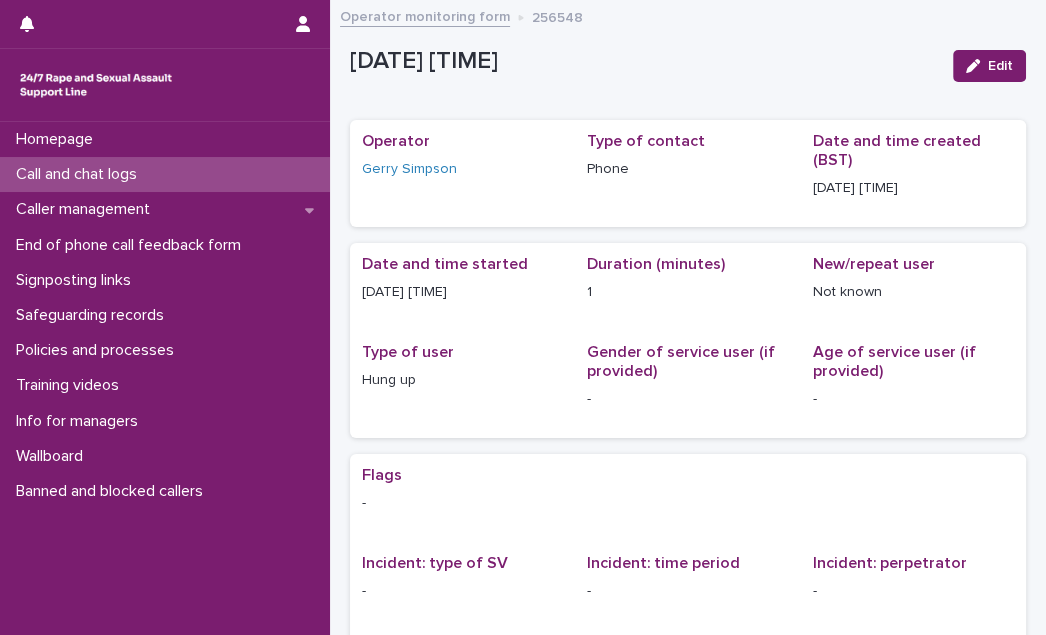 click on "Call and chat logs" at bounding box center (80, 174) 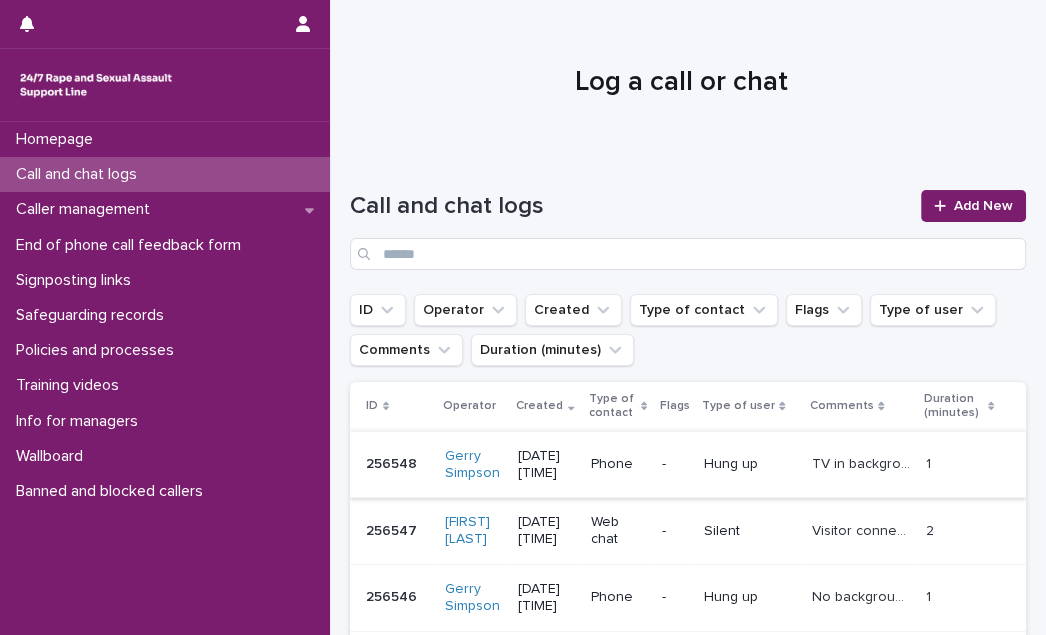 scroll, scrollTop: 90, scrollLeft: 0, axis: vertical 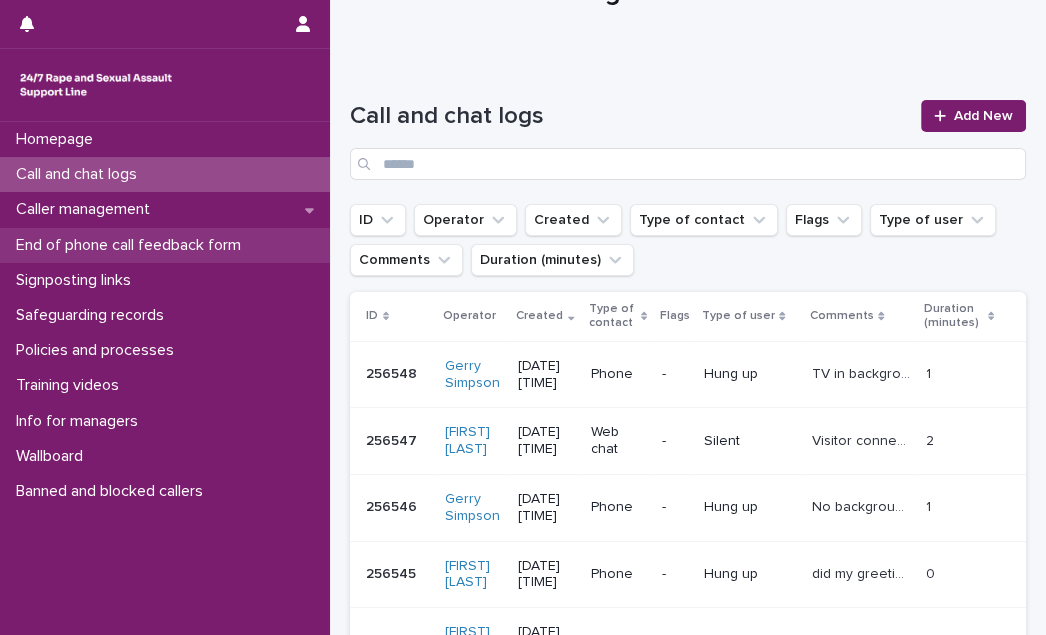 click on "End of phone call feedback form" at bounding box center (132, 245) 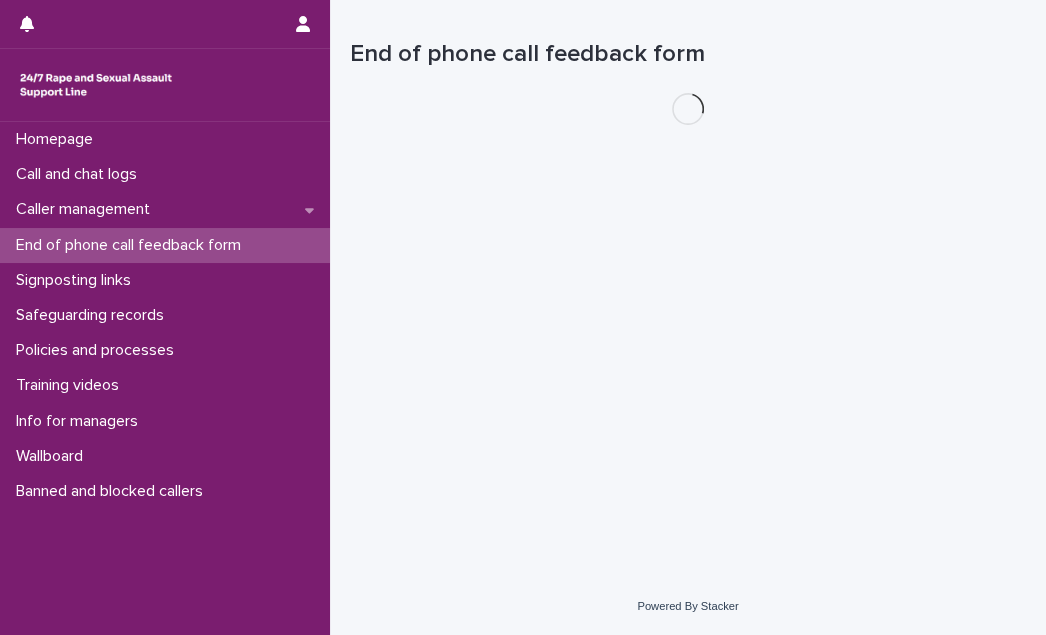 scroll, scrollTop: 0, scrollLeft: 0, axis: both 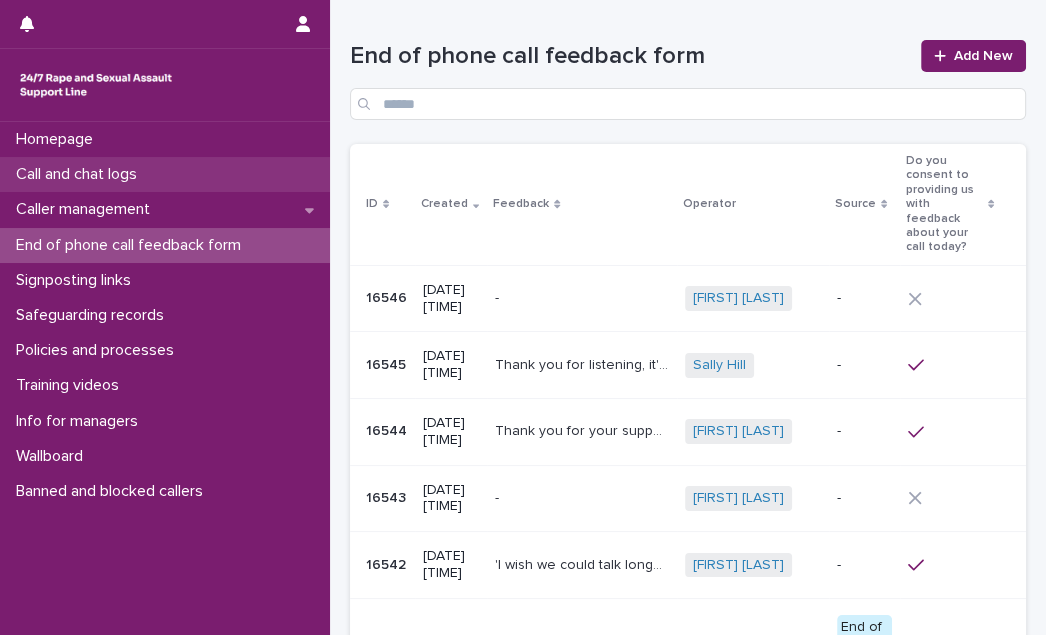 click on "Call and chat logs" at bounding box center (80, 174) 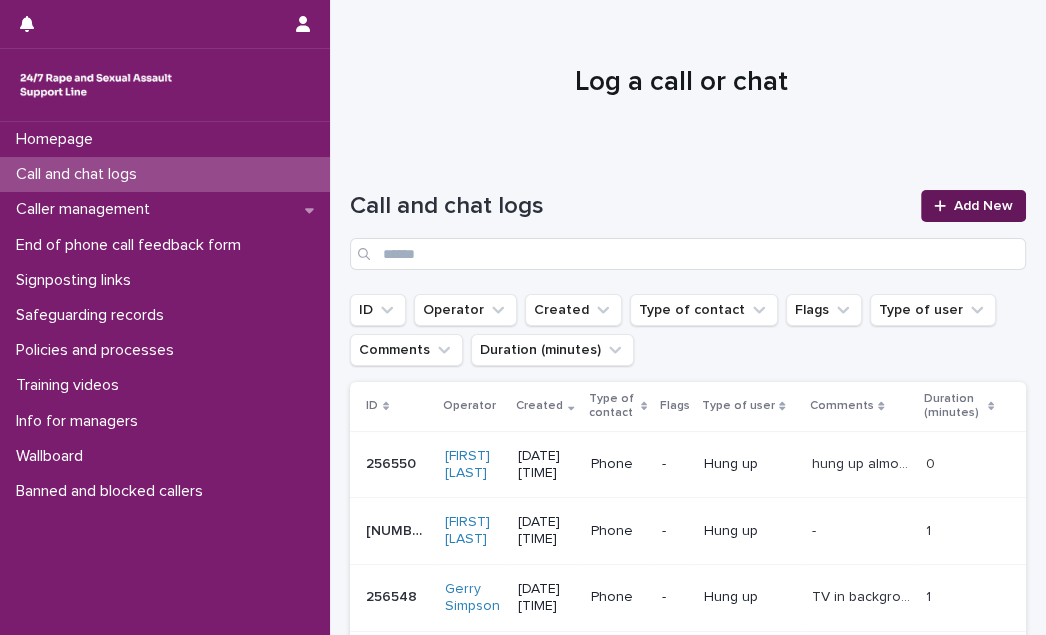 click on "Add New" at bounding box center (983, 206) 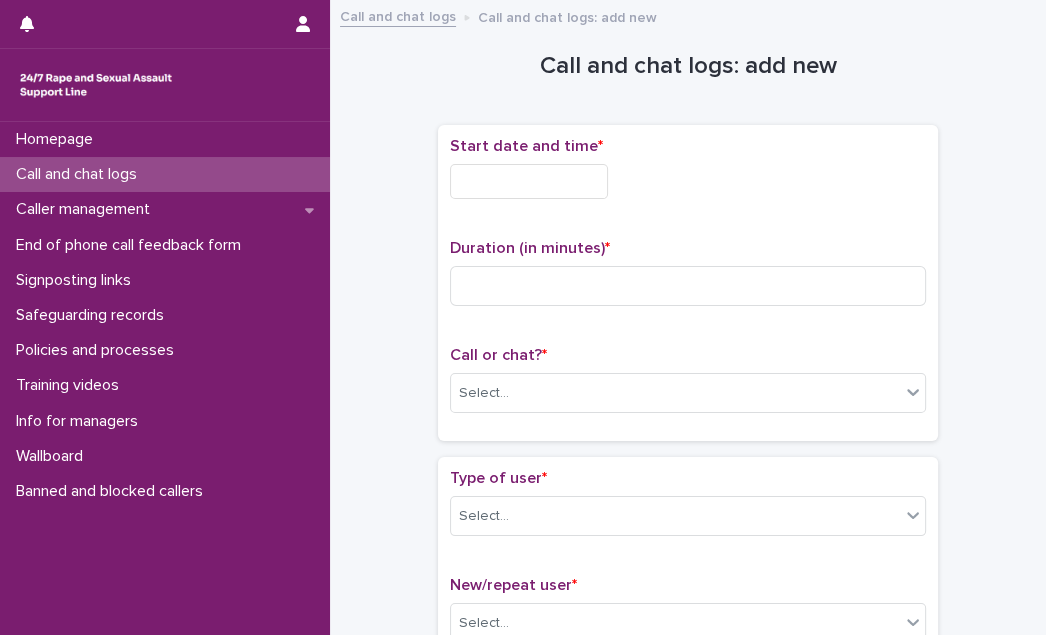 click at bounding box center (529, 181) 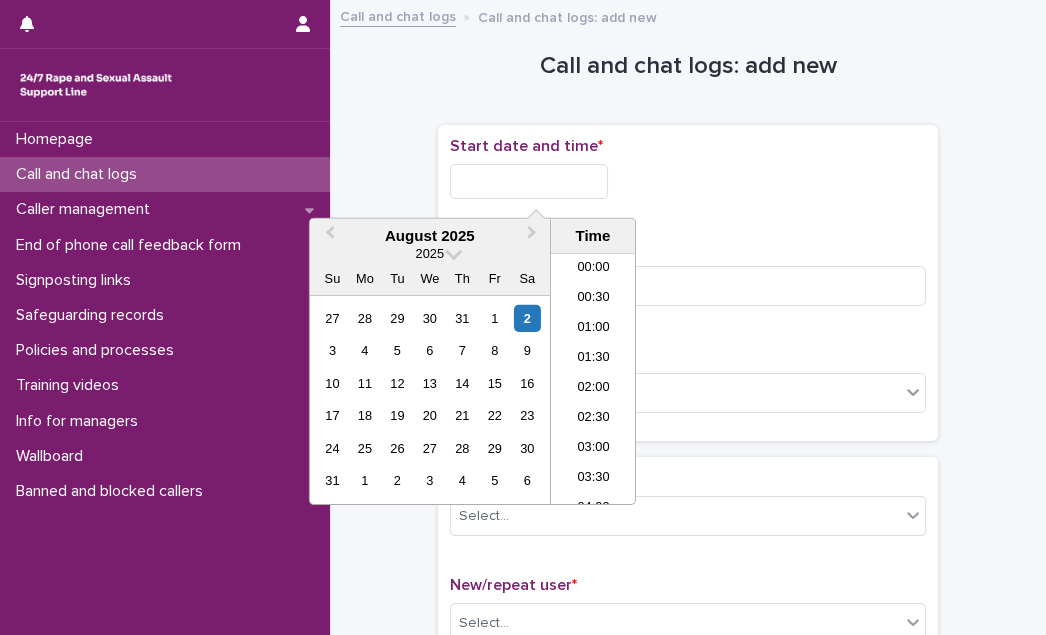 scroll, scrollTop: 1189, scrollLeft: 0, axis: vertical 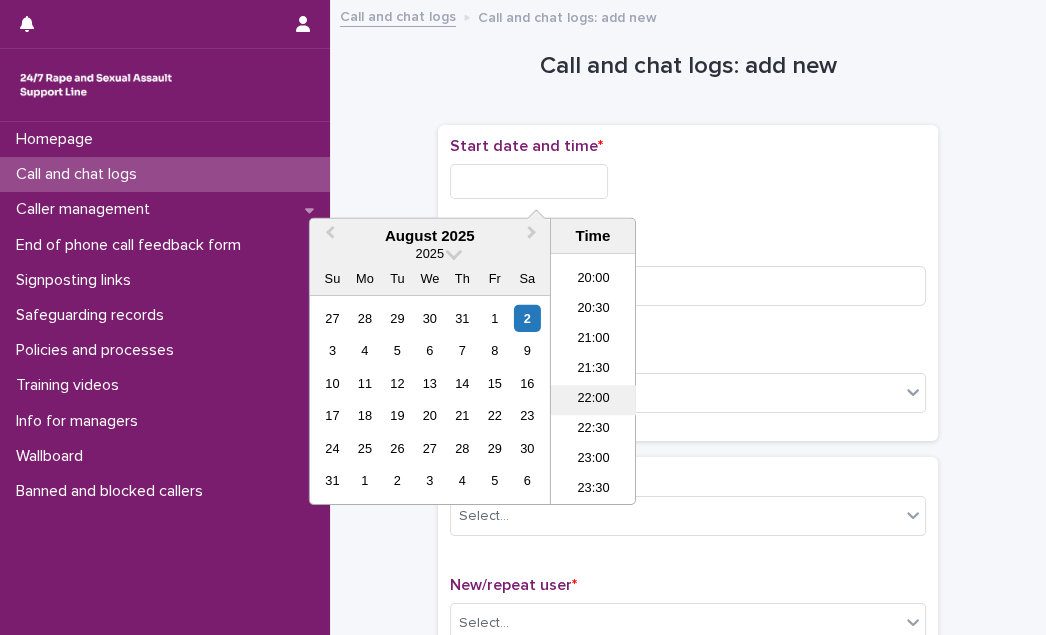 click on "22:00" at bounding box center (593, 400) 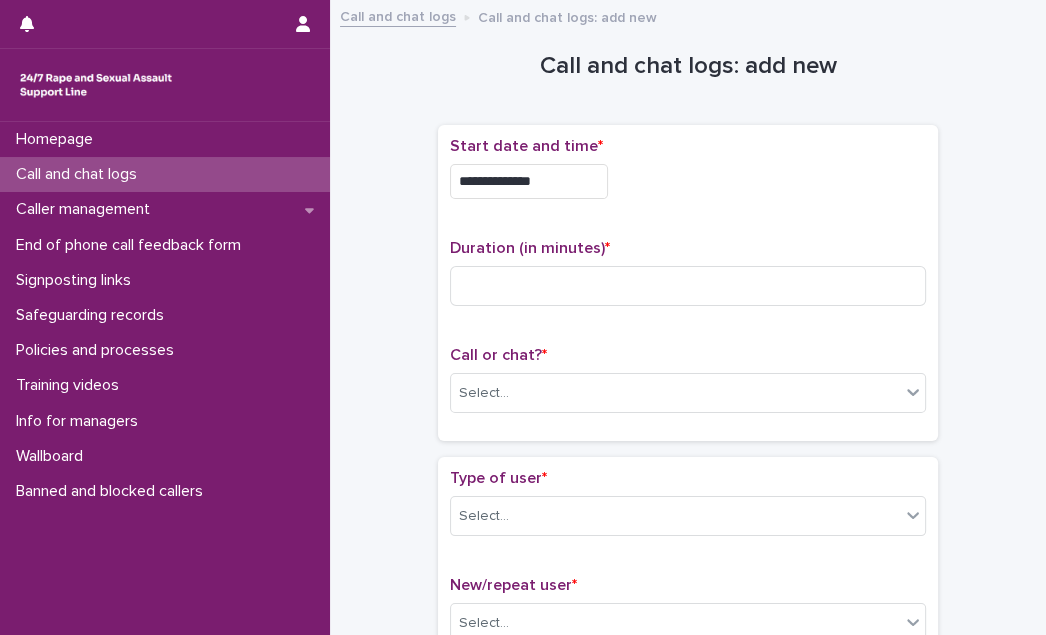 click on "**********" at bounding box center [529, 181] 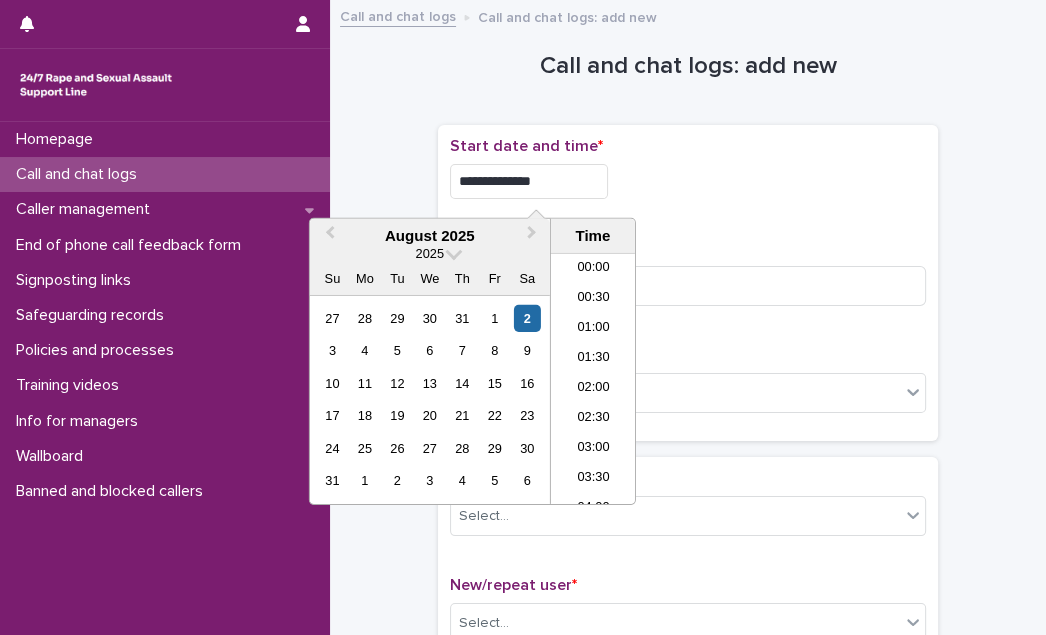 scroll, scrollTop: 1189, scrollLeft: 0, axis: vertical 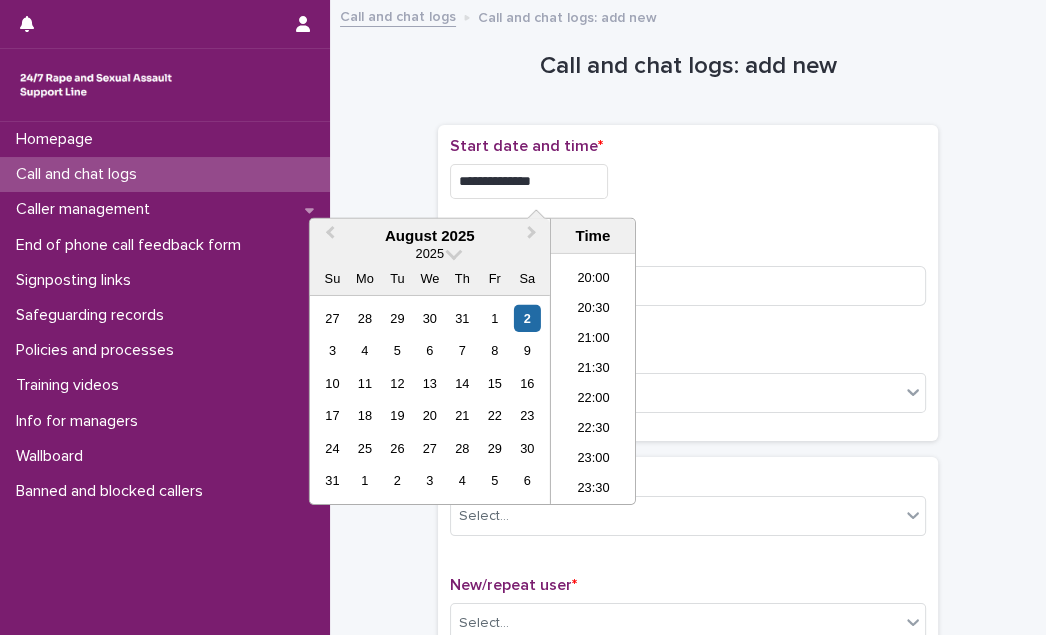 type on "**********" 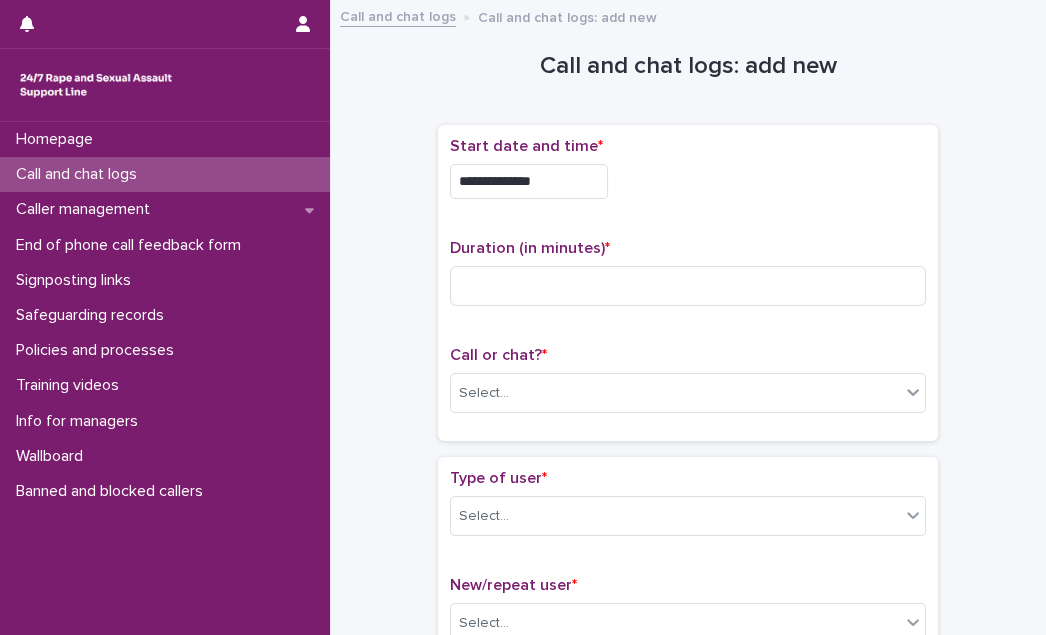drag, startPoint x: 811, startPoint y: 216, endPoint x: 709, endPoint y: 248, distance: 106.901825 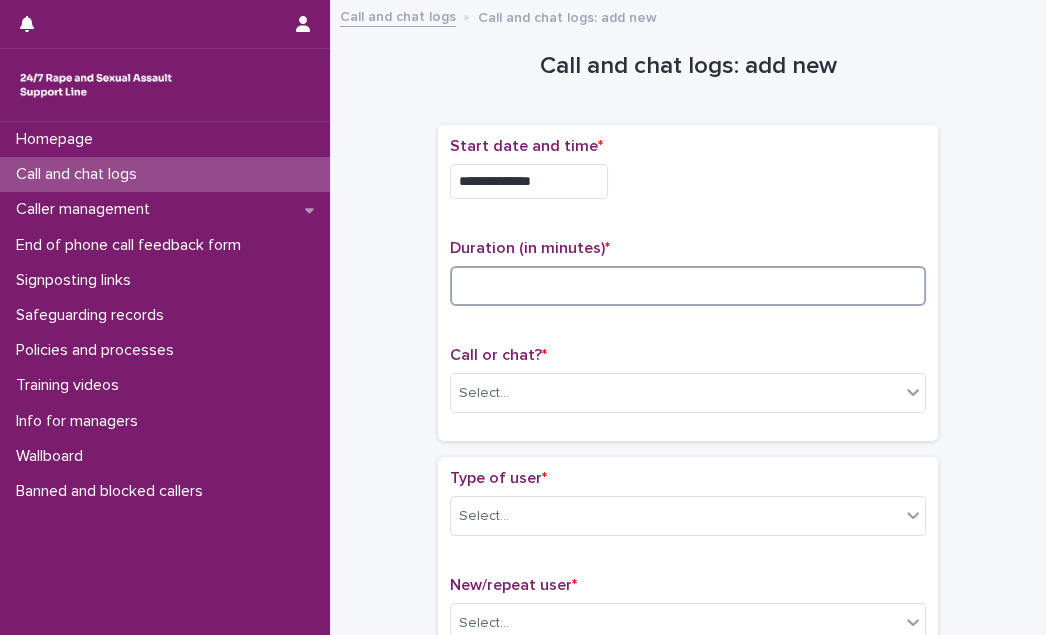 click at bounding box center (688, 286) 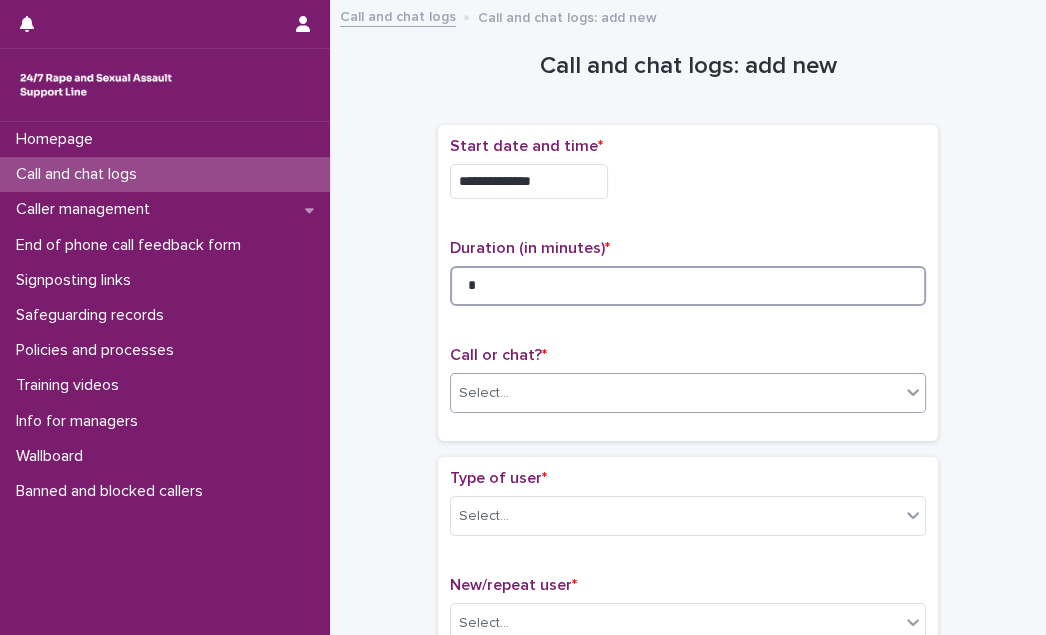 type on "*" 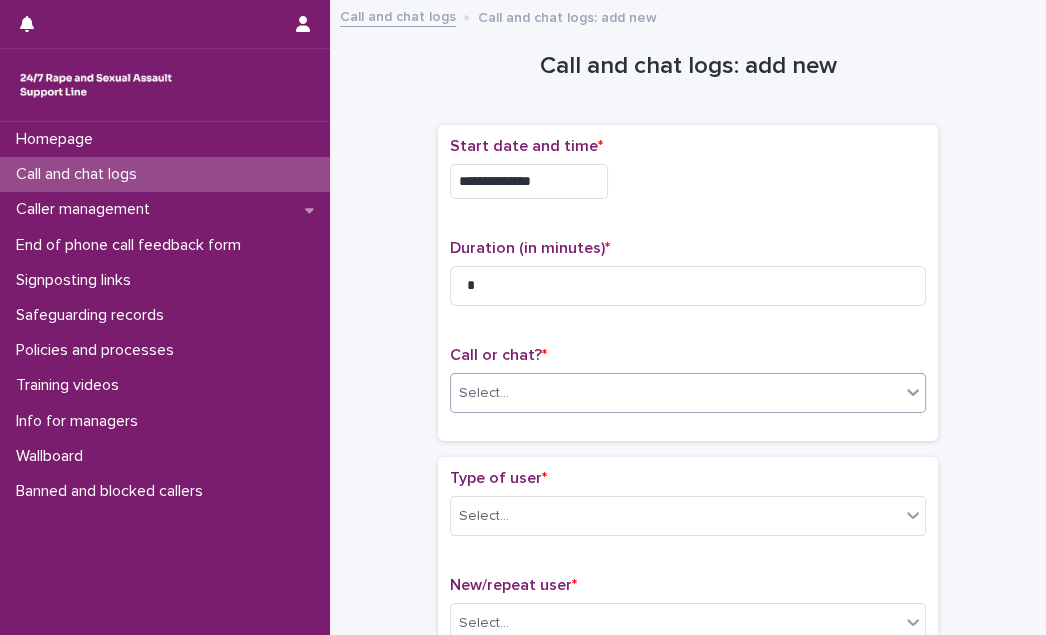 click on "Select..." at bounding box center [675, 393] 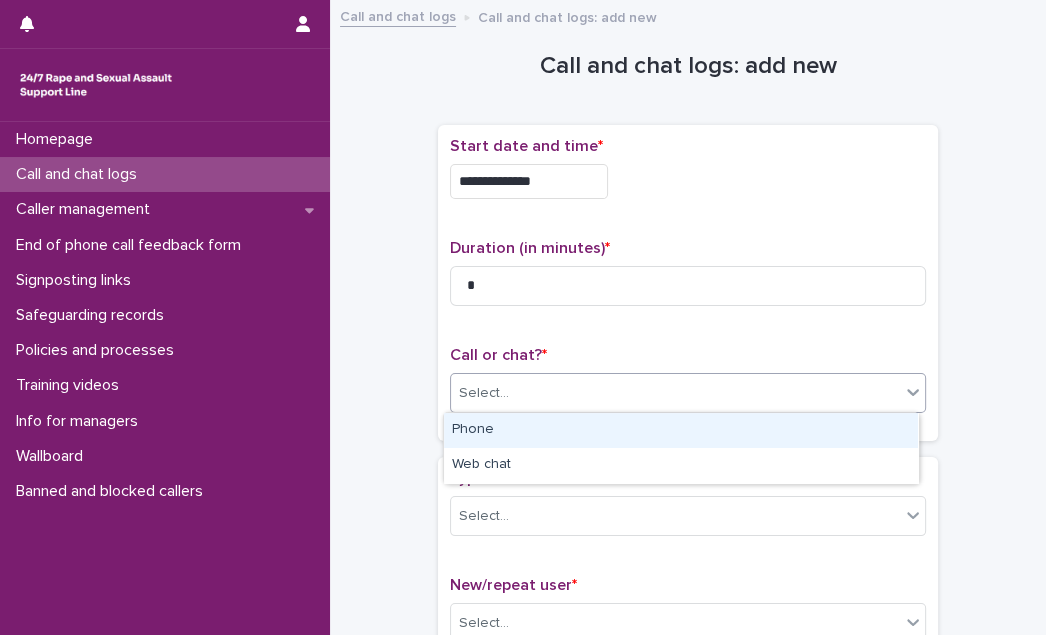 click on "Phone" at bounding box center (681, 430) 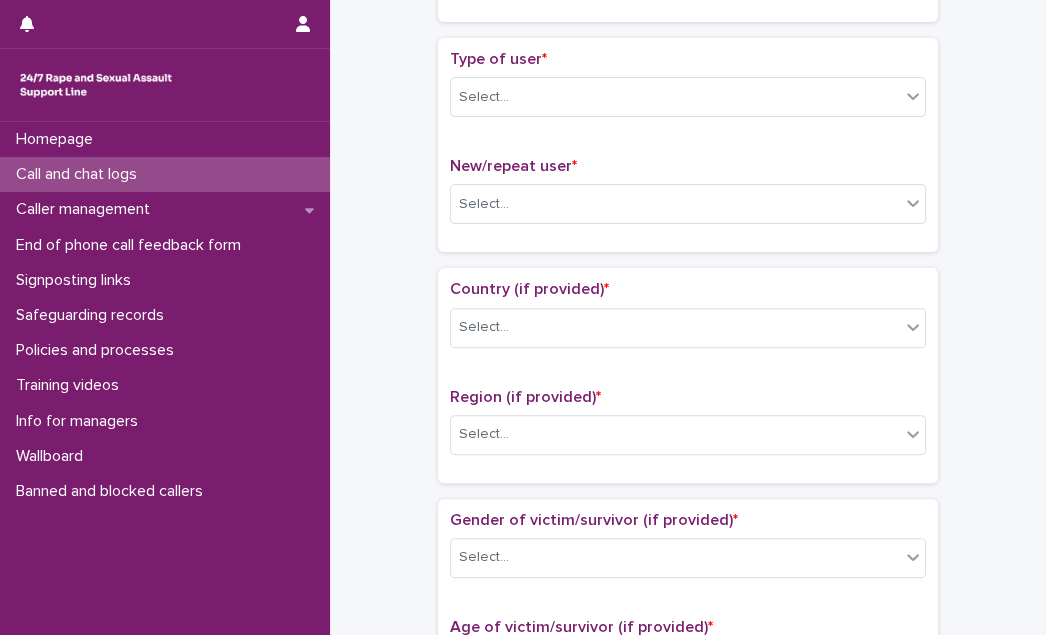 scroll, scrollTop: 454, scrollLeft: 0, axis: vertical 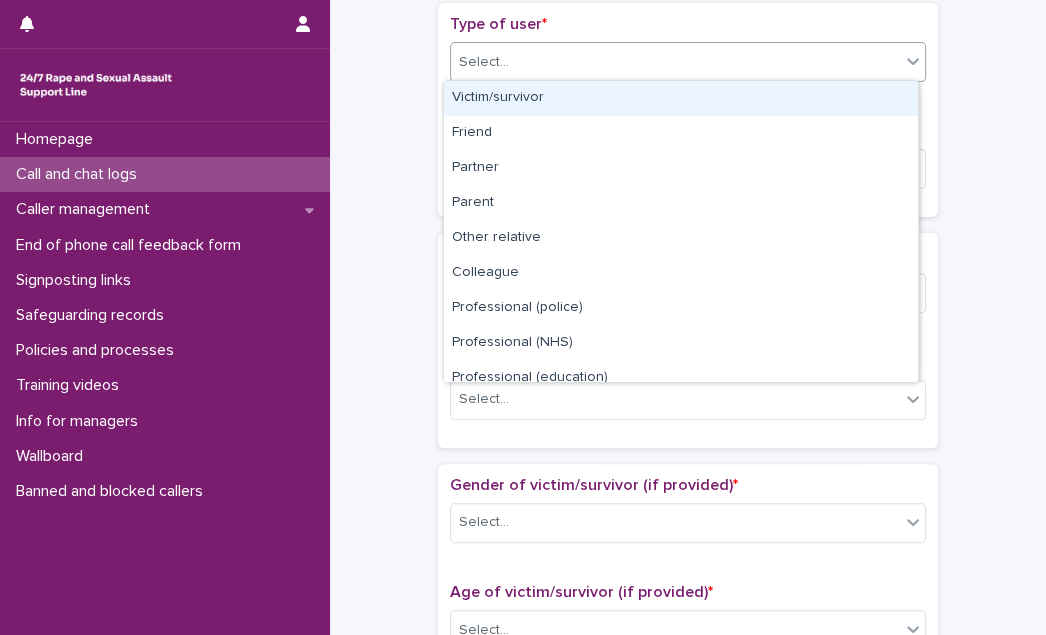 click on "Select..." at bounding box center (675, 62) 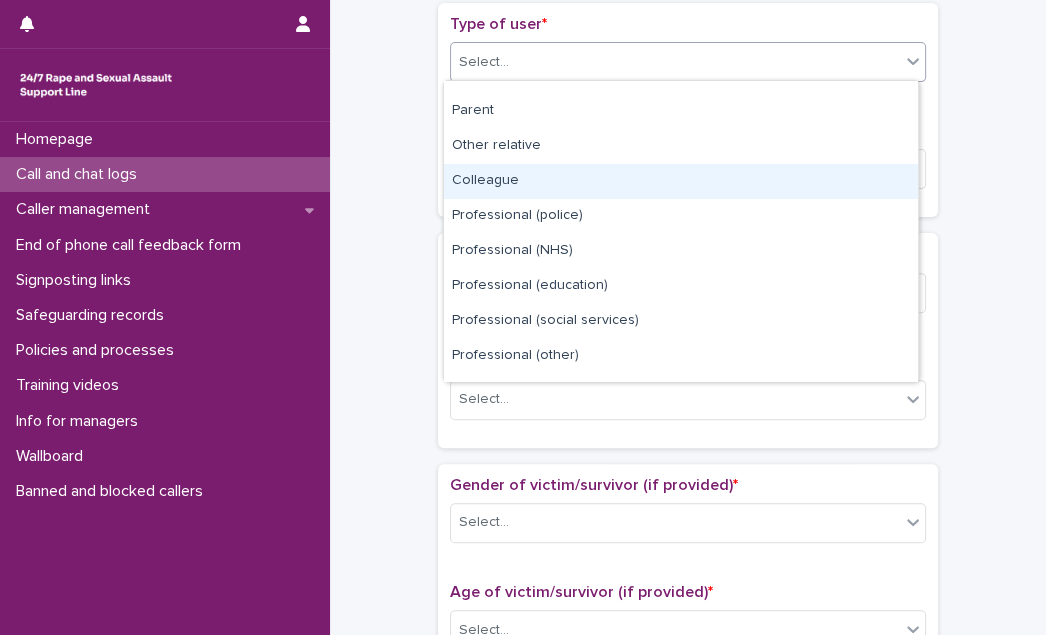 scroll, scrollTop: 224, scrollLeft: 0, axis: vertical 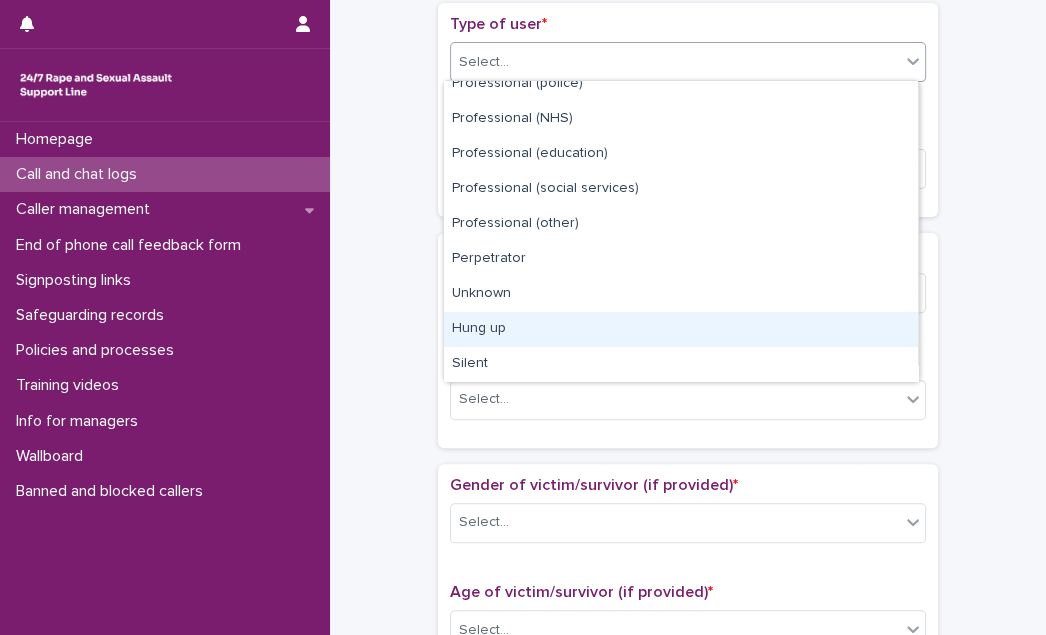 click on "Hung up" at bounding box center (681, 329) 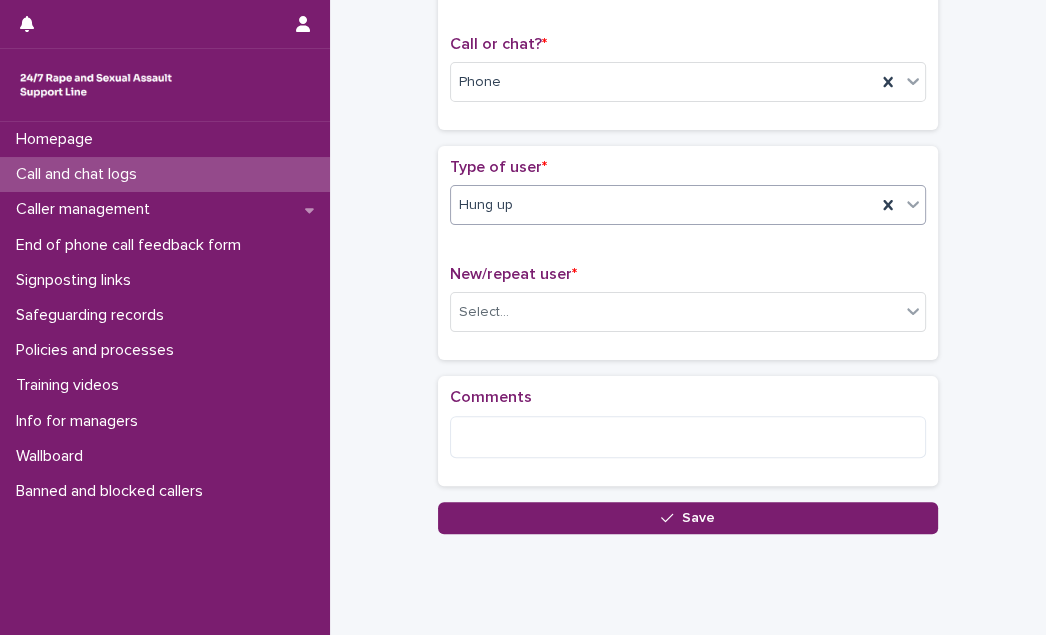scroll, scrollTop: 363, scrollLeft: 0, axis: vertical 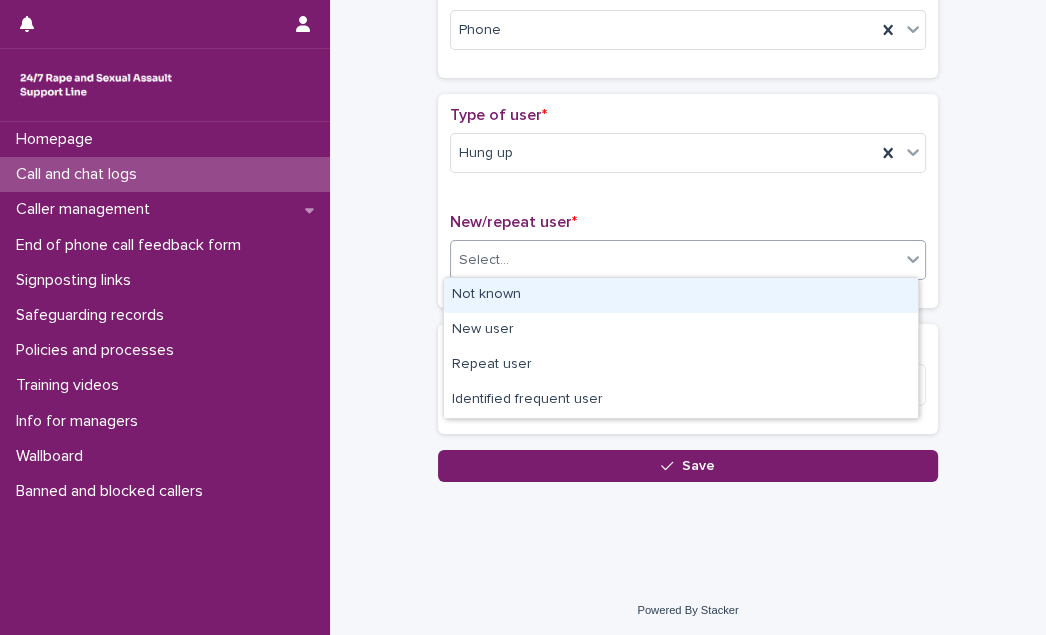 click on "Select..." at bounding box center (675, 260) 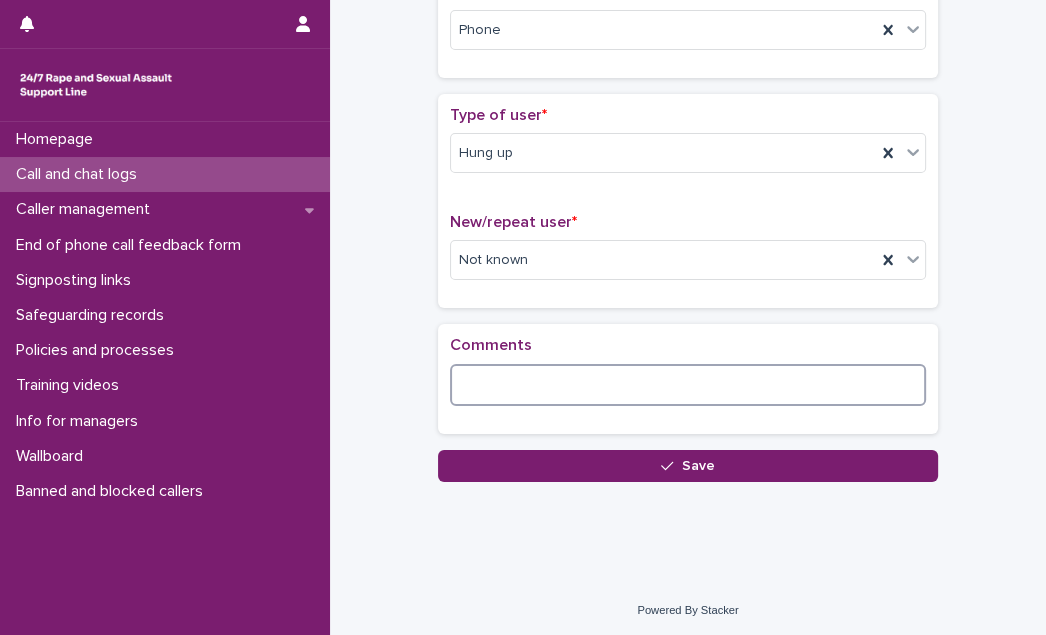 click at bounding box center (688, 385) 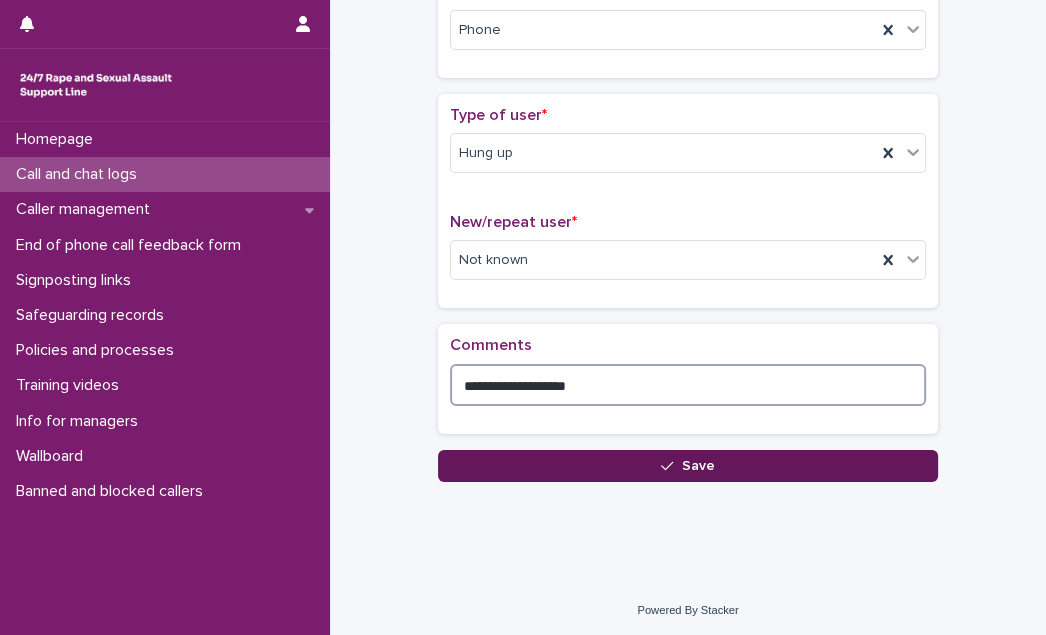 type on "**********" 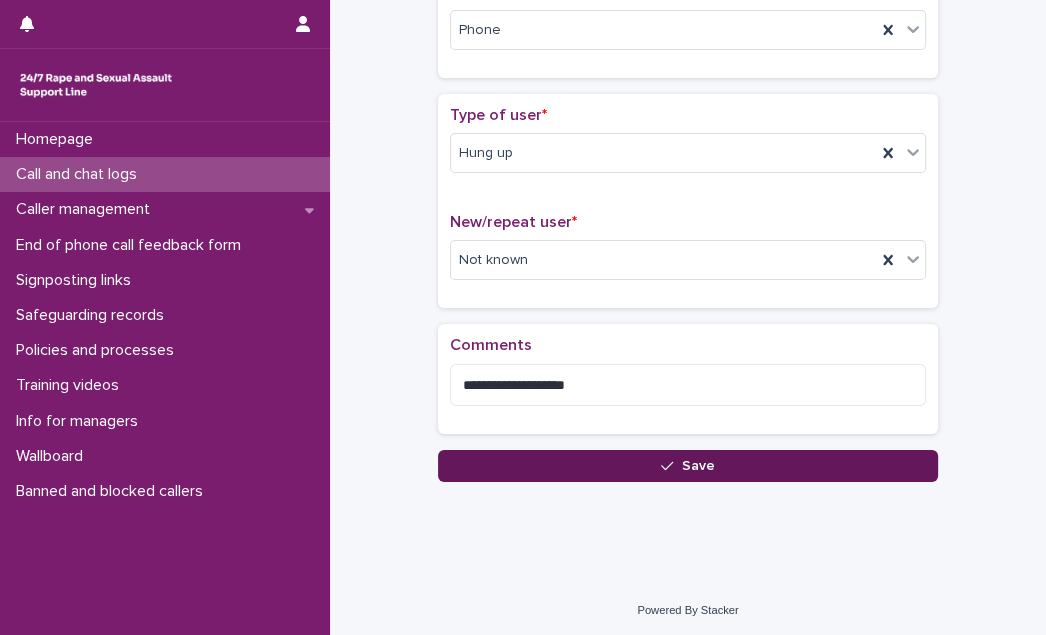 click on "Save" at bounding box center (688, 466) 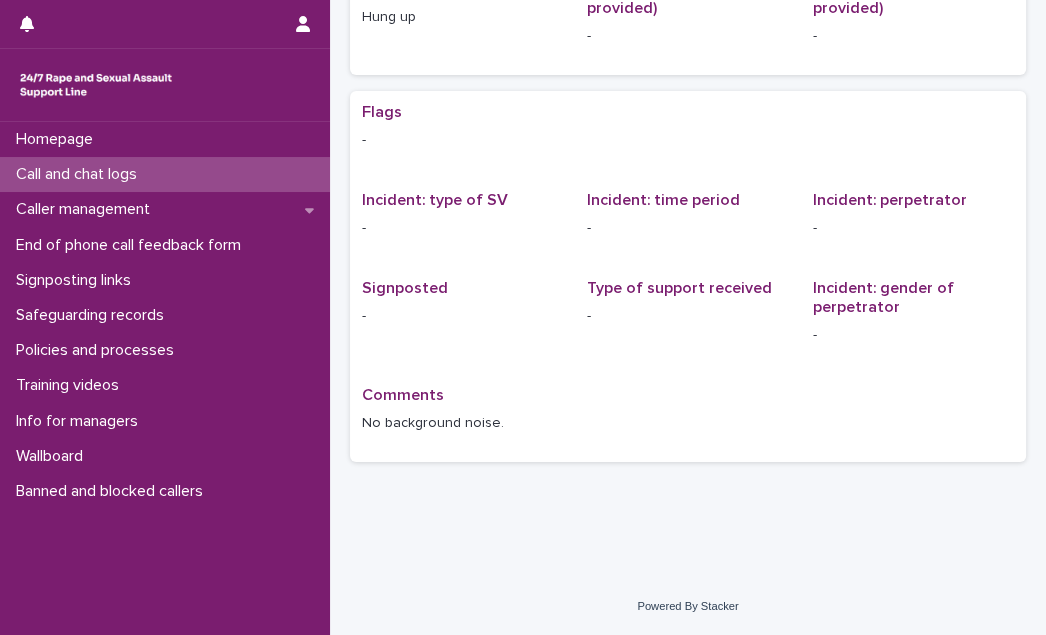 scroll, scrollTop: 0, scrollLeft: 0, axis: both 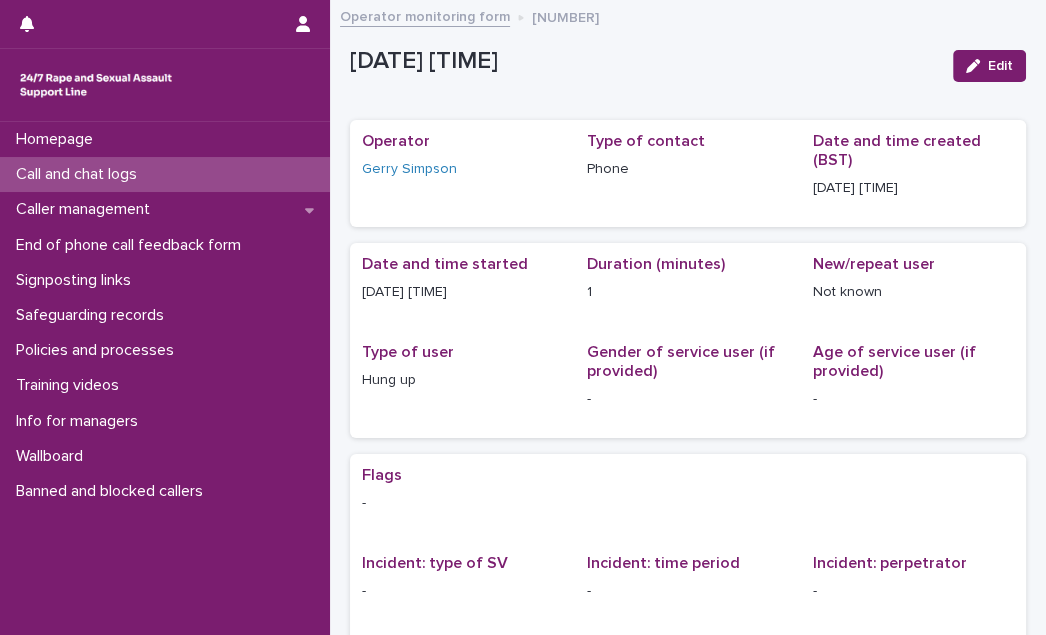 click on "Call and chat logs" at bounding box center (80, 174) 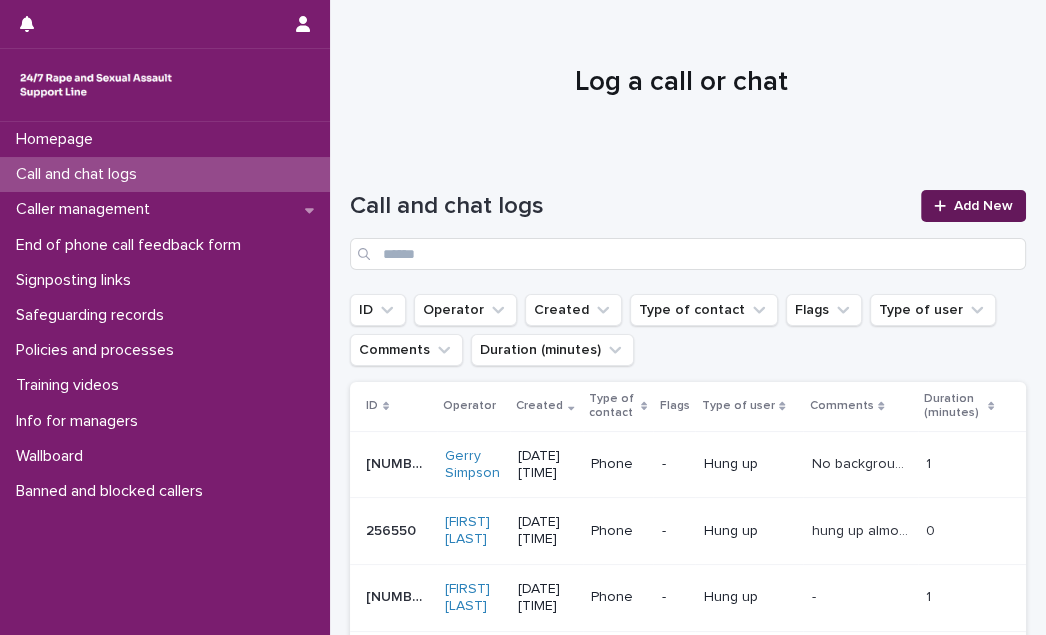 click on "Add New" at bounding box center [983, 206] 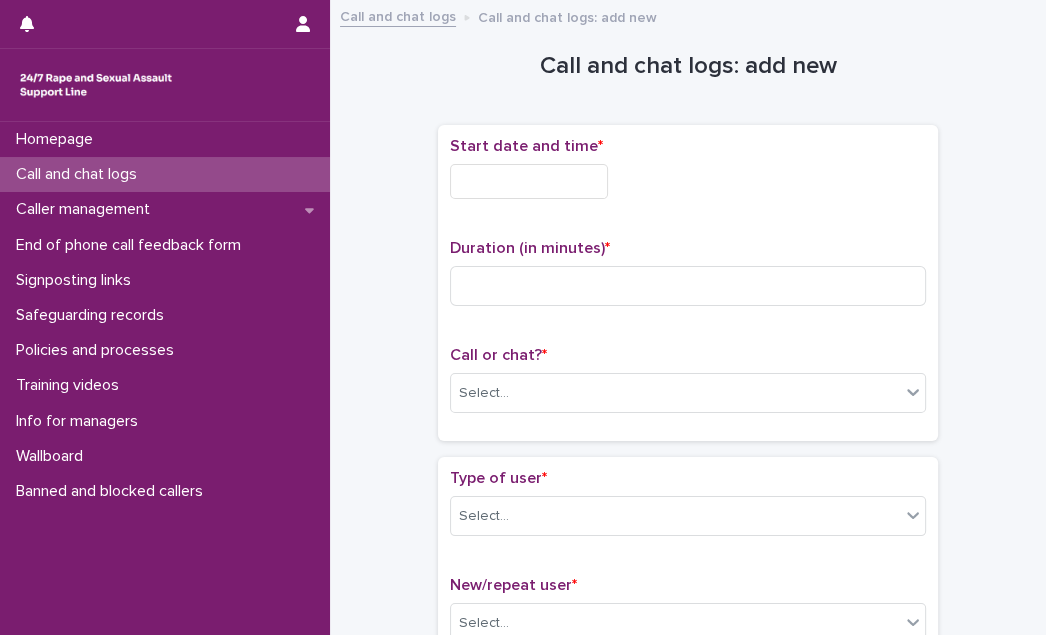 click at bounding box center [529, 181] 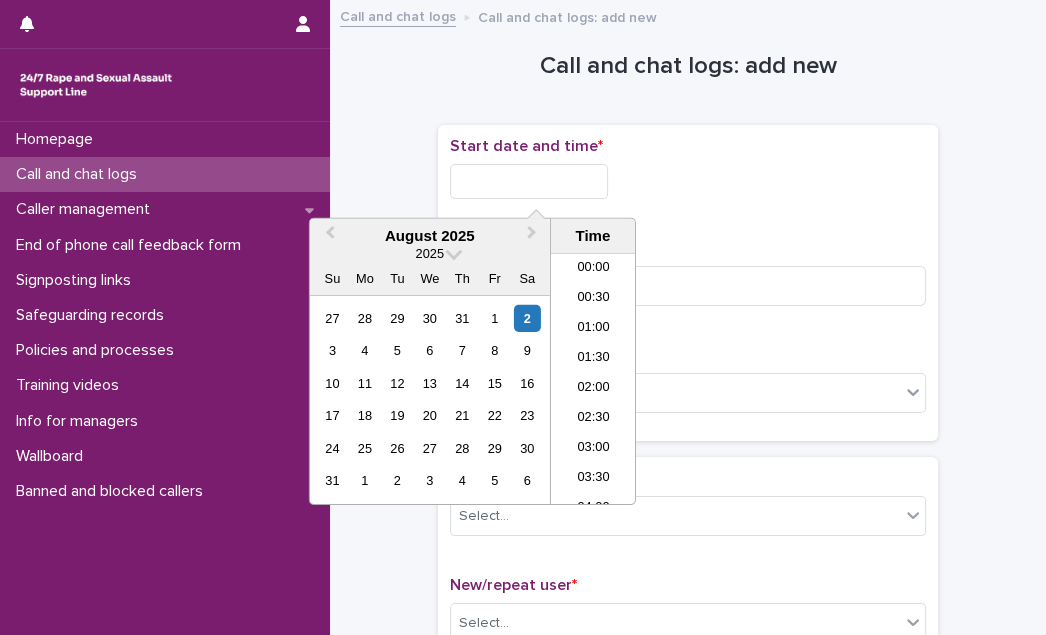 scroll, scrollTop: 1189, scrollLeft: 0, axis: vertical 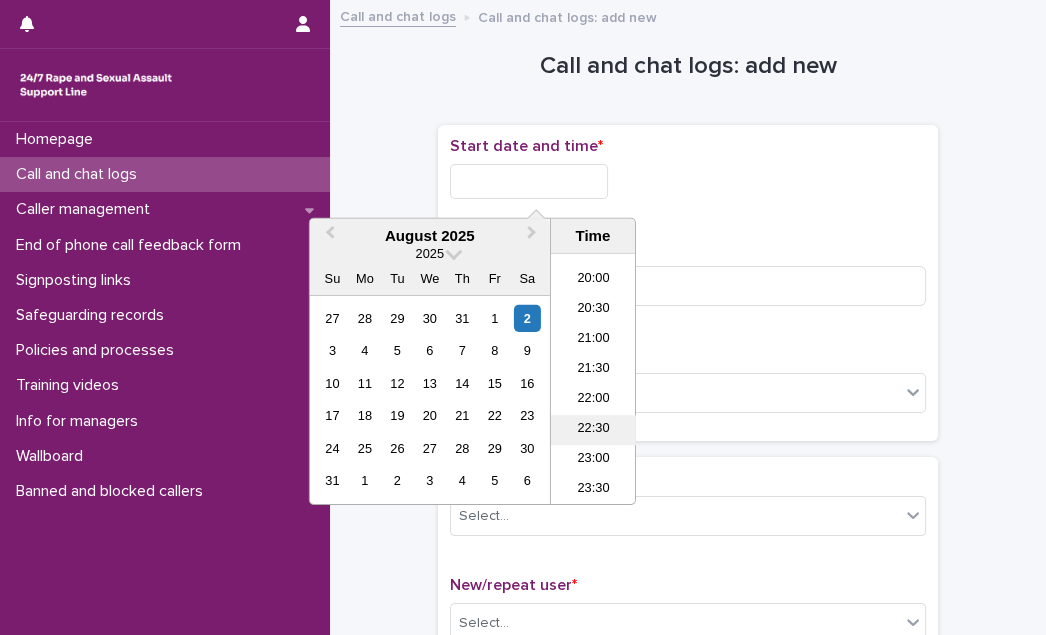 click on "22:30" at bounding box center (593, 430) 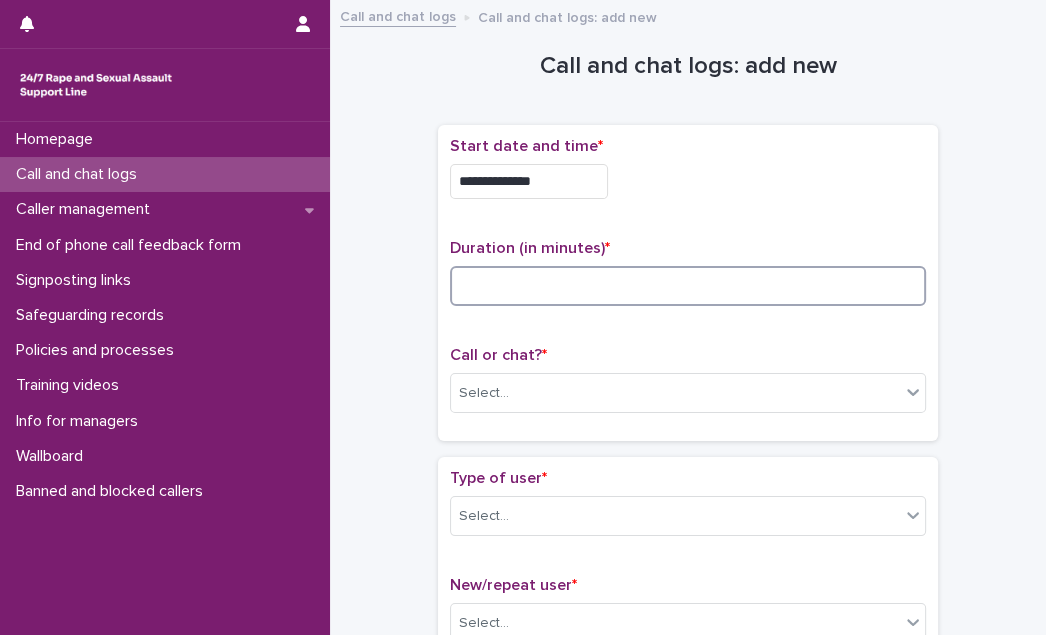 click at bounding box center [688, 286] 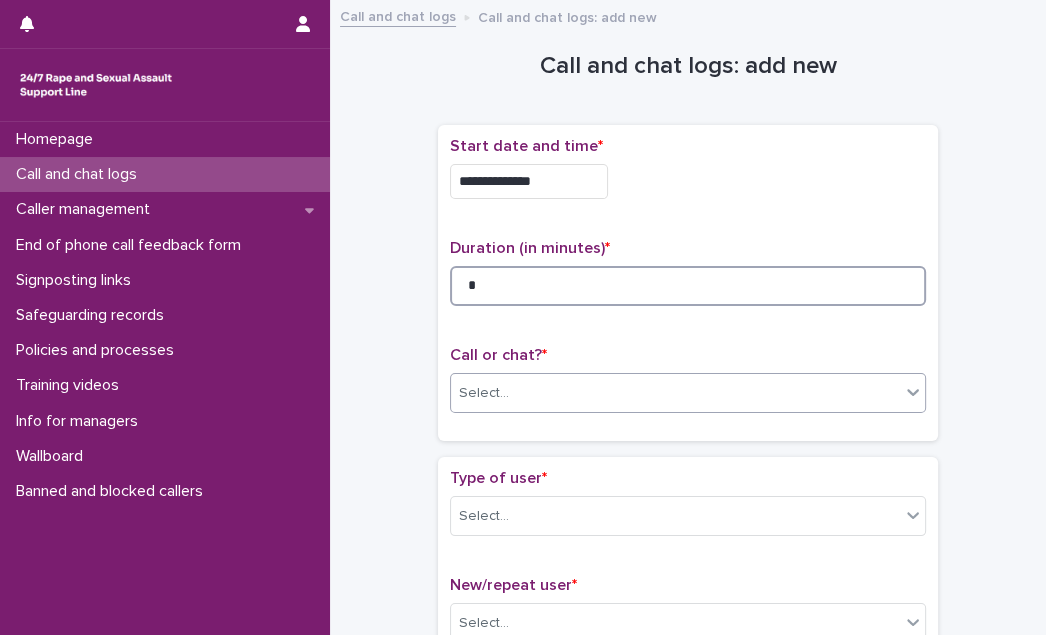 type on "*" 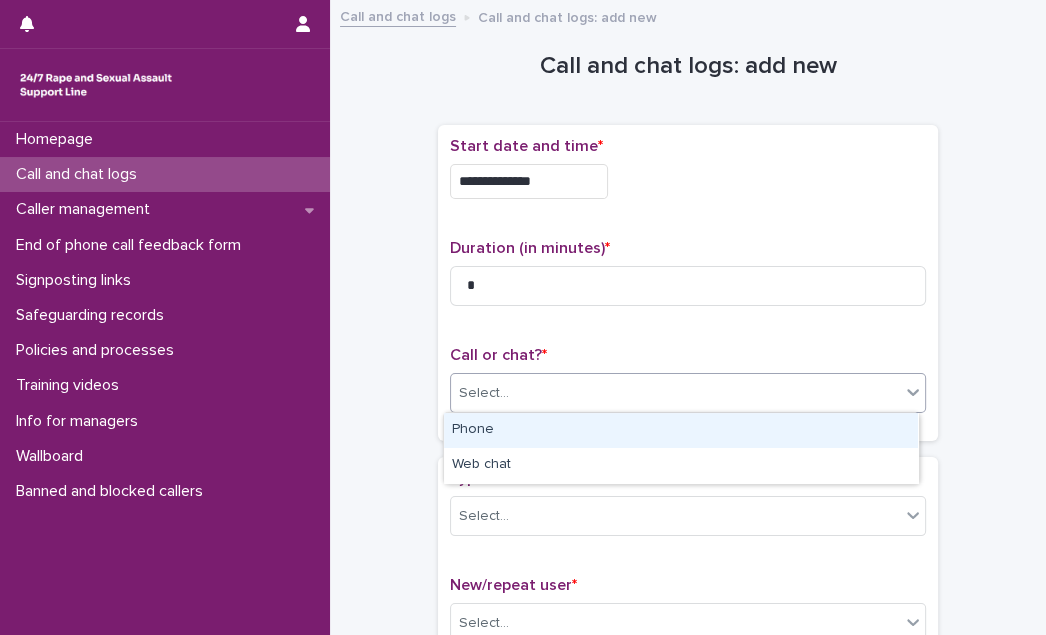 click on "Select..." at bounding box center (675, 393) 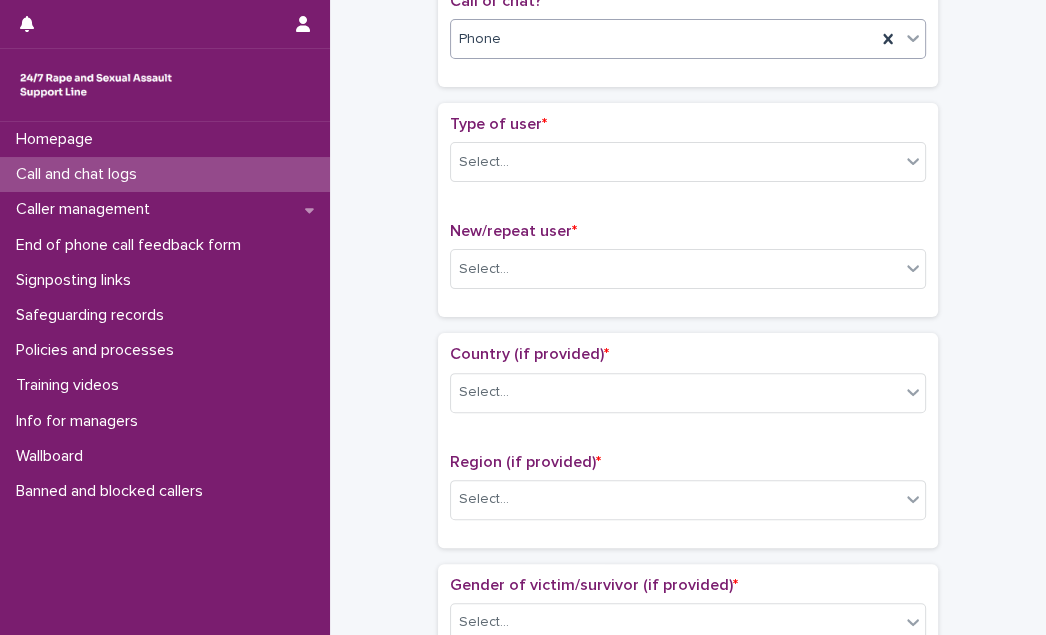 scroll, scrollTop: 363, scrollLeft: 0, axis: vertical 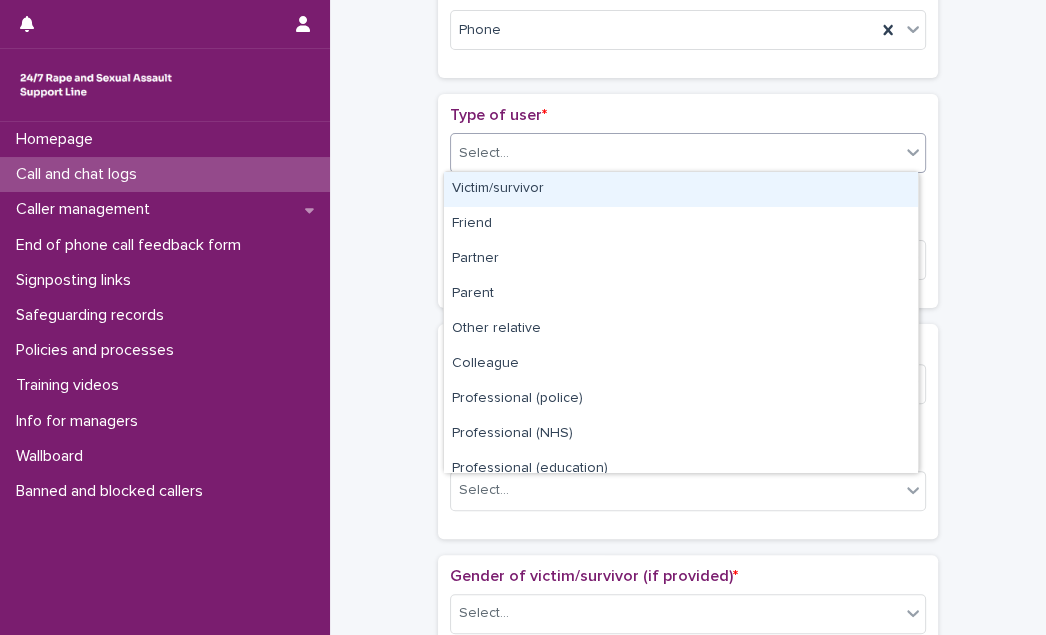 click on "Select..." at bounding box center (675, 153) 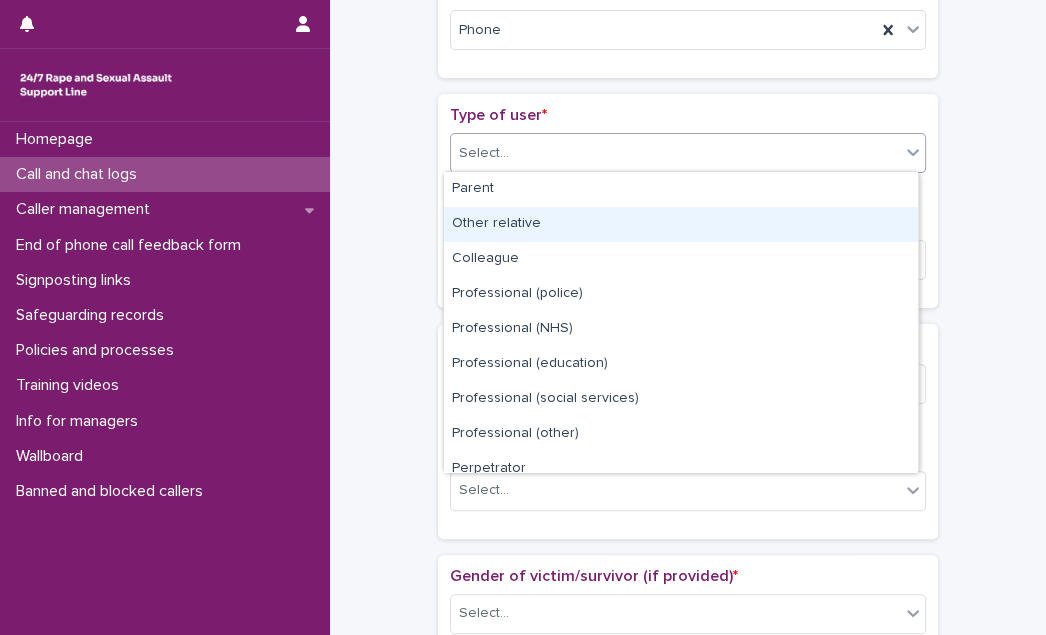 scroll, scrollTop: 224, scrollLeft: 0, axis: vertical 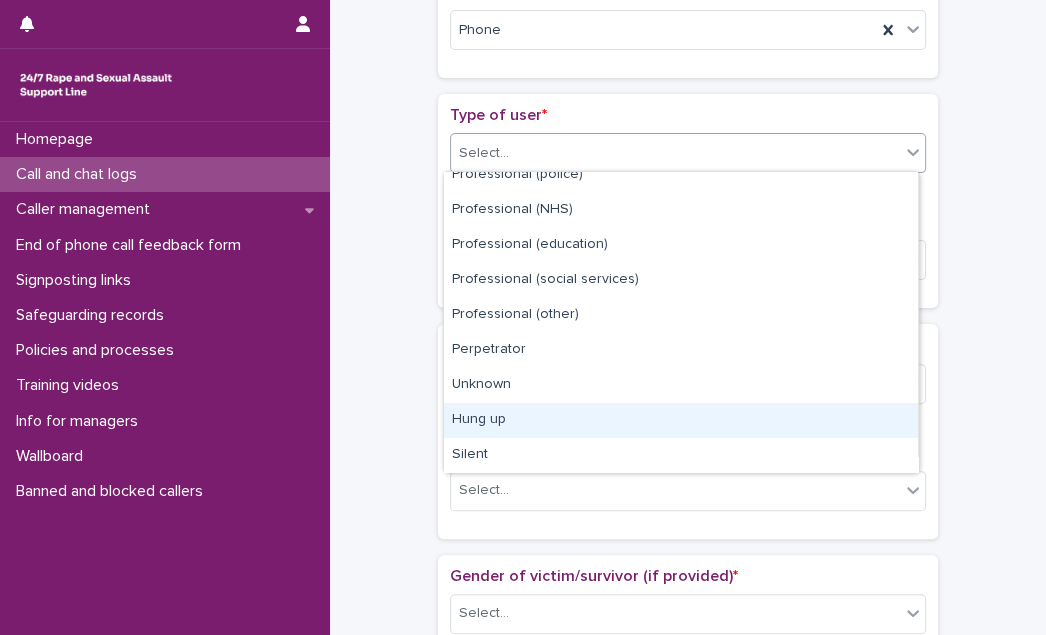 click on "Hung up" at bounding box center [681, 420] 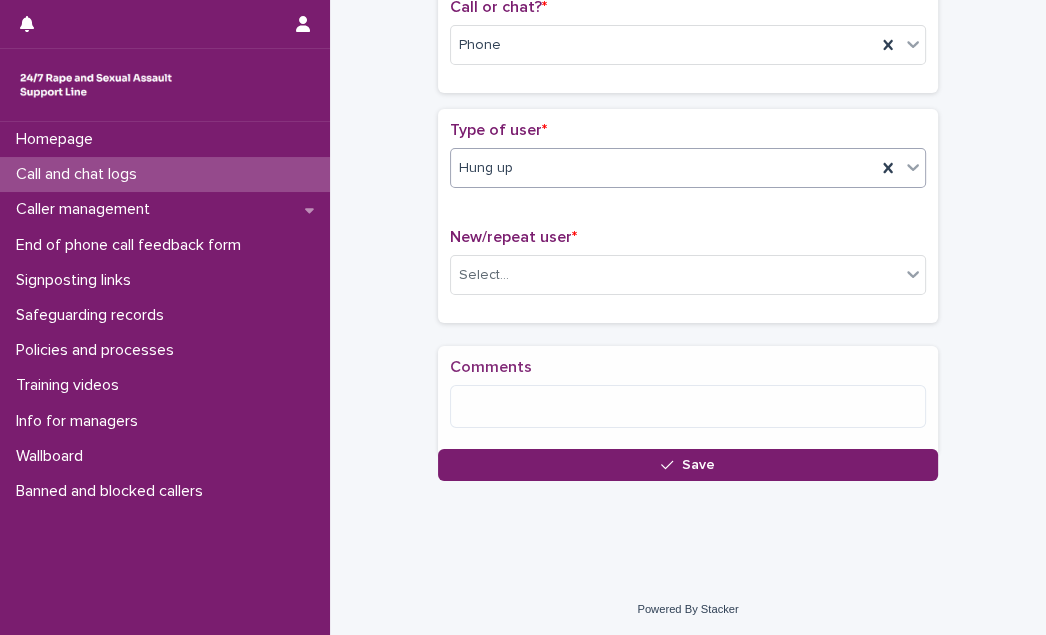 scroll, scrollTop: 363, scrollLeft: 0, axis: vertical 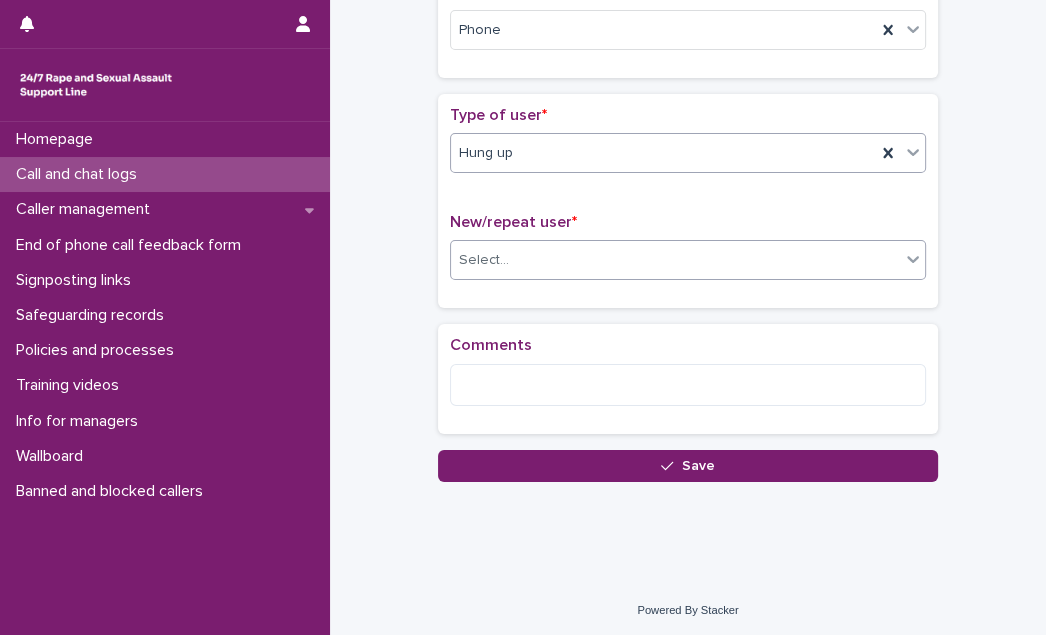 click on "Select..." at bounding box center [675, 260] 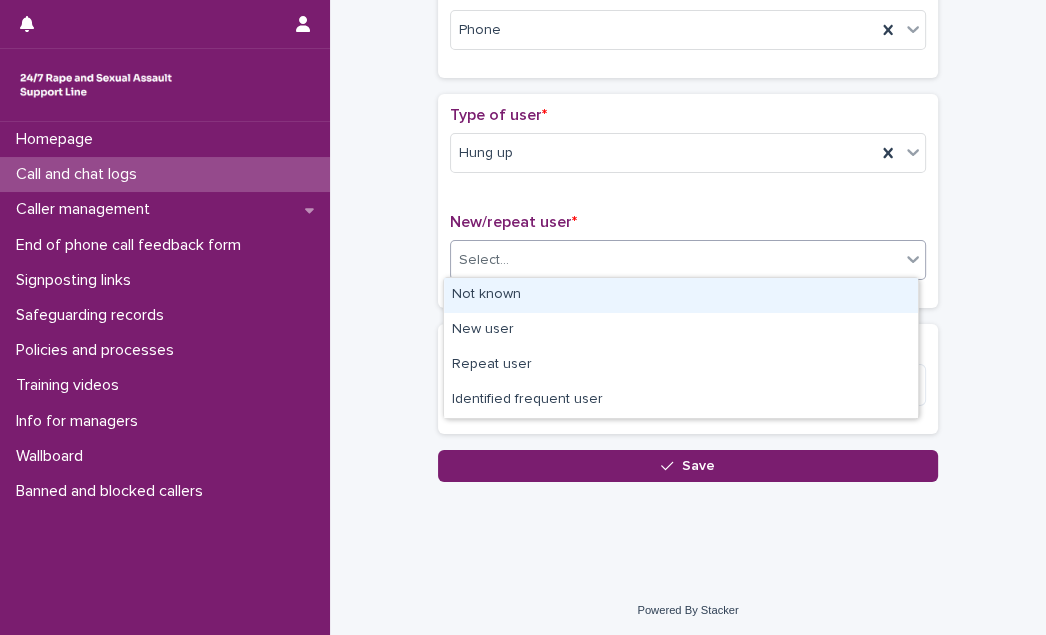 click on "Not known" at bounding box center [681, 295] 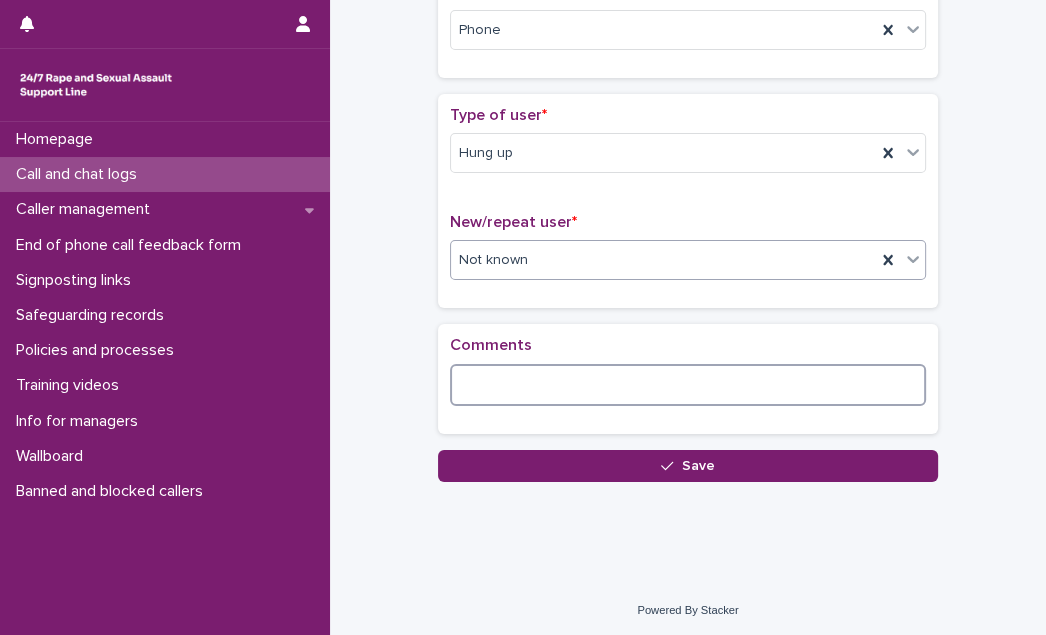 click at bounding box center (688, 385) 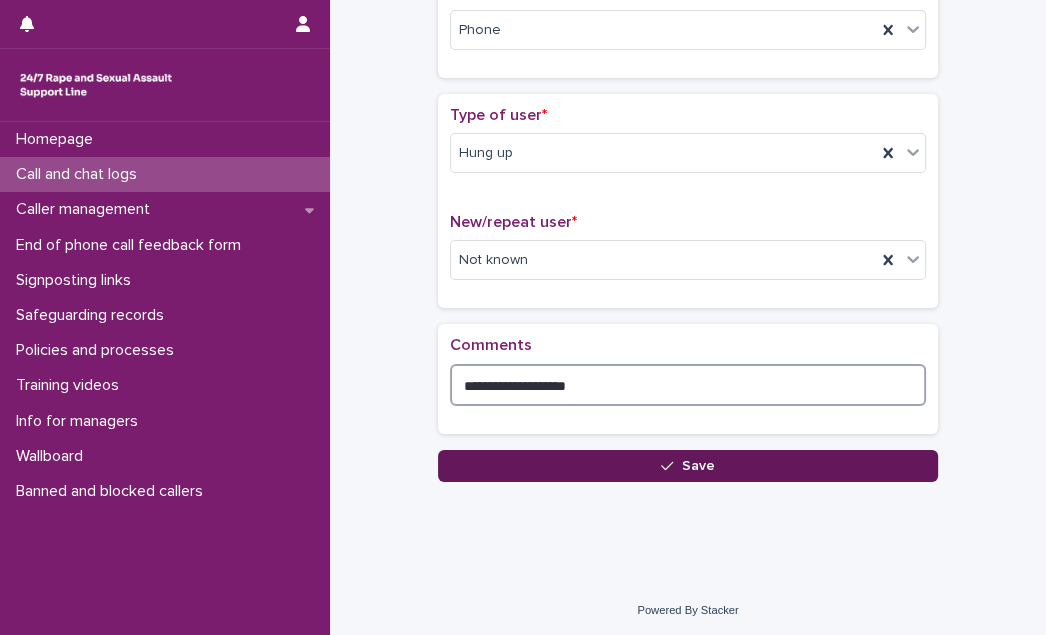 type on "**********" 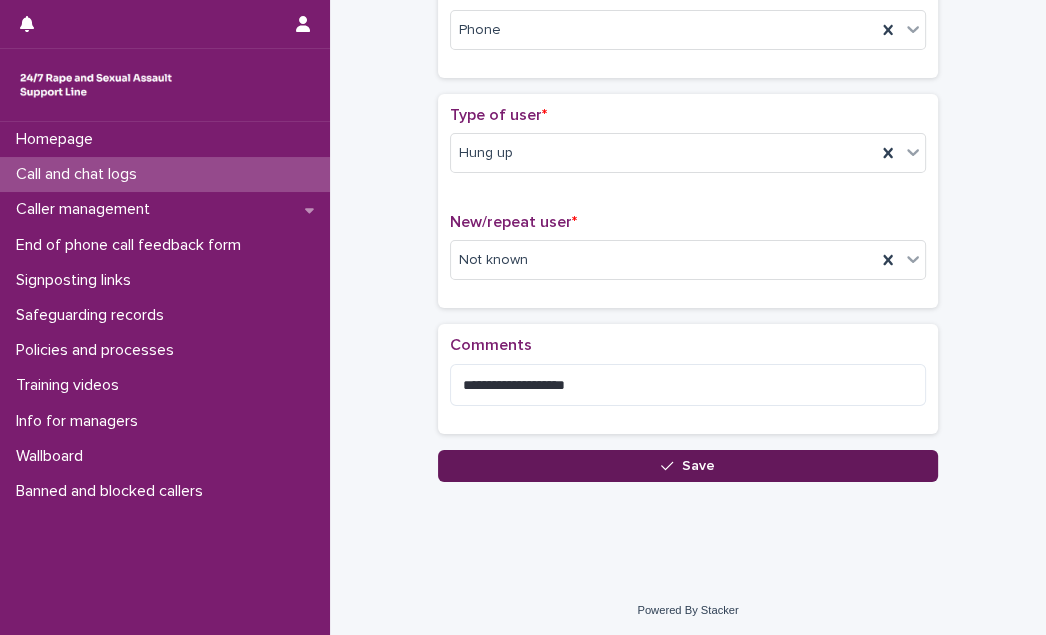 click on "Save" at bounding box center (688, 466) 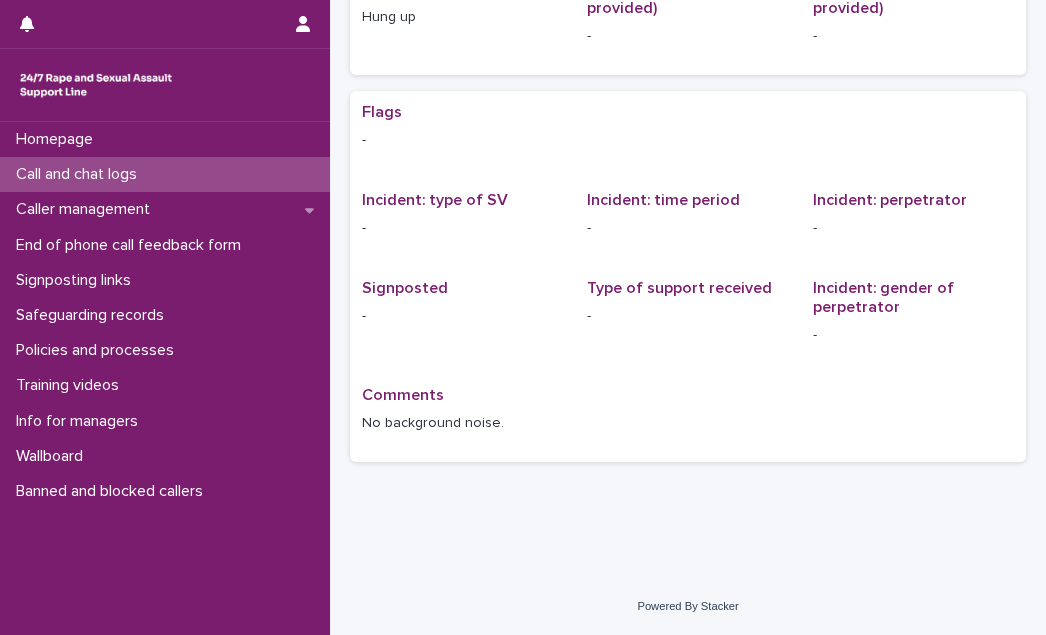 scroll, scrollTop: 0, scrollLeft: 0, axis: both 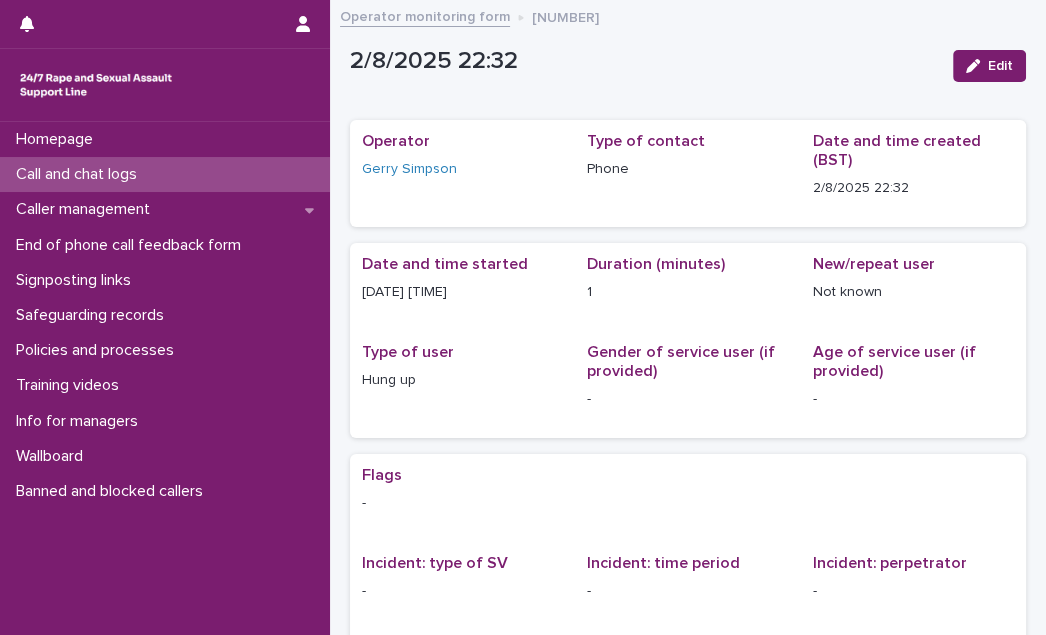 click on "Call and chat logs" at bounding box center [80, 174] 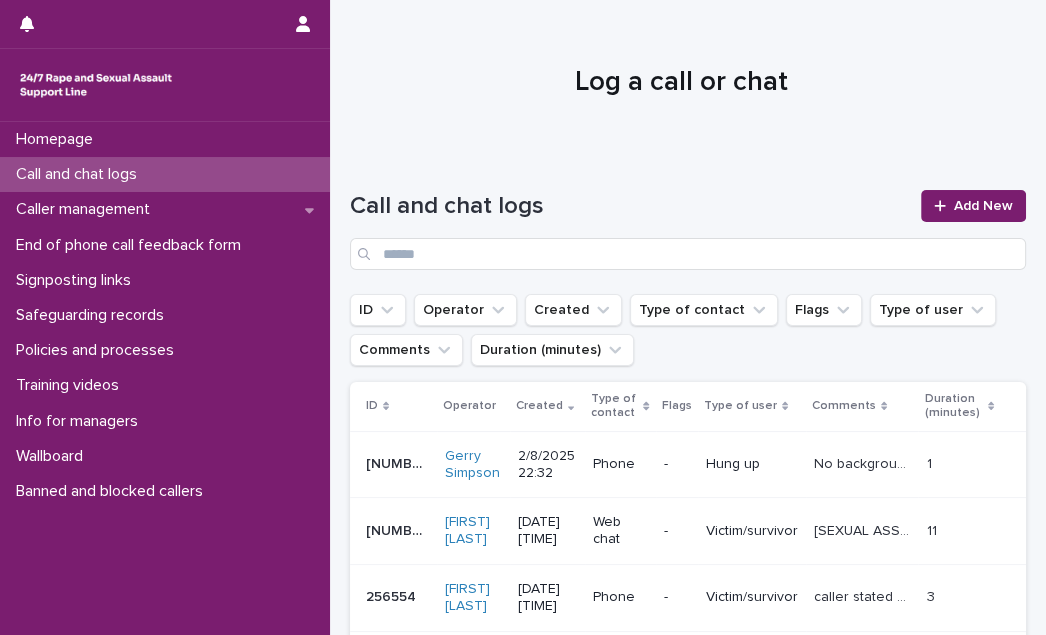 click on "Call and chat logs" at bounding box center (80, 174) 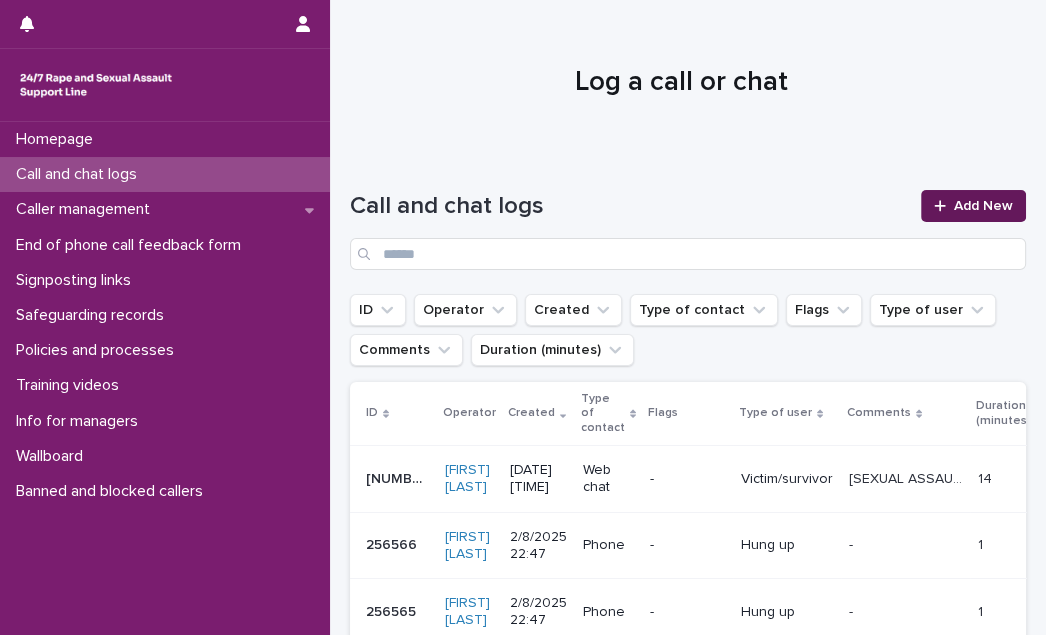 click on "Add New" at bounding box center [983, 206] 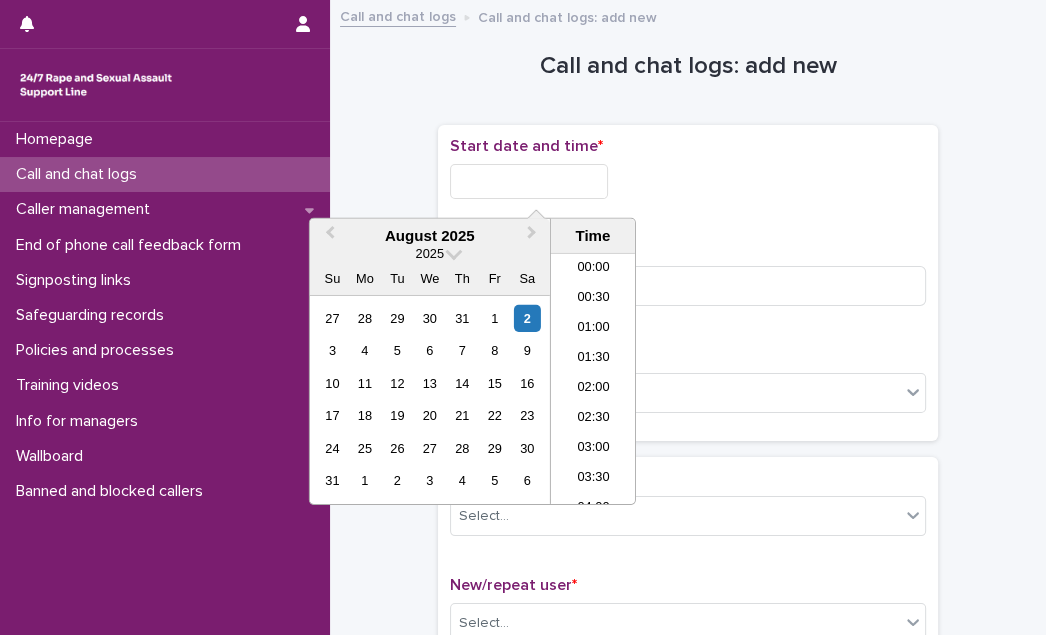 click at bounding box center [529, 181] 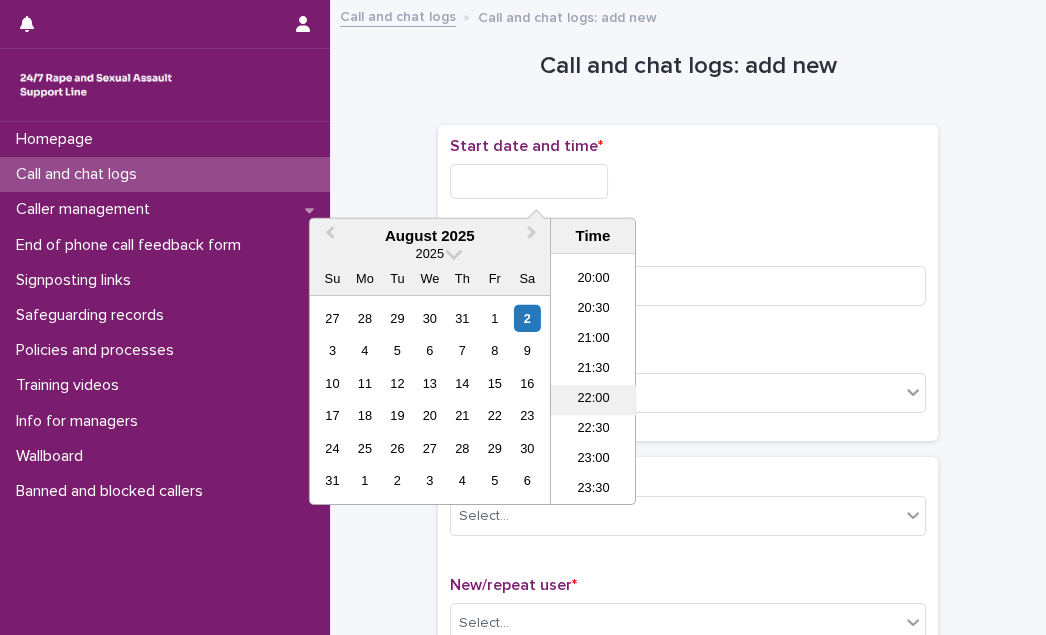 click on "22:00" at bounding box center (593, 400) 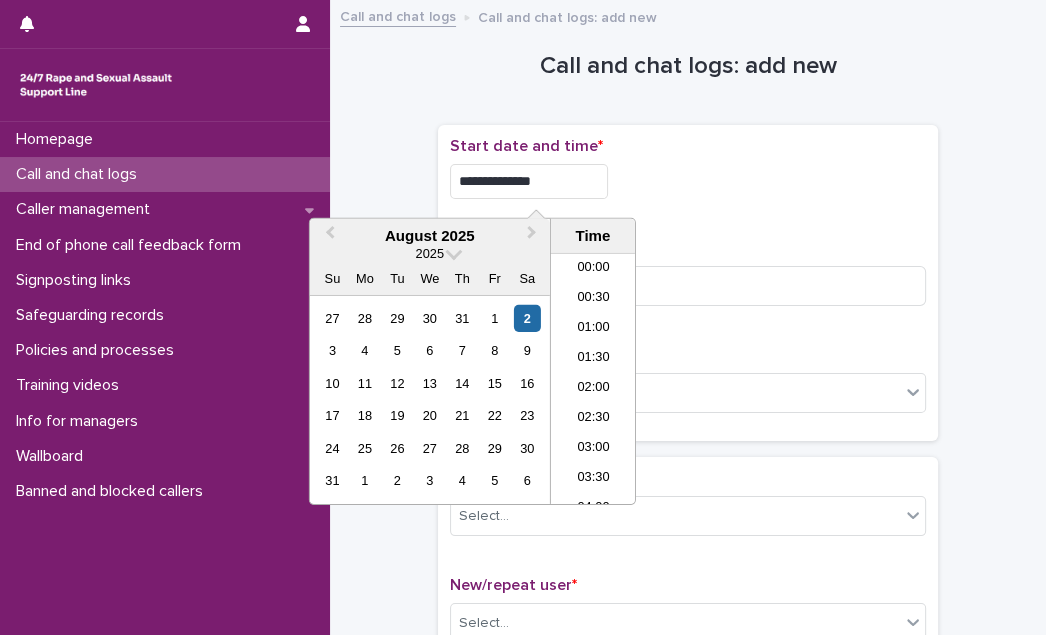 scroll, scrollTop: 1189, scrollLeft: 0, axis: vertical 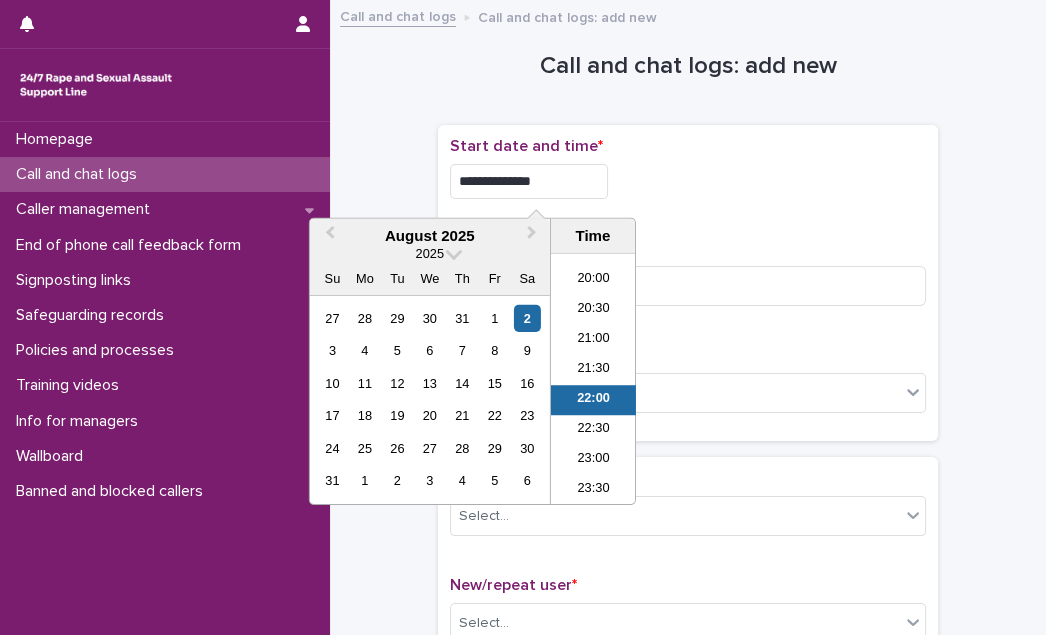 click on "**********" at bounding box center (529, 181) 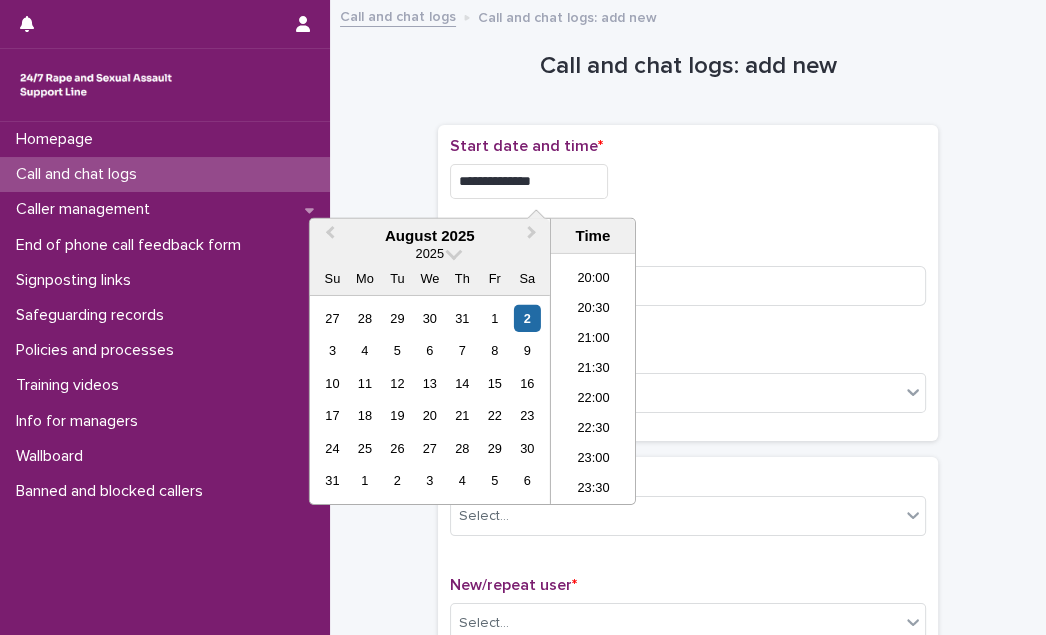 type on "**********" 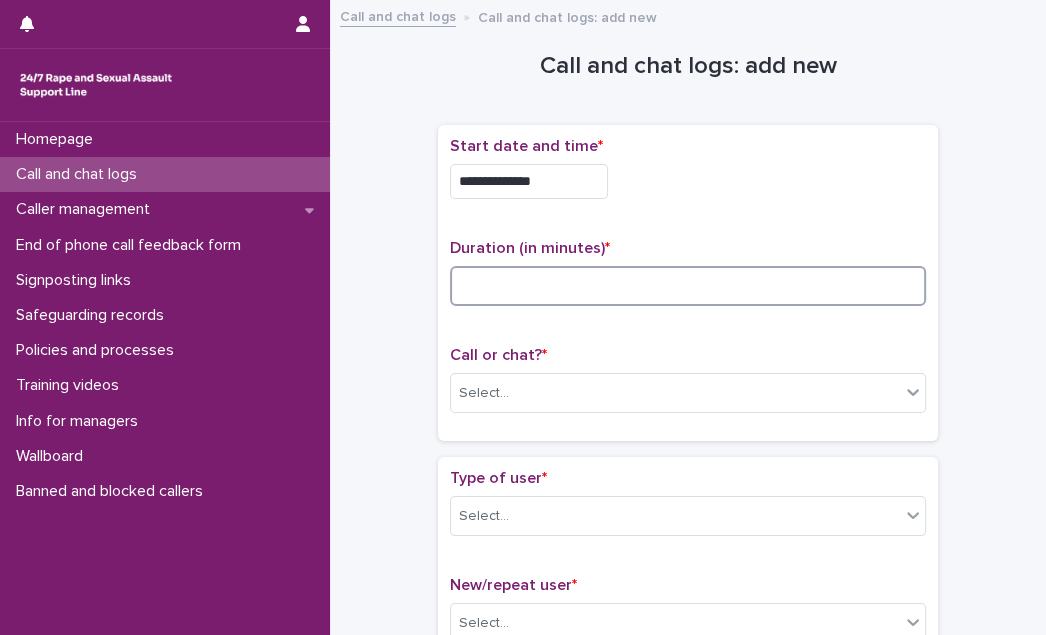 click at bounding box center (688, 286) 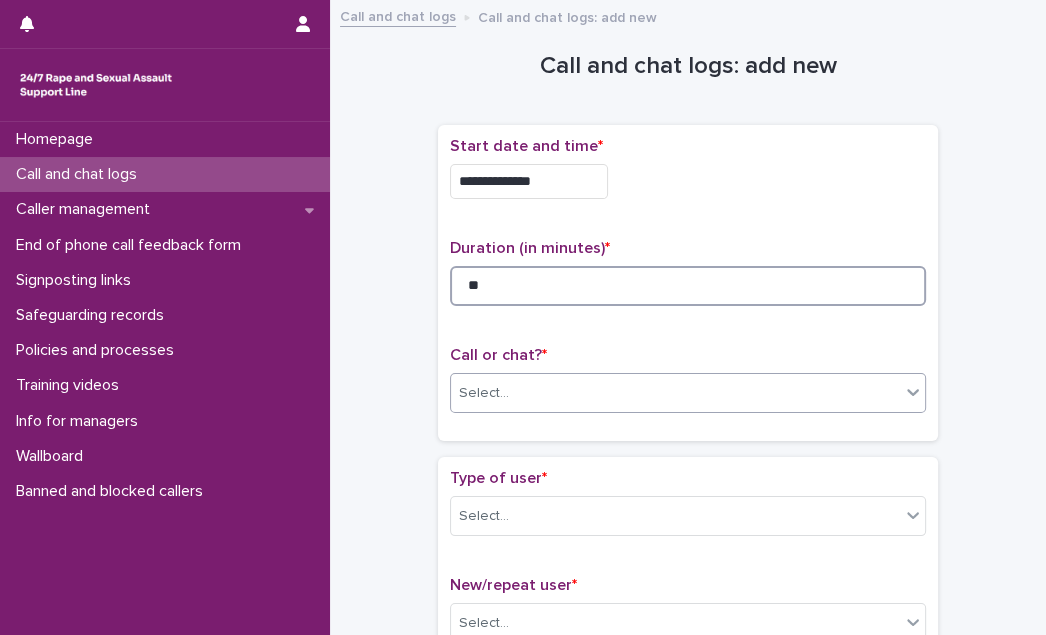 type on "**" 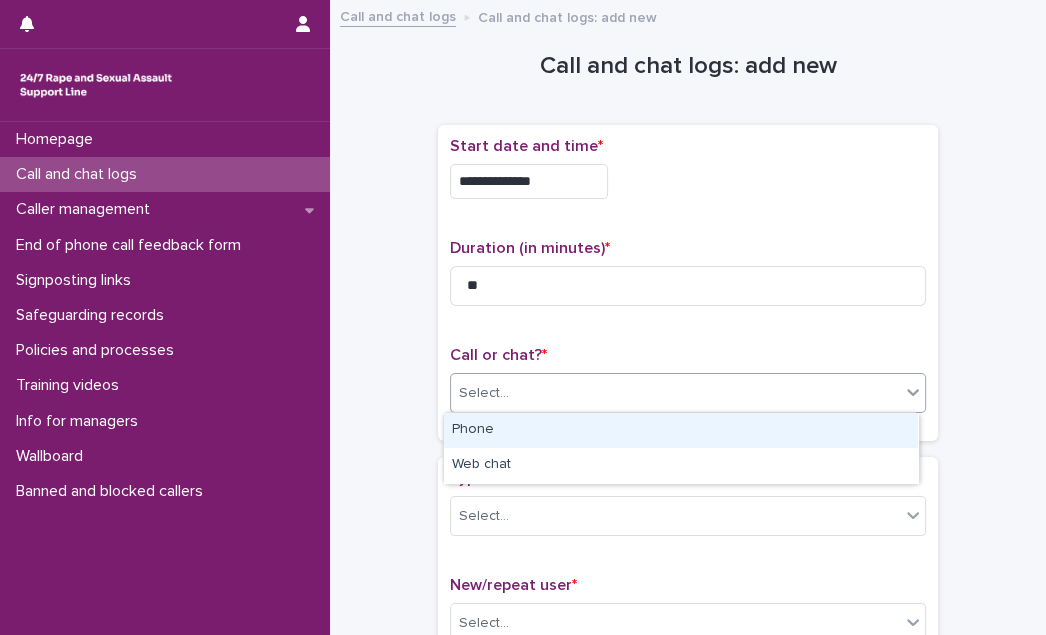 click on "Select..." at bounding box center [484, 393] 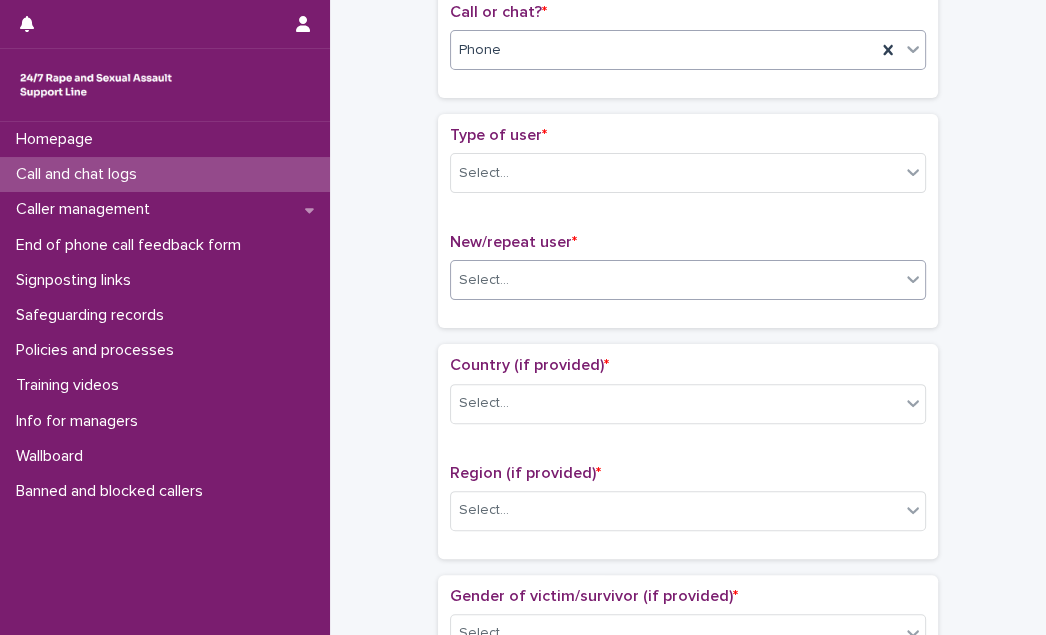 scroll, scrollTop: 363, scrollLeft: 0, axis: vertical 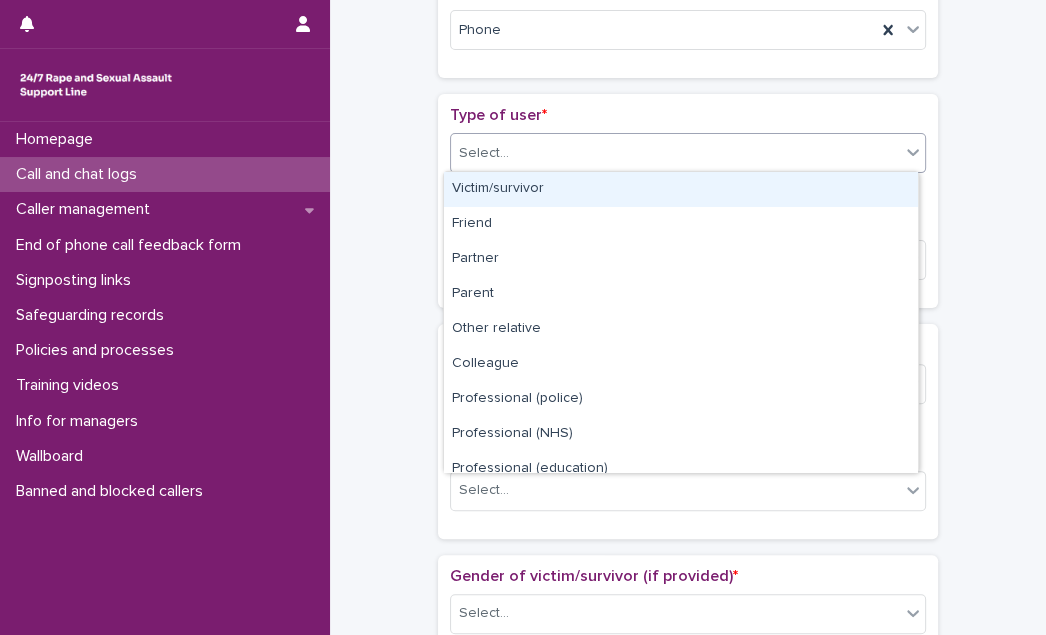 click on "Select..." at bounding box center (675, 153) 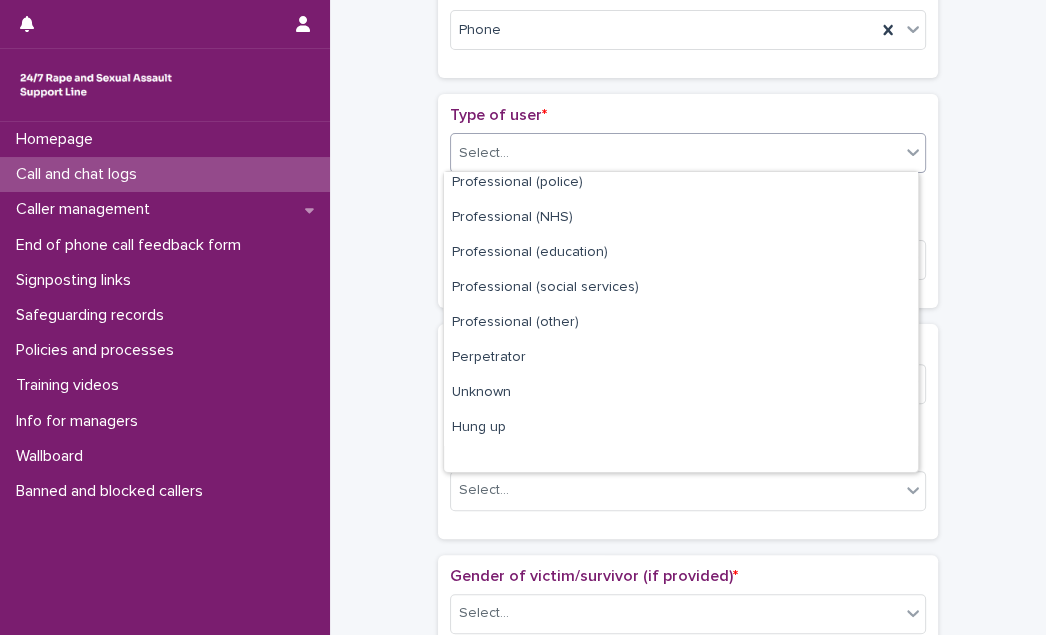 scroll, scrollTop: 224, scrollLeft: 0, axis: vertical 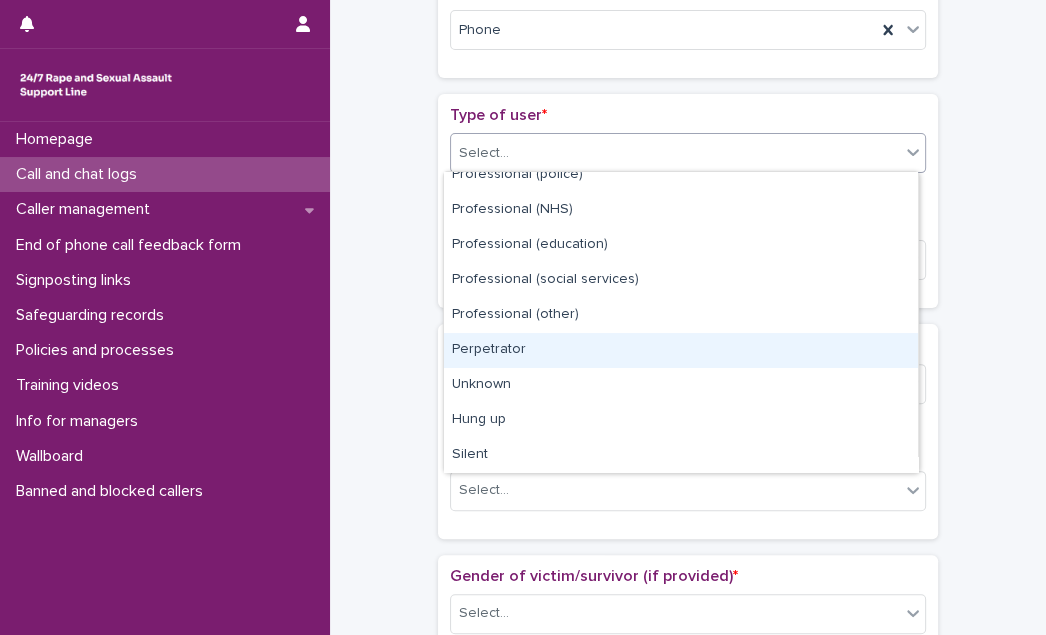 click on "Perpetrator" at bounding box center [681, 350] 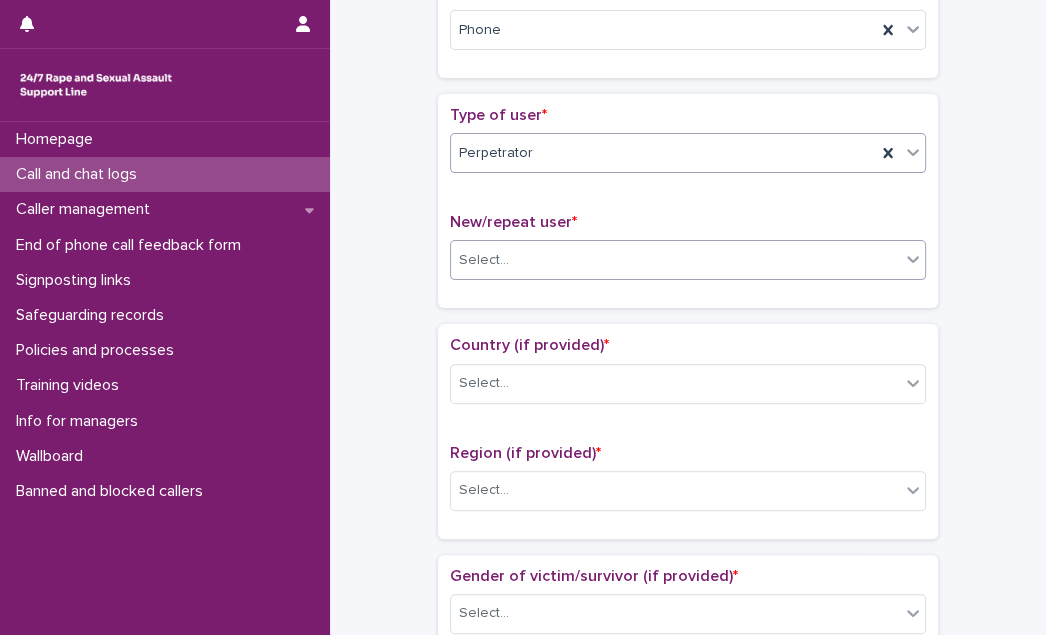 click on "Select..." at bounding box center (675, 260) 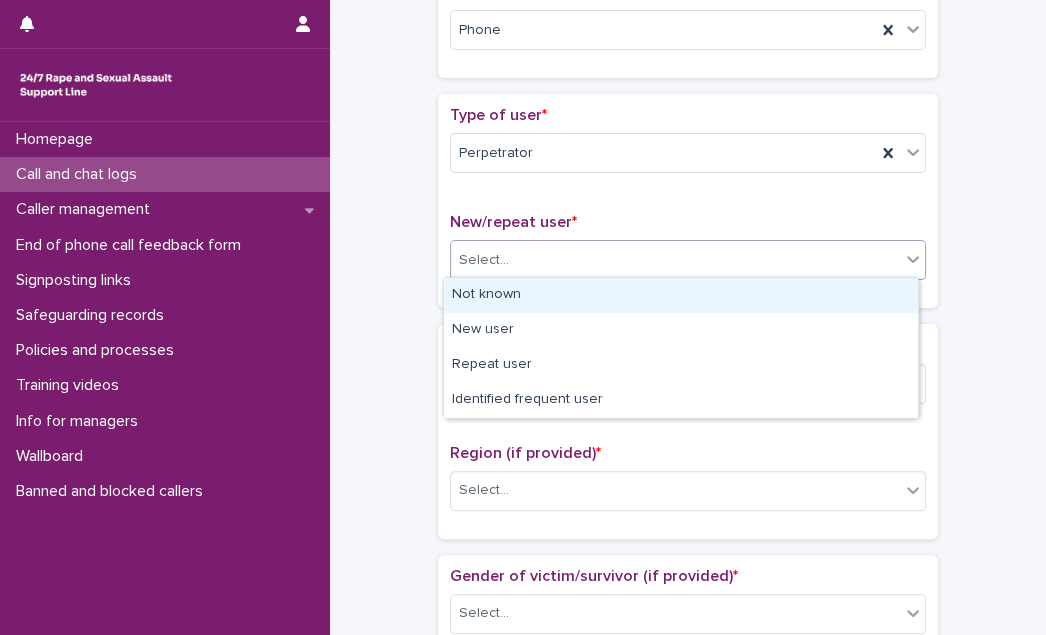 click on "Not known" at bounding box center (681, 295) 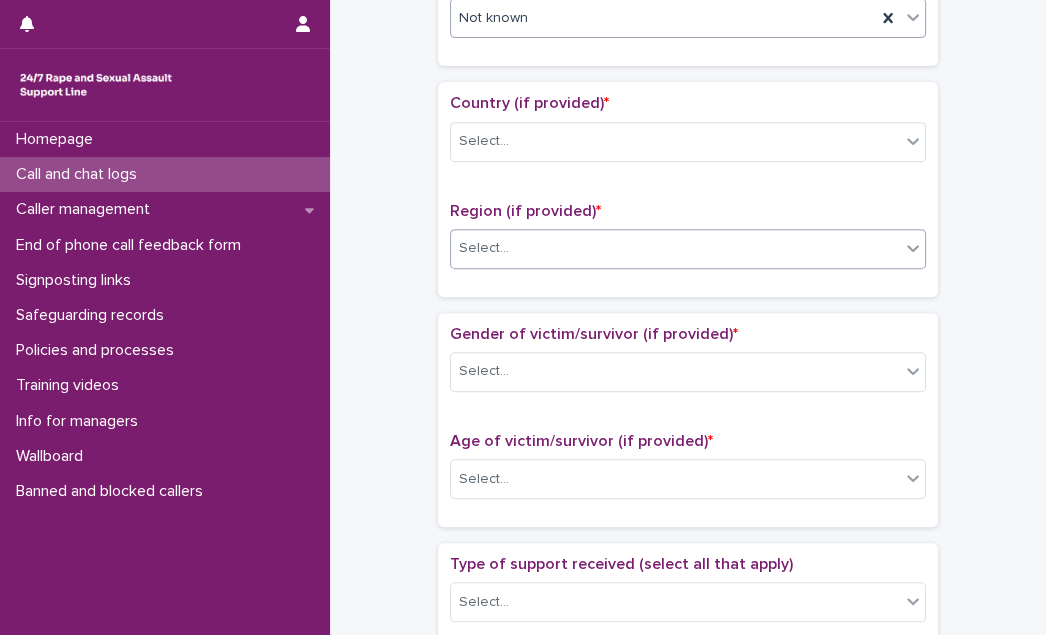 scroll, scrollTop: 636, scrollLeft: 0, axis: vertical 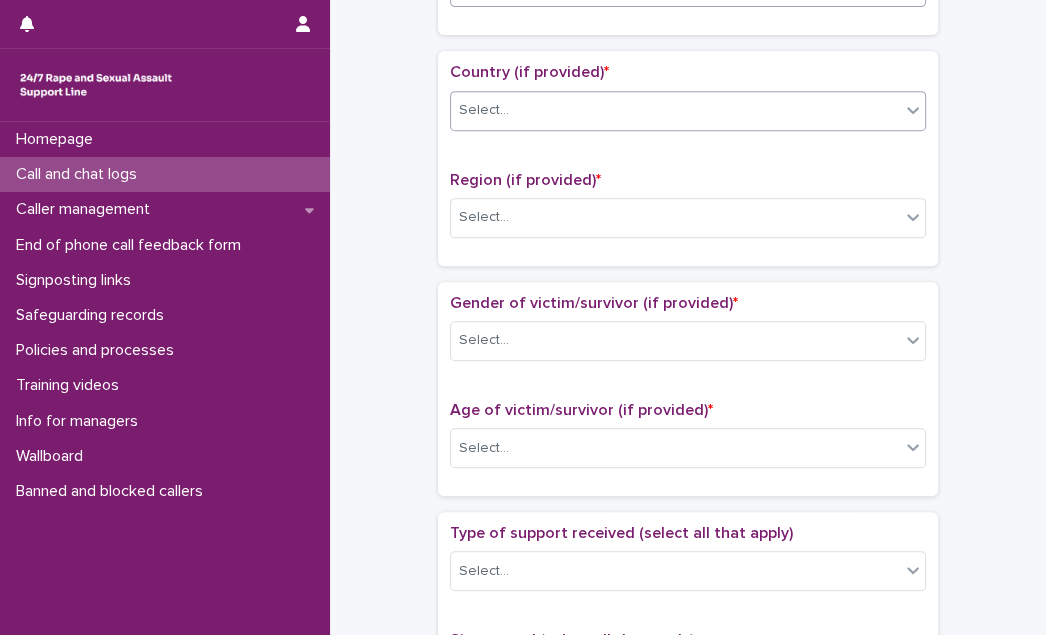 click on "Select..." at bounding box center (675, 110) 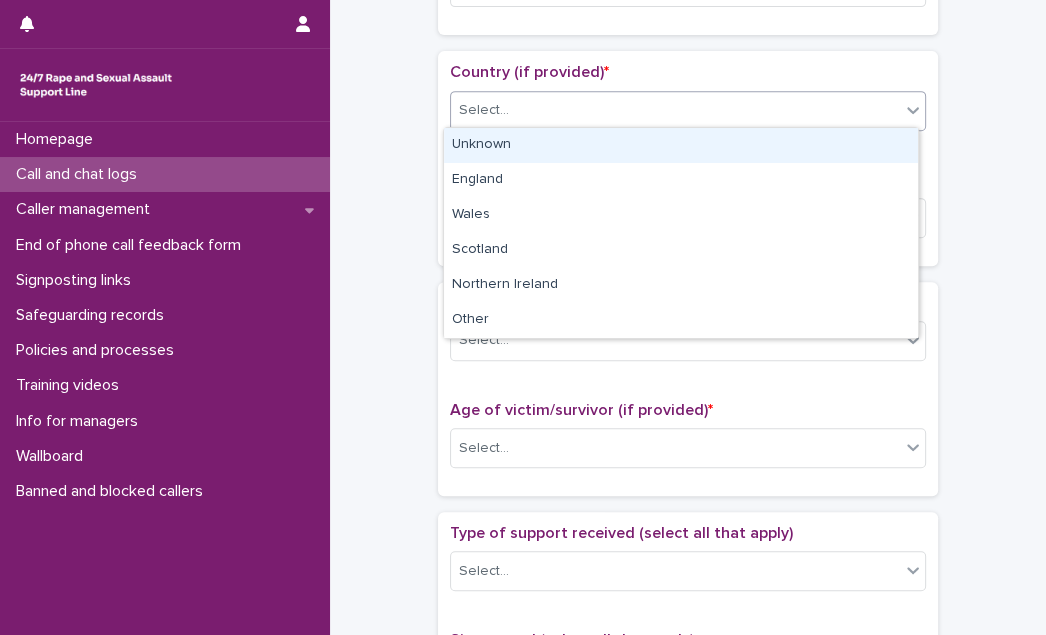 click on "Unknown" at bounding box center [681, 145] 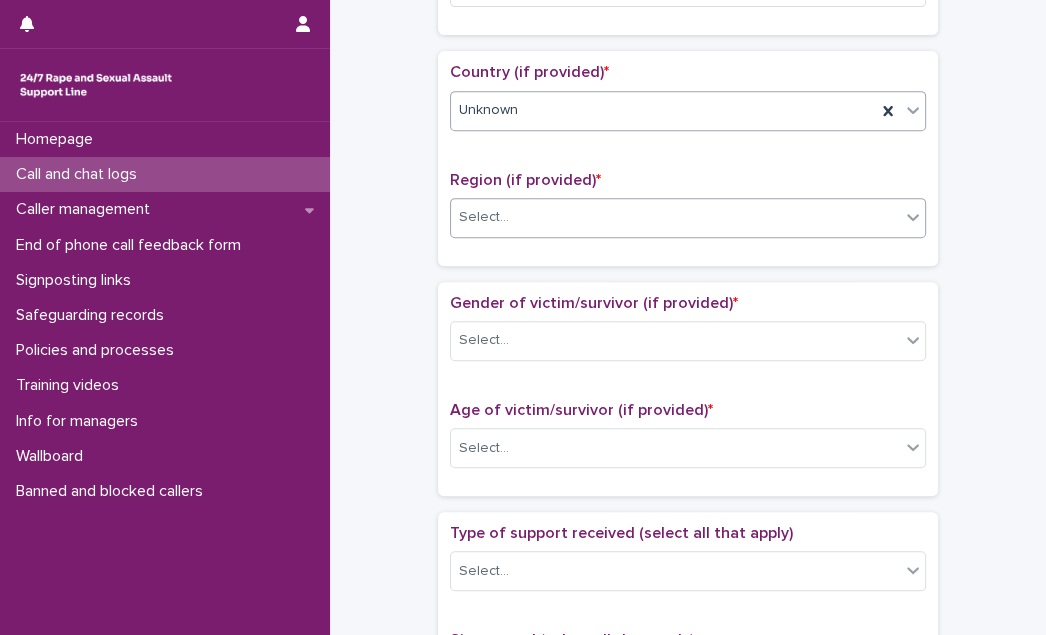 click on "Select..." at bounding box center (675, 217) 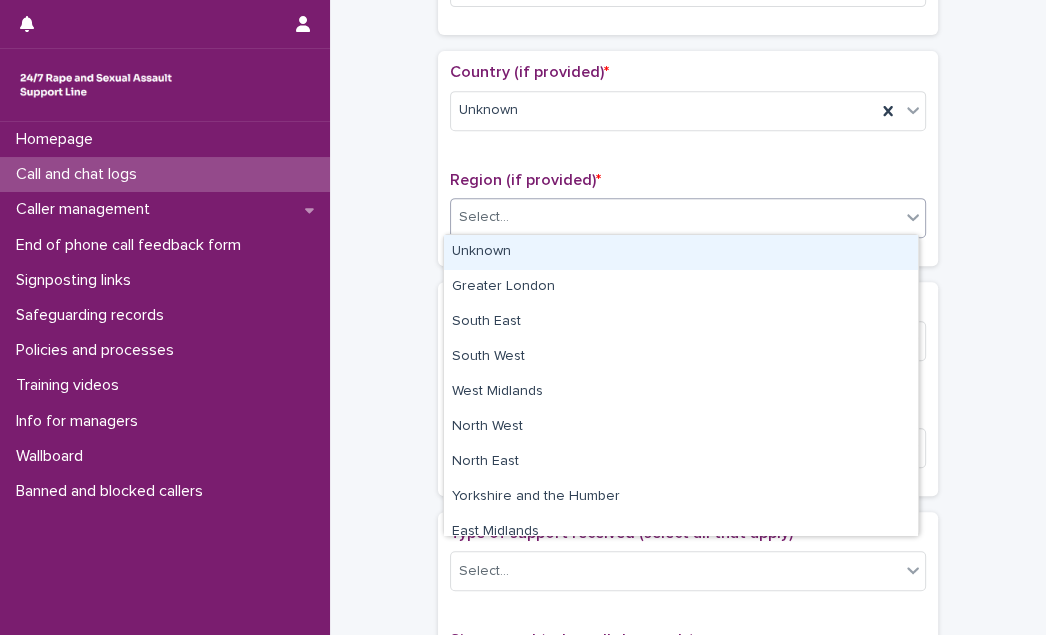 click on "Unknown" at bounding box center (681, 252) 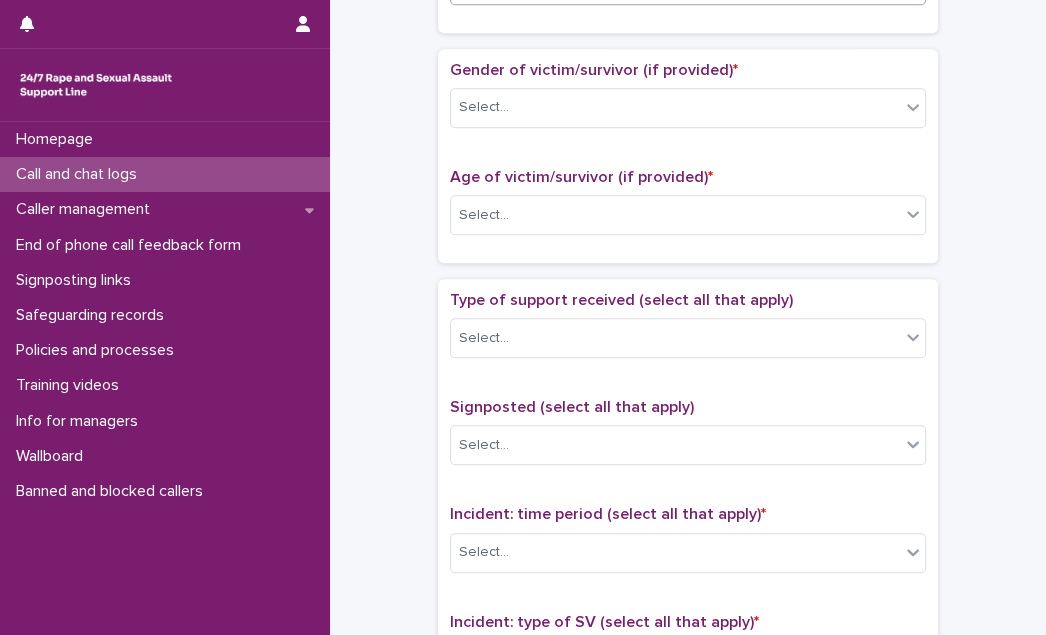 scroll, scrollTop: 909, scrollLeft: 0, axis: vertical 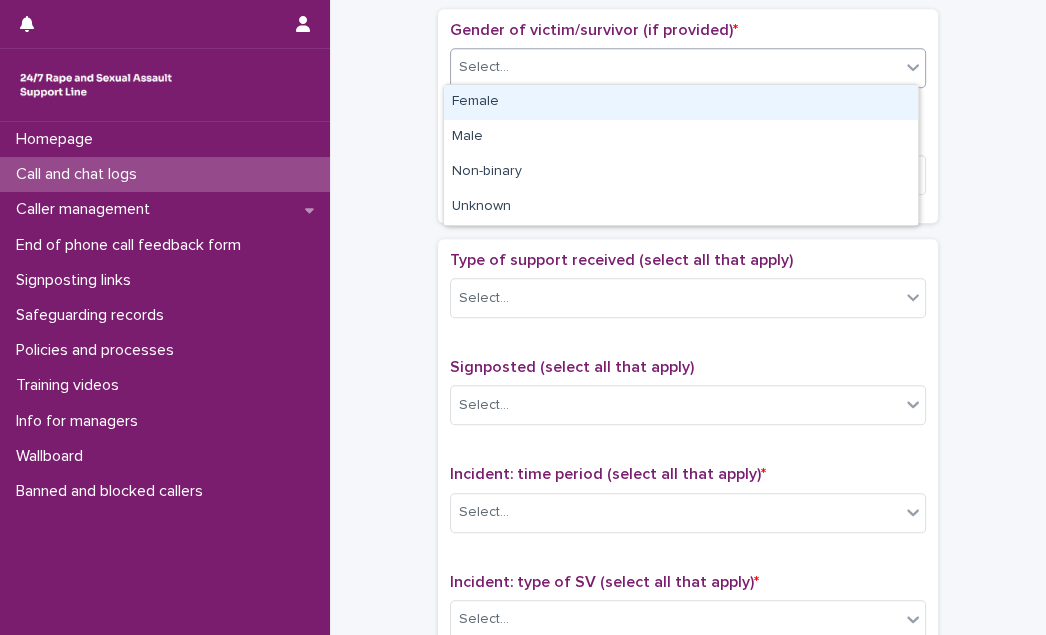 click on "Select..." at bounding box center (675, 67) 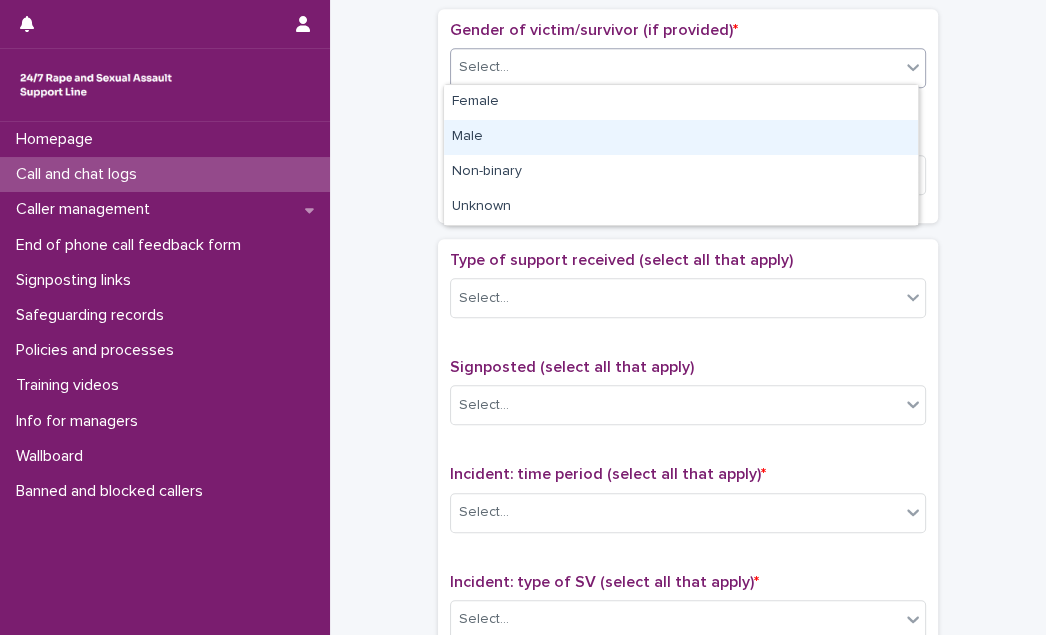 click on "Male" at bounding box center [681, 137] 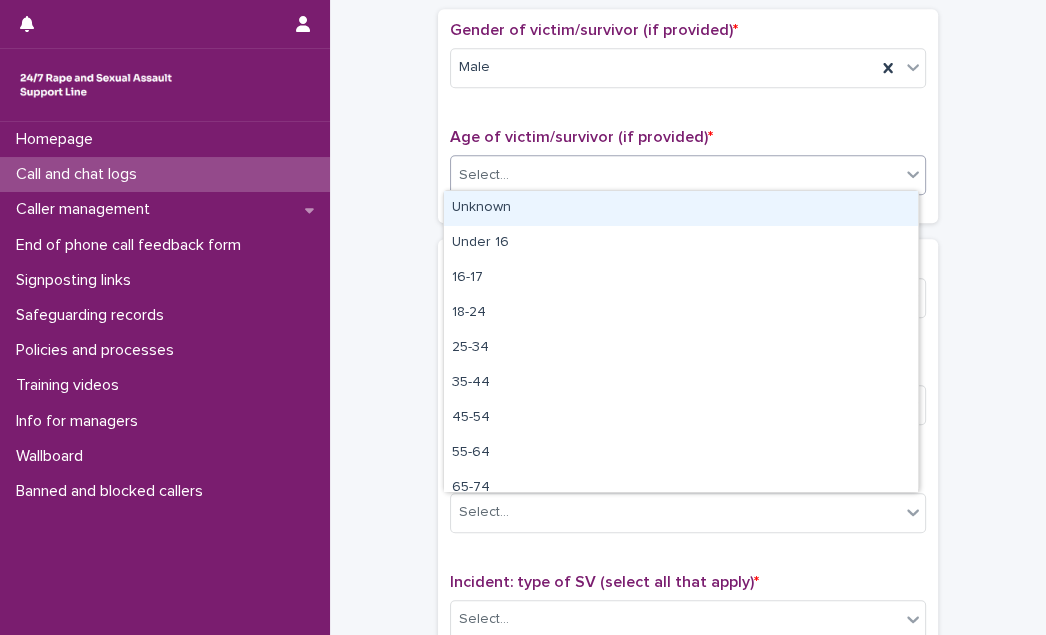 click on "Select..." at bounding box center (675, 175) 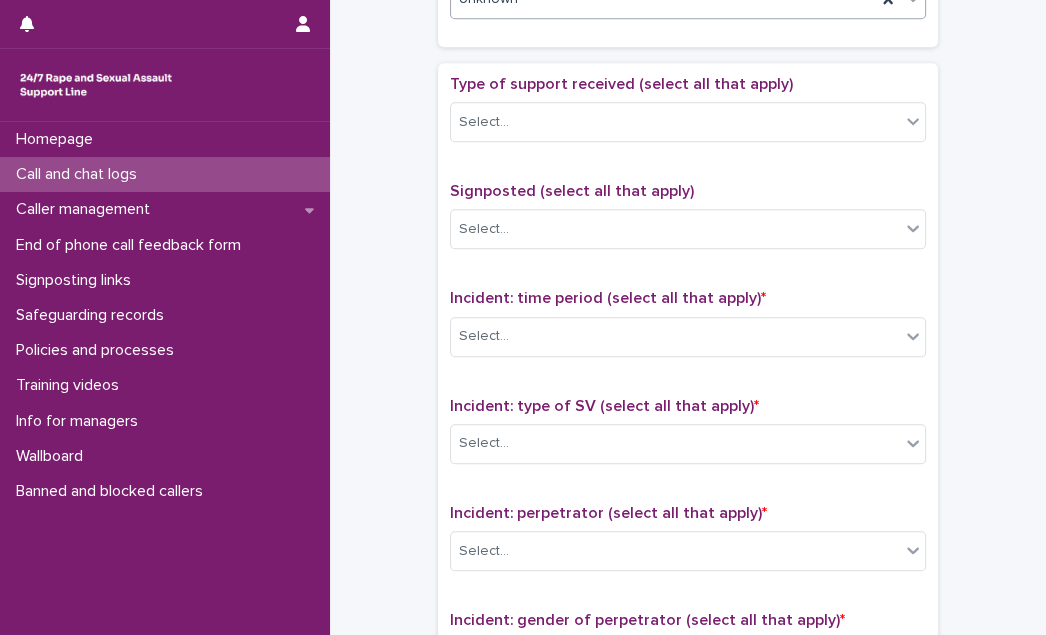 scroll, scrollTop: 1090, scrollLeft: 0, axis: vertical 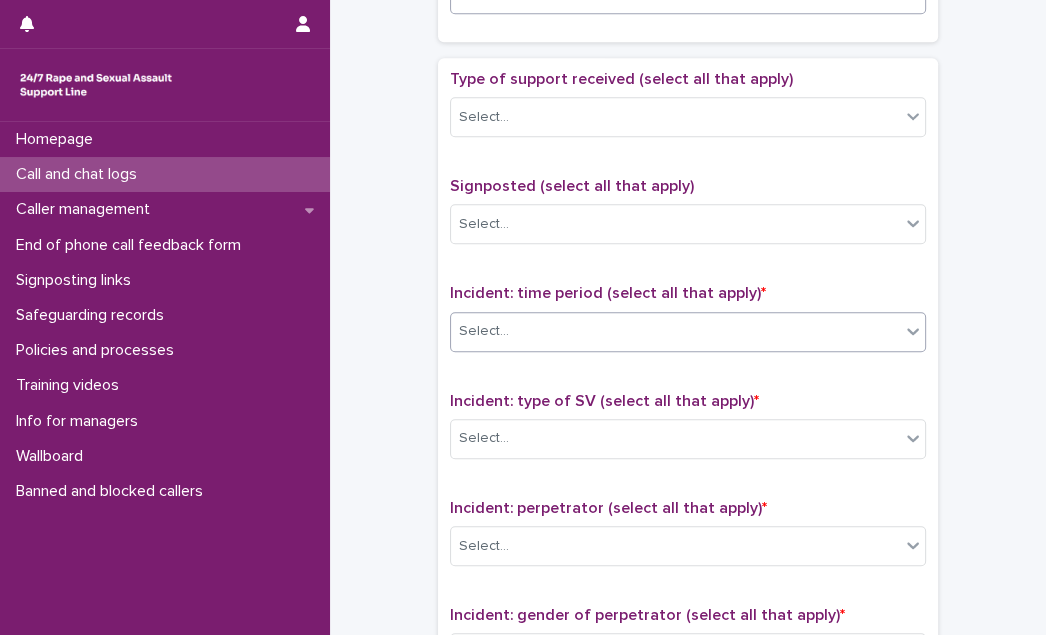 click on "Select..." at bounding box center (675, 331) 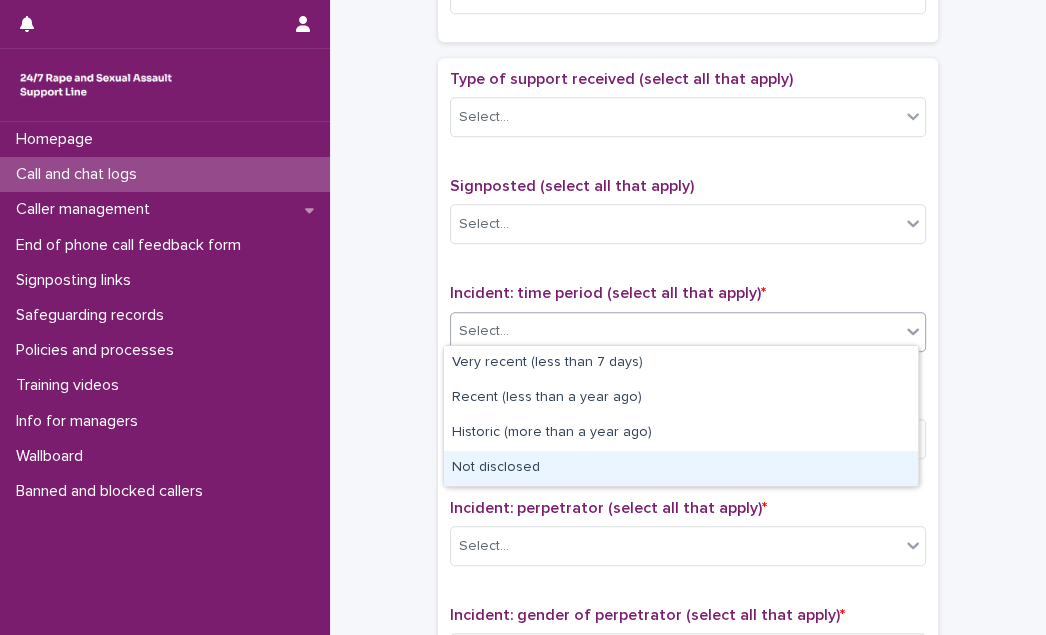 click on "Not disclosed" at bounding box center (681, 468) 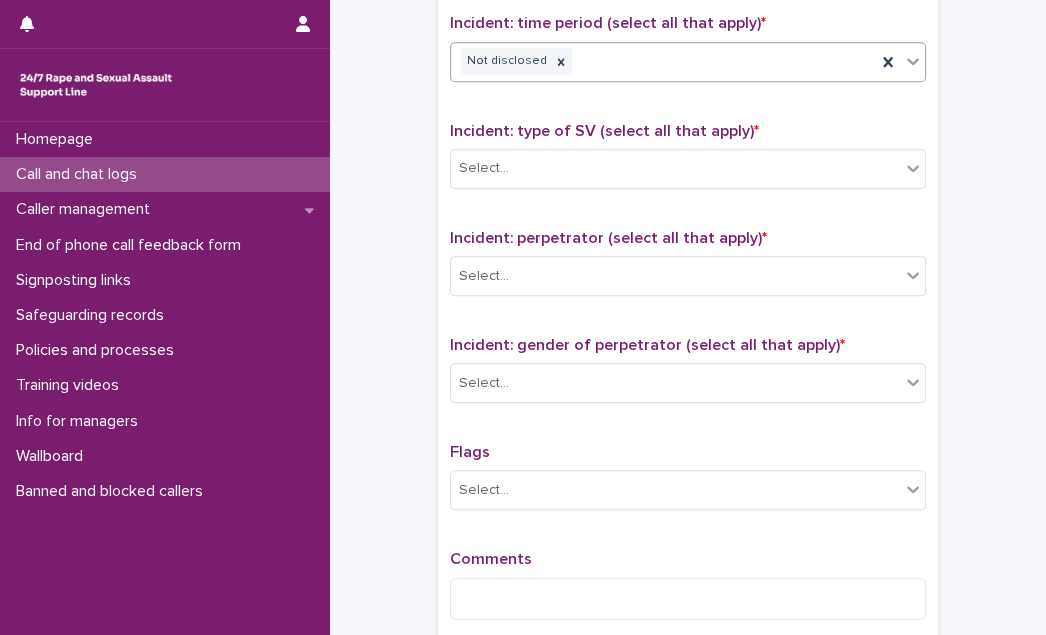 scroll, scrollTop: 1363, scrollLeft: 0, axis: vertical 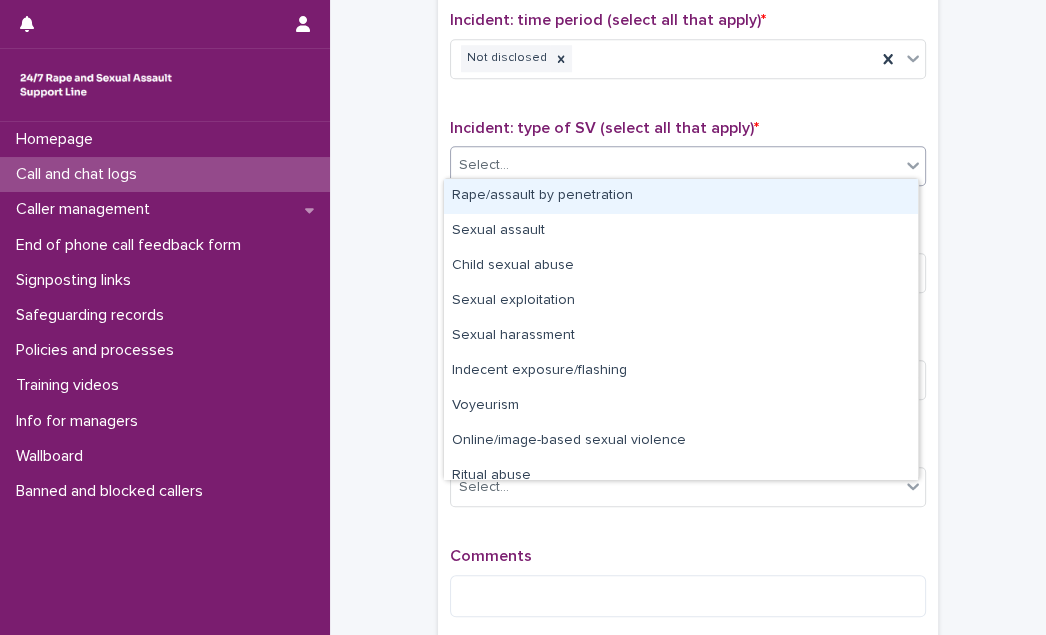 click on "Select..." at bounding box center [675, 165] 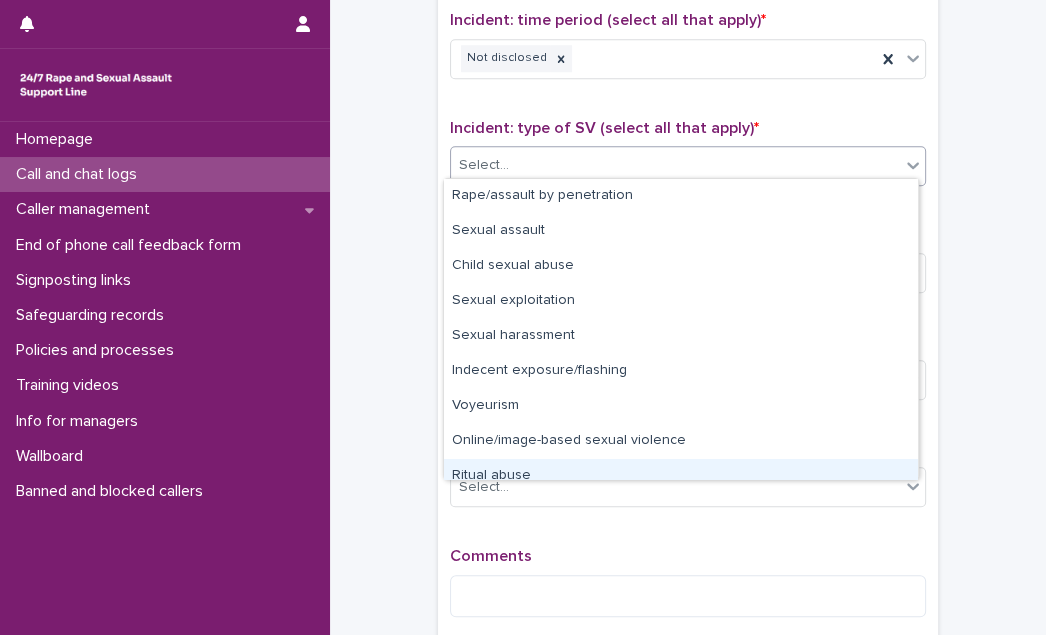 scroll, scrollTop: 49, scrollLeft: 0, axis: vertical 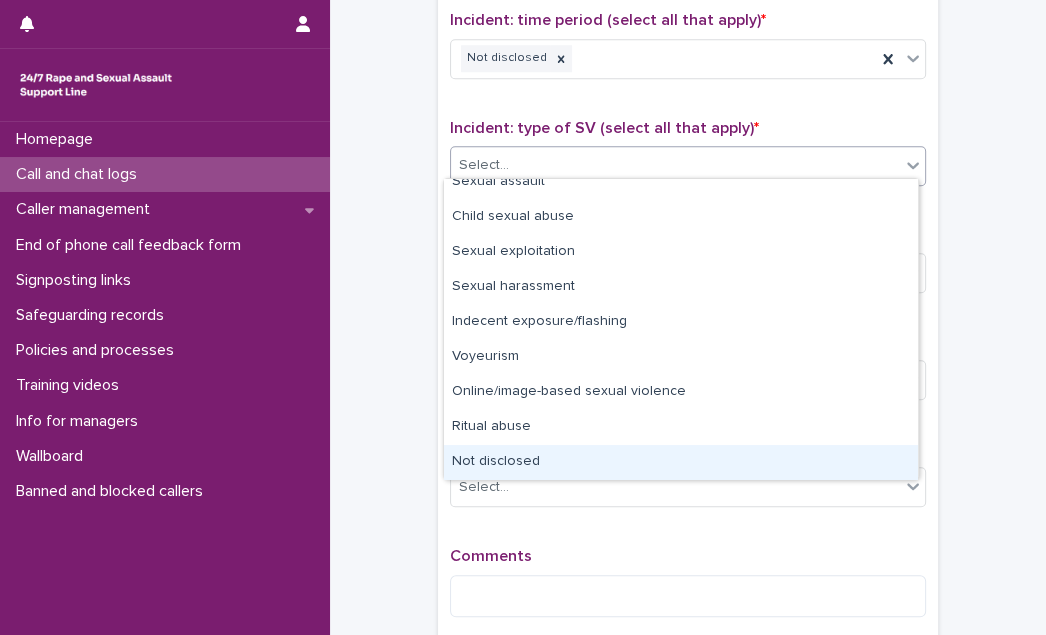 click on "Not disclosed" at bounding box center (681, 462) 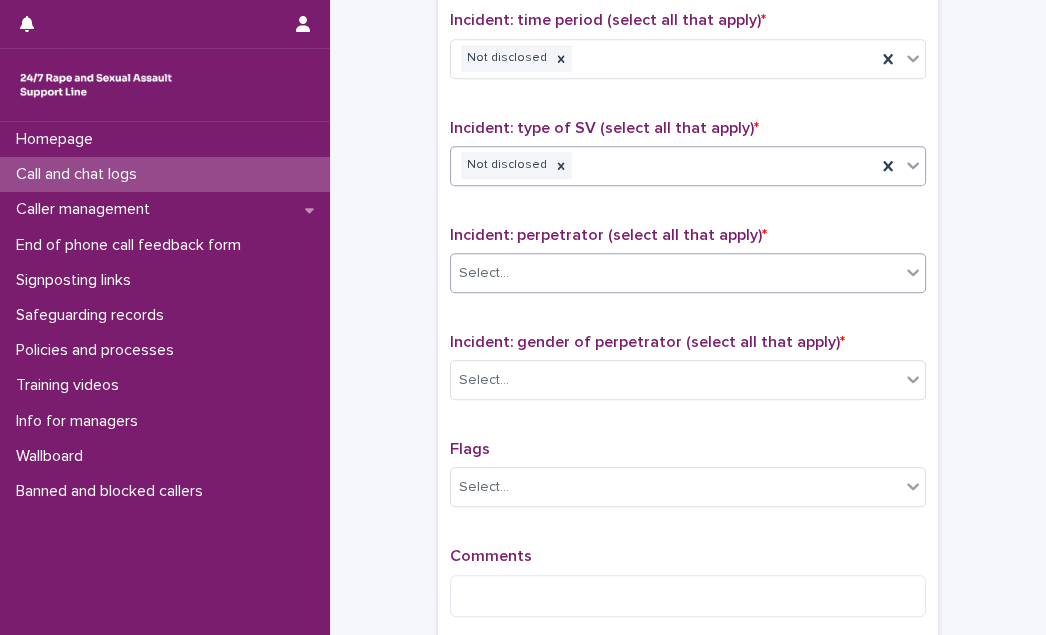 click on "Select..." at bounding box center (675, 273) 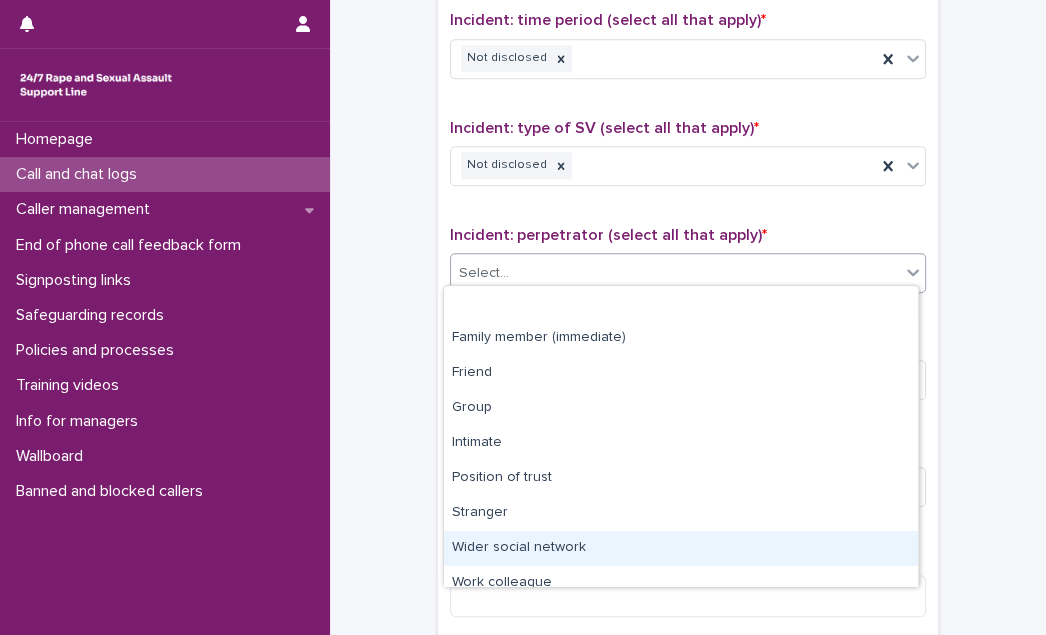 scroll, scrollTop: 84, scrollLeft: 0, axis: vertical 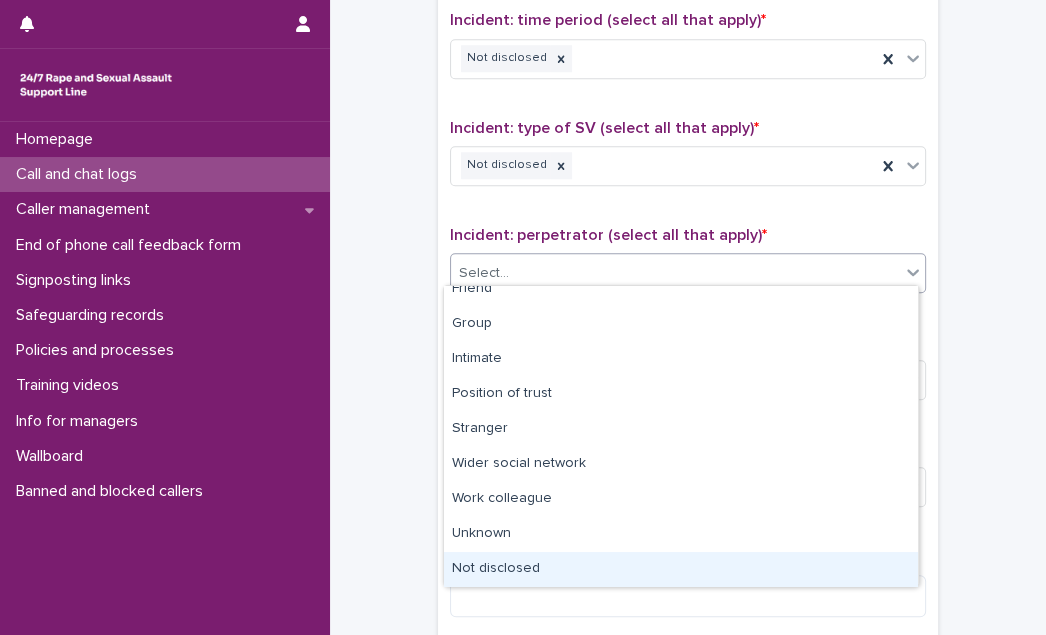 click on "Not disclosed" at bounding box center [681, 569] 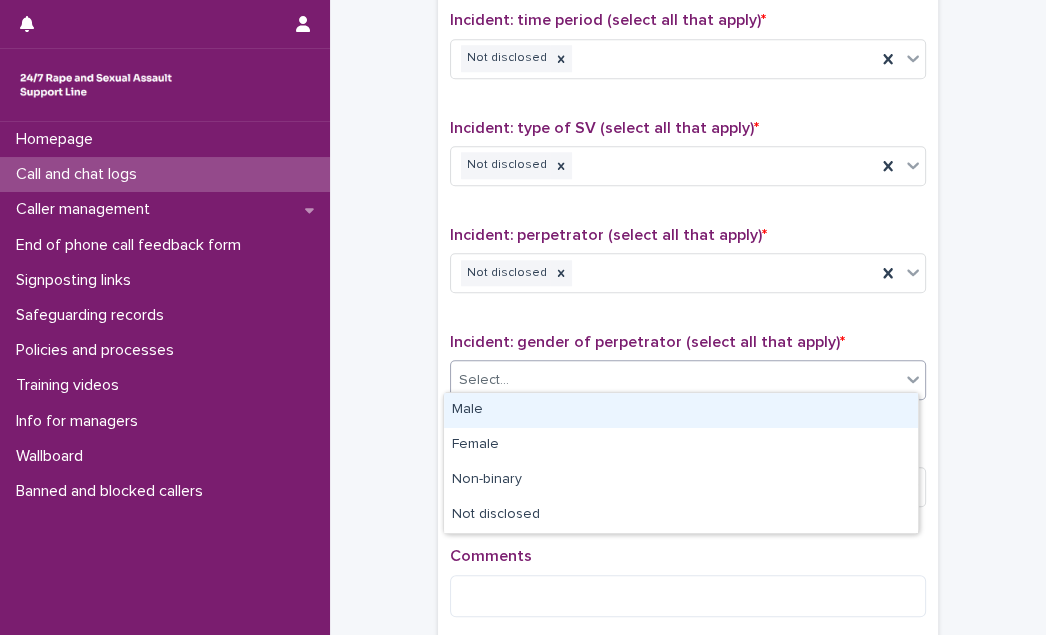click on "Select..." at bounding box center [675, 380] 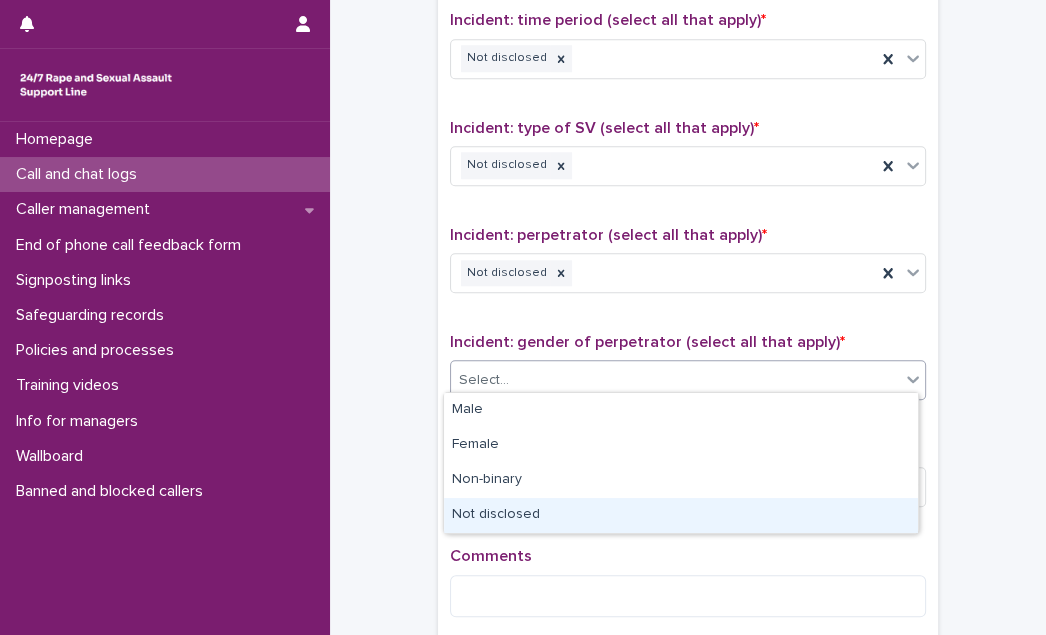 click on "Not disclosed" at bounding box center (681, 515) 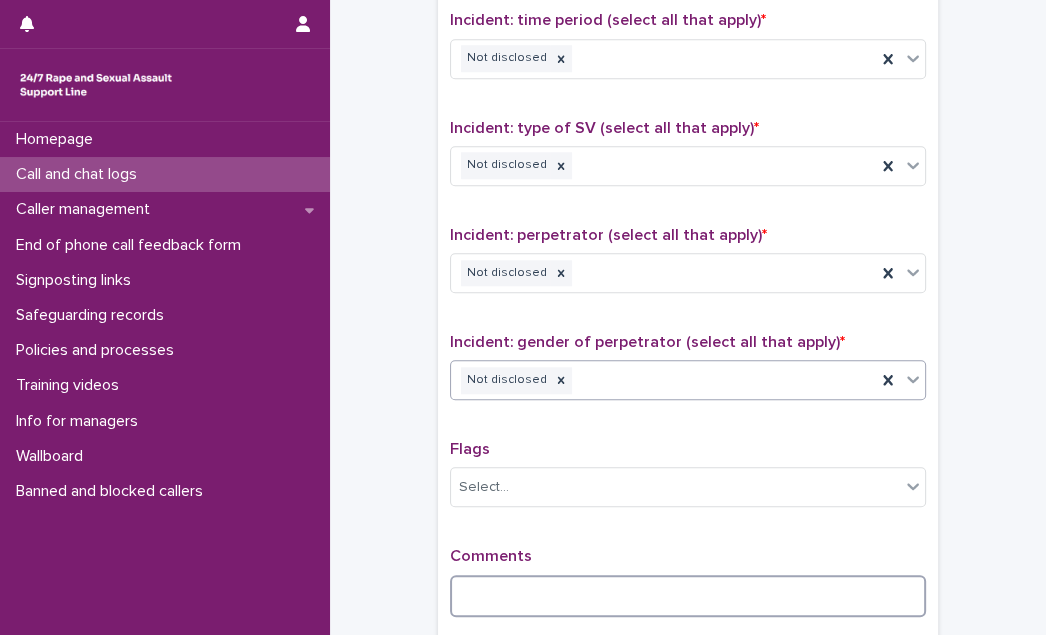 click at bounding box center (688, 596) 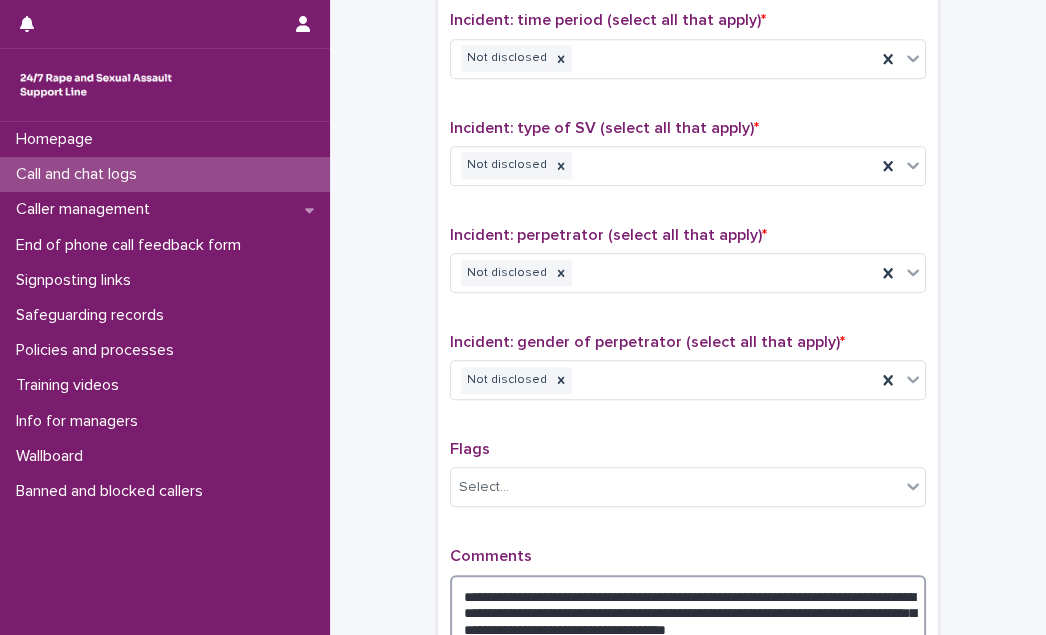 scroll, scrollTop: 1373, scrollLeft: 0, axis: vertical 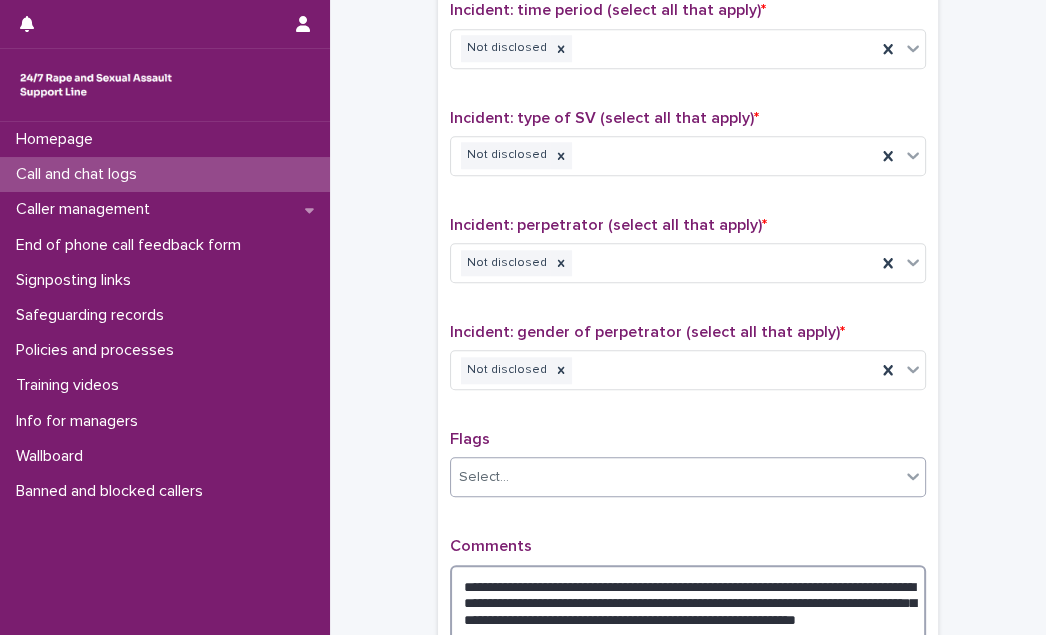type on "**********" 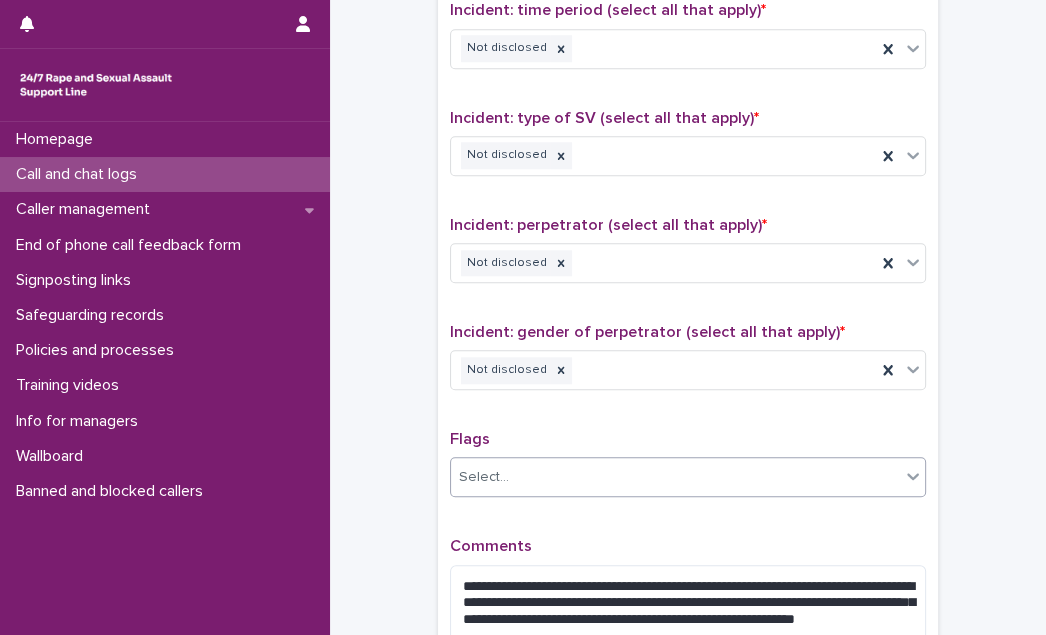 click on "Select..." at bounding box center [675, 477] 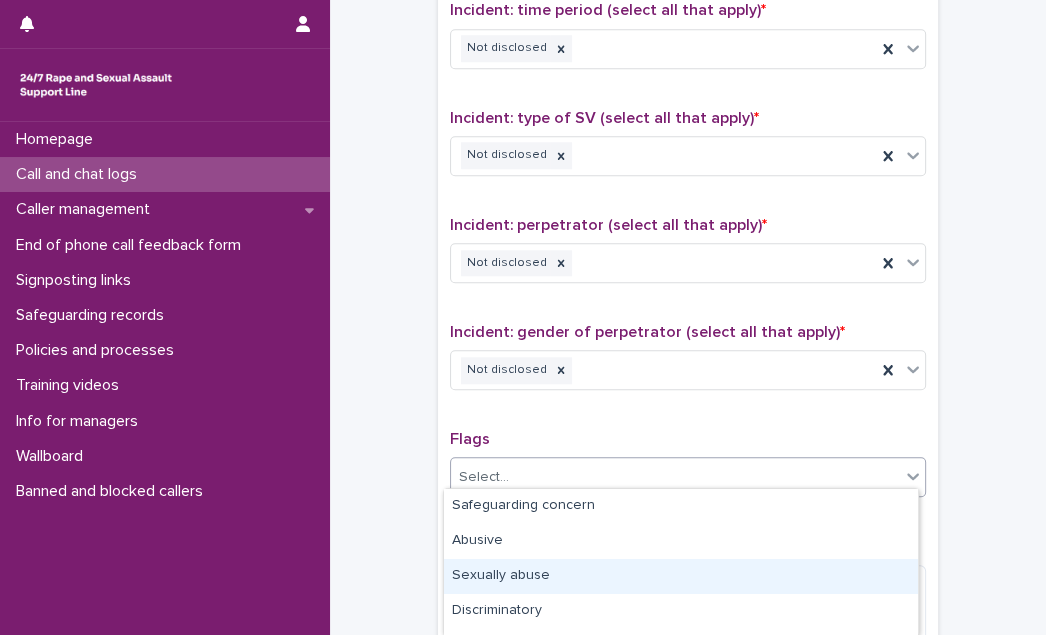 click on "Sexually abuse" at bounding box center [681, 576] 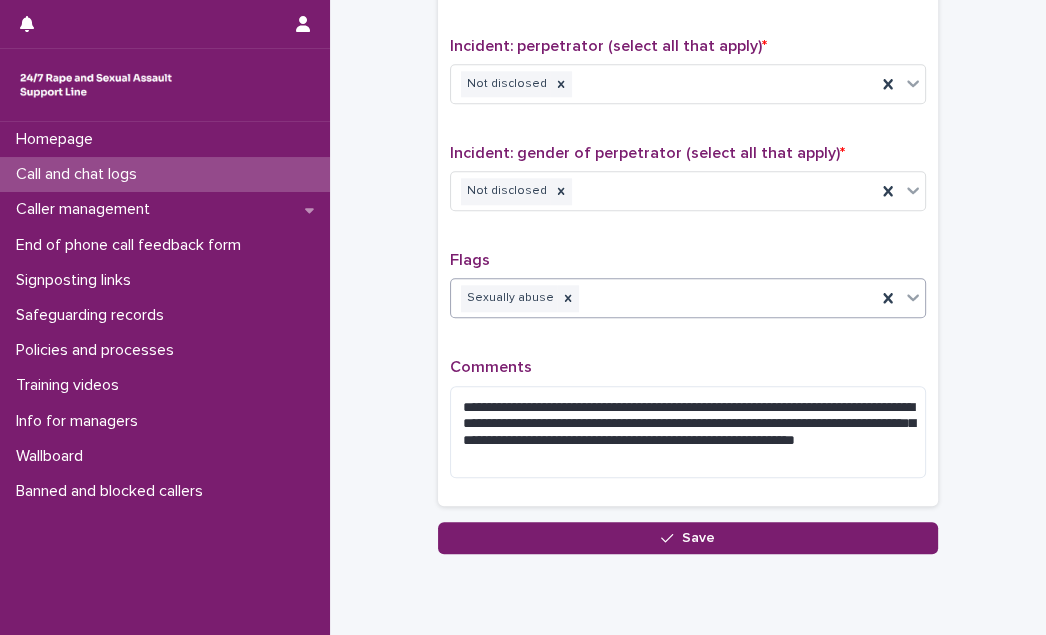 scroll, scrollTop: 1555, scrollLeft: 0, axis: vertical 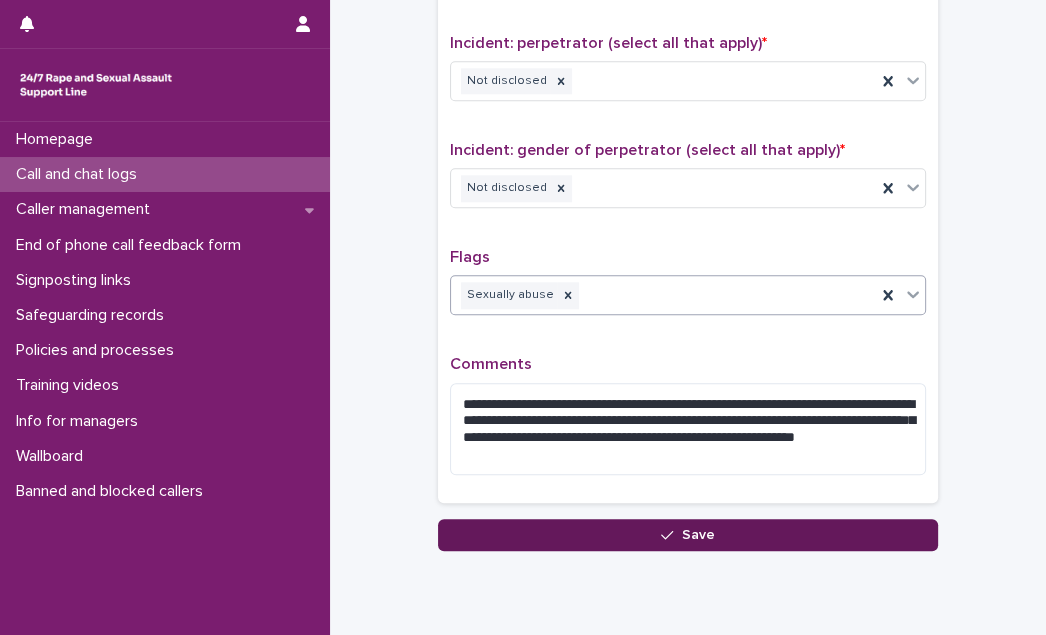 click on "Save" at bounding box center [688, 535] 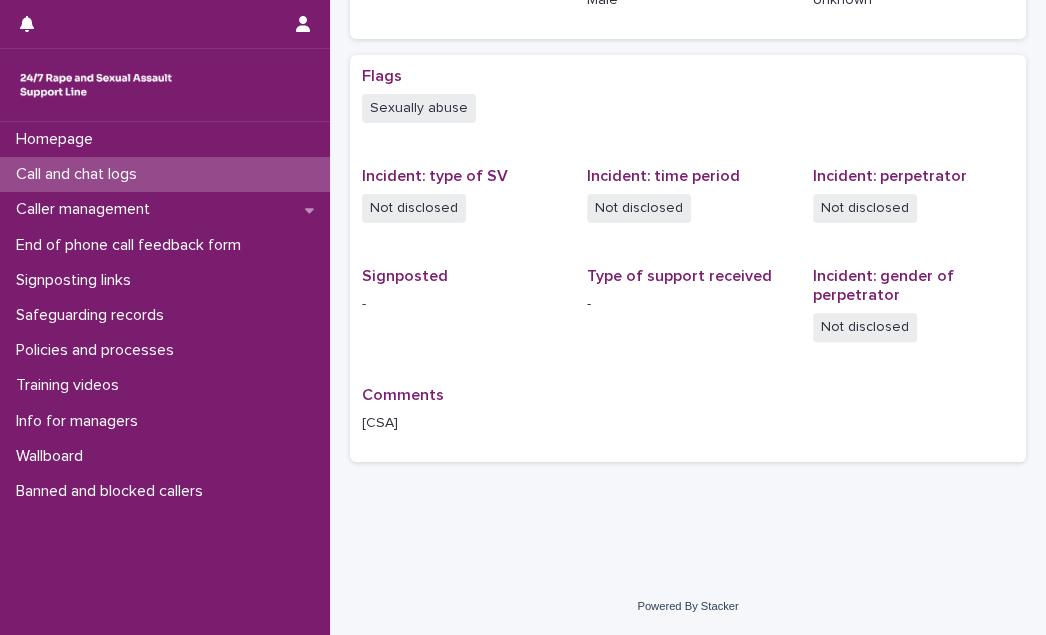 scroll, scrollTop: 0, scrollLeft: 0, axis: both 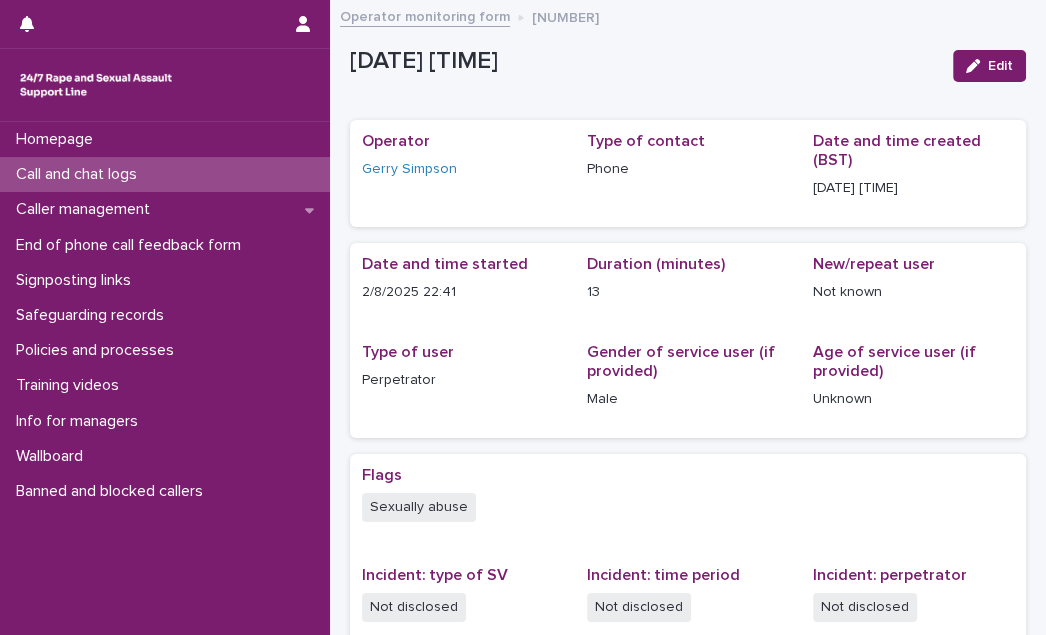 click on "Call and chat logs" at bounding box center (80, 174) 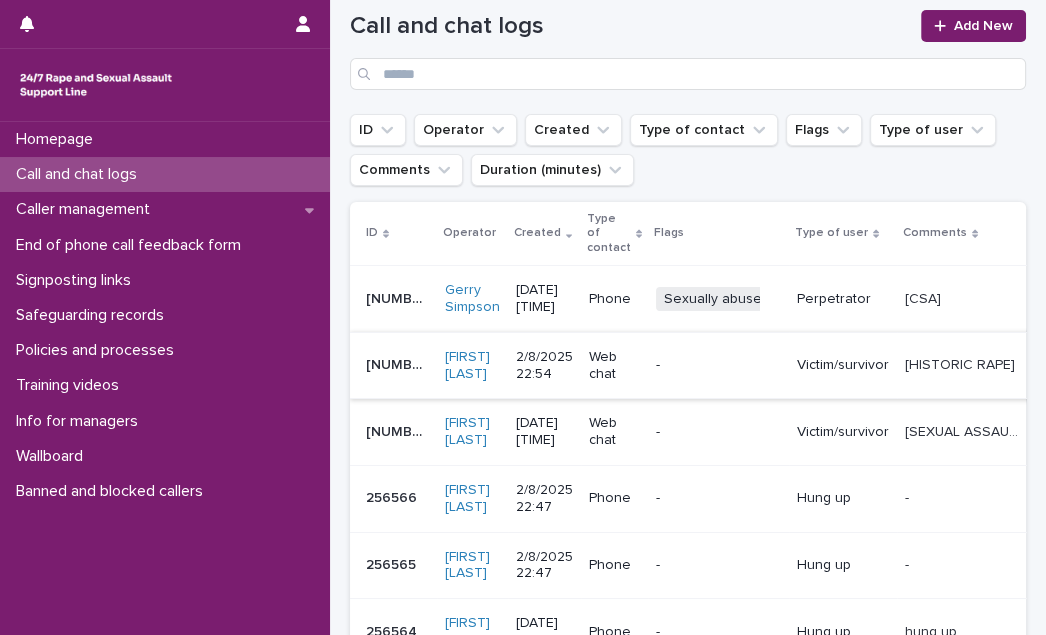 scroll, scrollTop: 181, scrollLeft: 0, axis: vertical 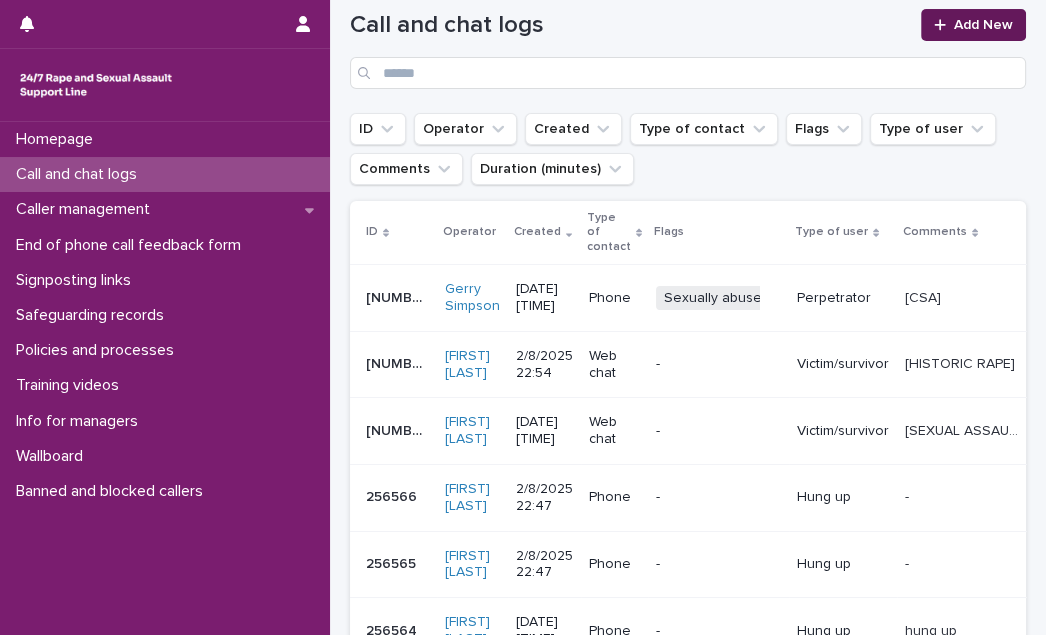 click on "Add New" at bounding box center [983, 25] 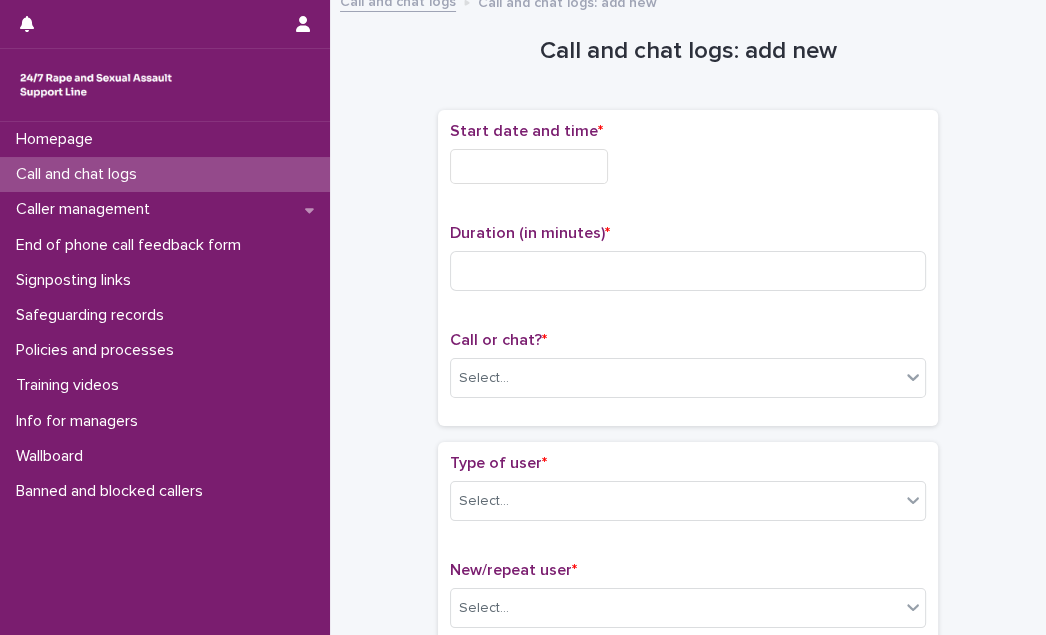 scroll, scrollTop: 0, scrollLeft: 0, axis: both 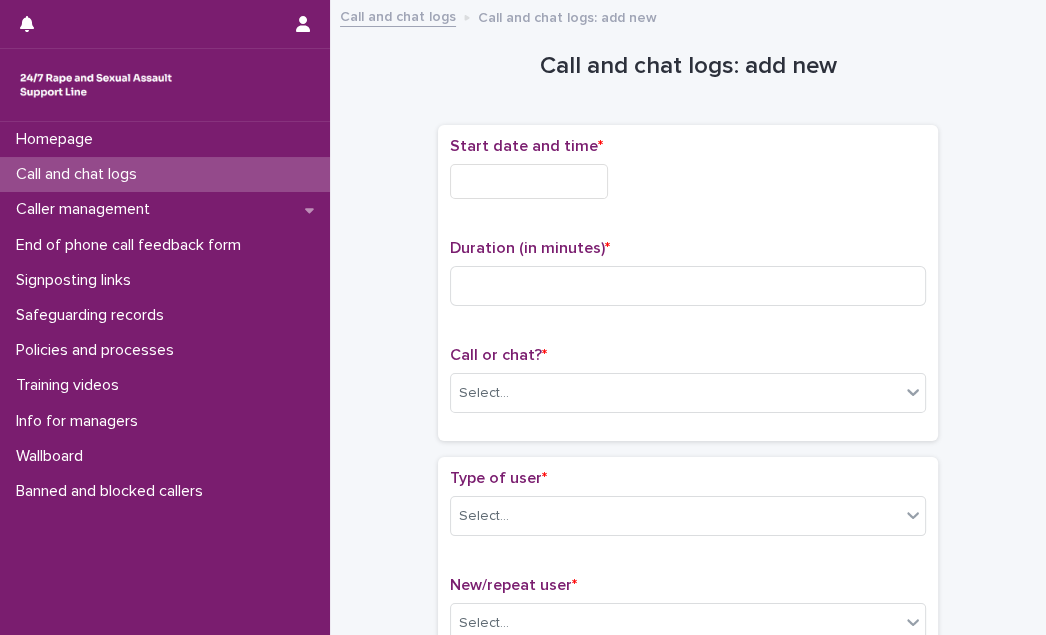 click at bounding box center (529, 181) 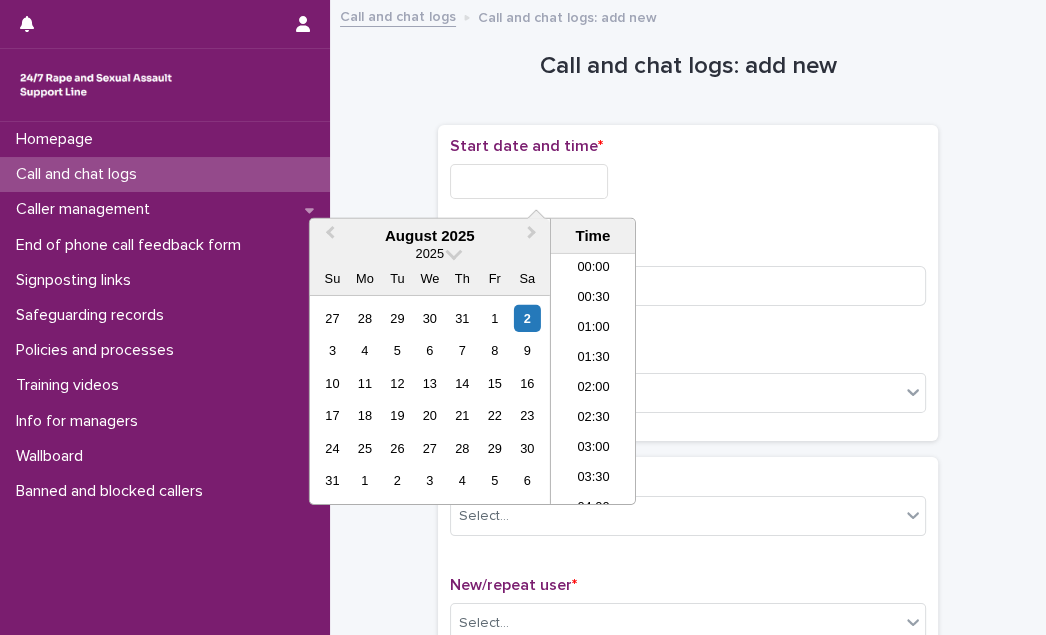 scroll, scrollTop: 1189, scrollLeft: 0, axis: vertical 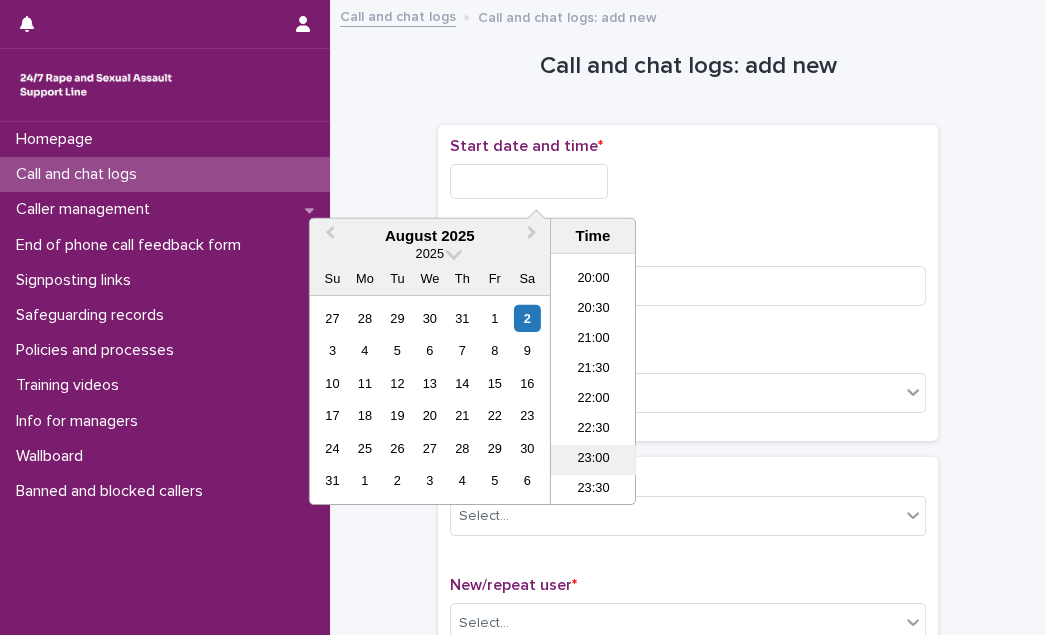 click on "23:00" at bounding box center (593, 460) 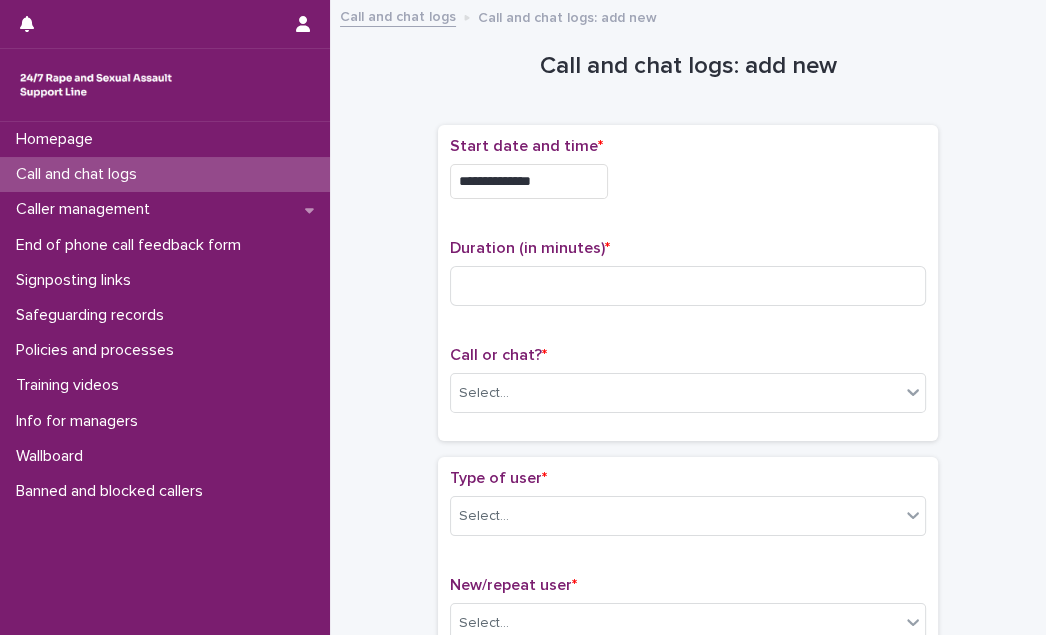 click on "**********" at bounding box center [529, 181] 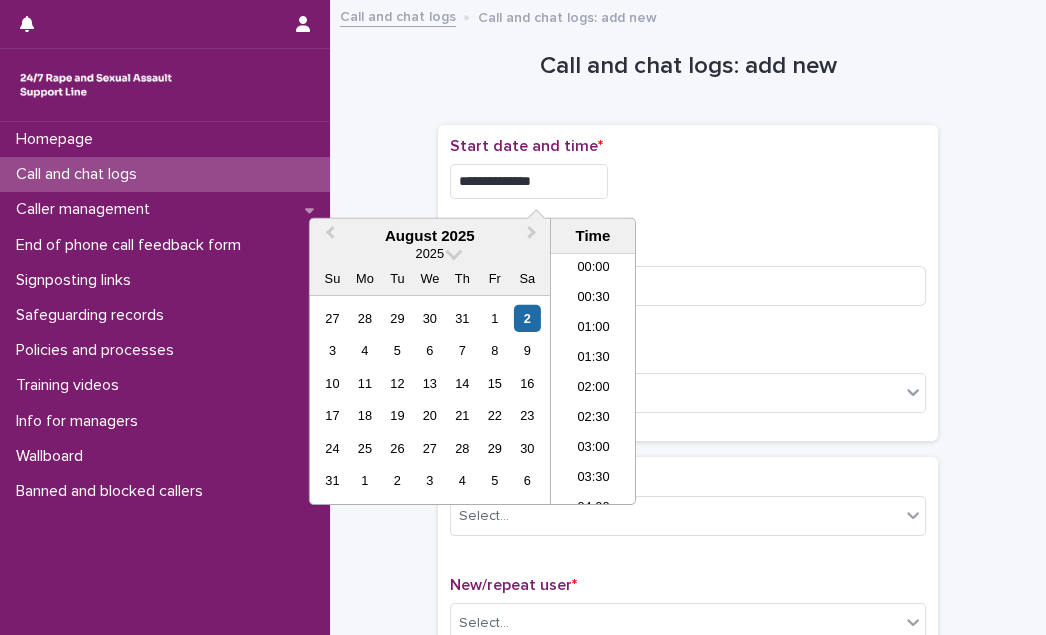 scroll, scrollTop: 1189, scrollLeft: 0, axis: vertical 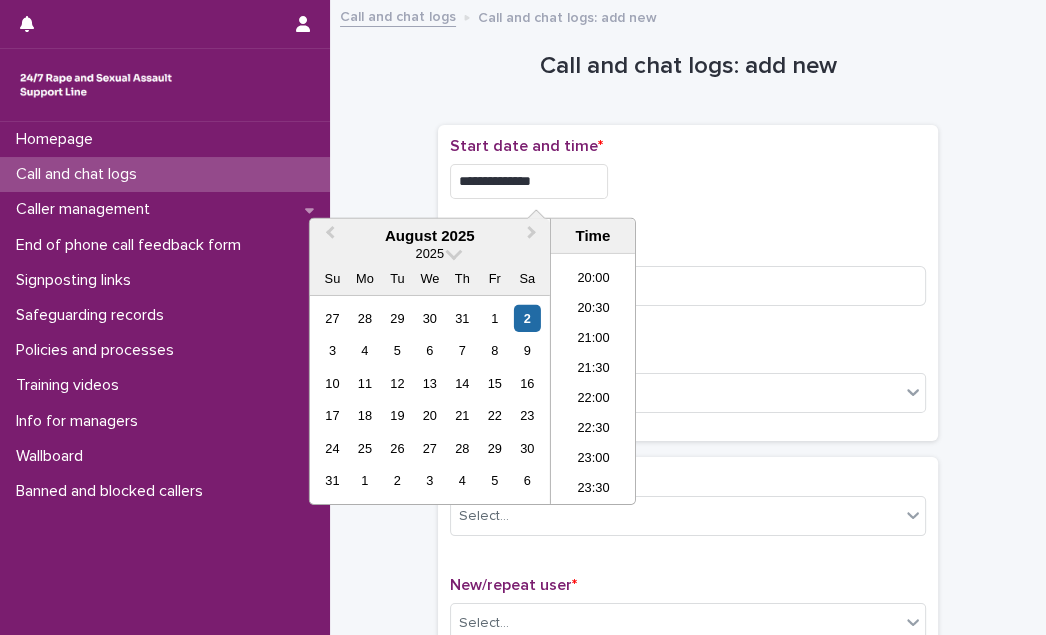 type on "**********" 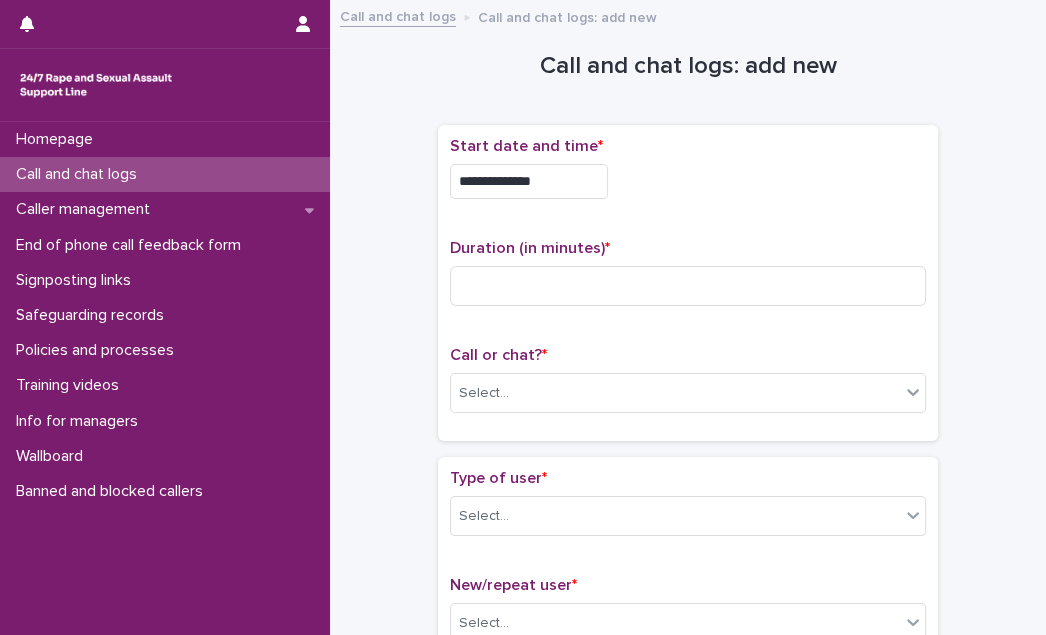 drag, startPoint x: 664, startPoint y: 186, endPoint x: 622, endPoint y: 230, distance: 60.827625 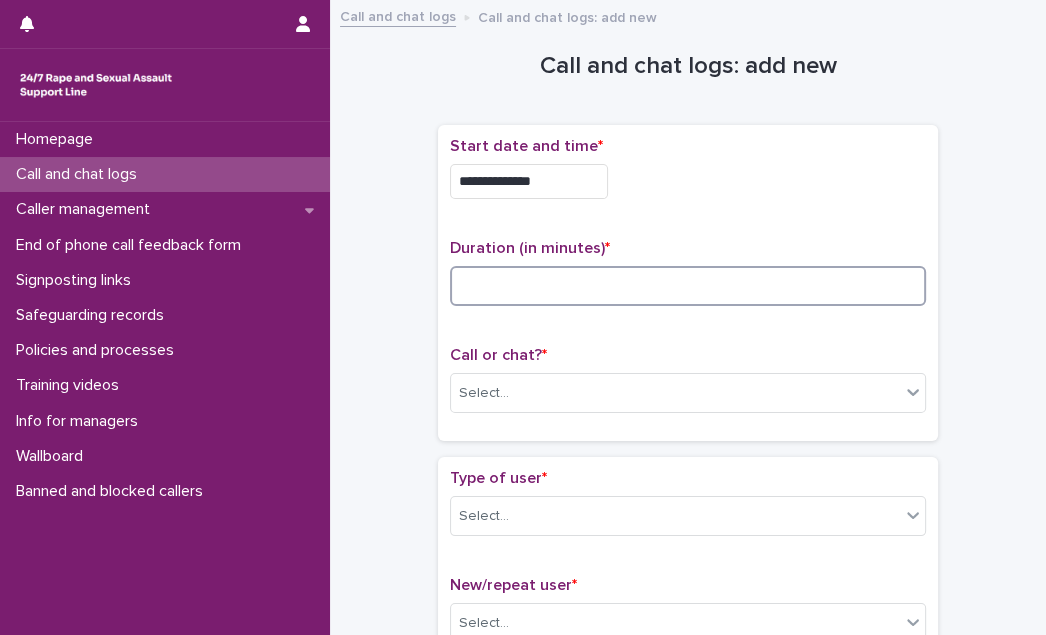 click at bounding box center (688, 286) 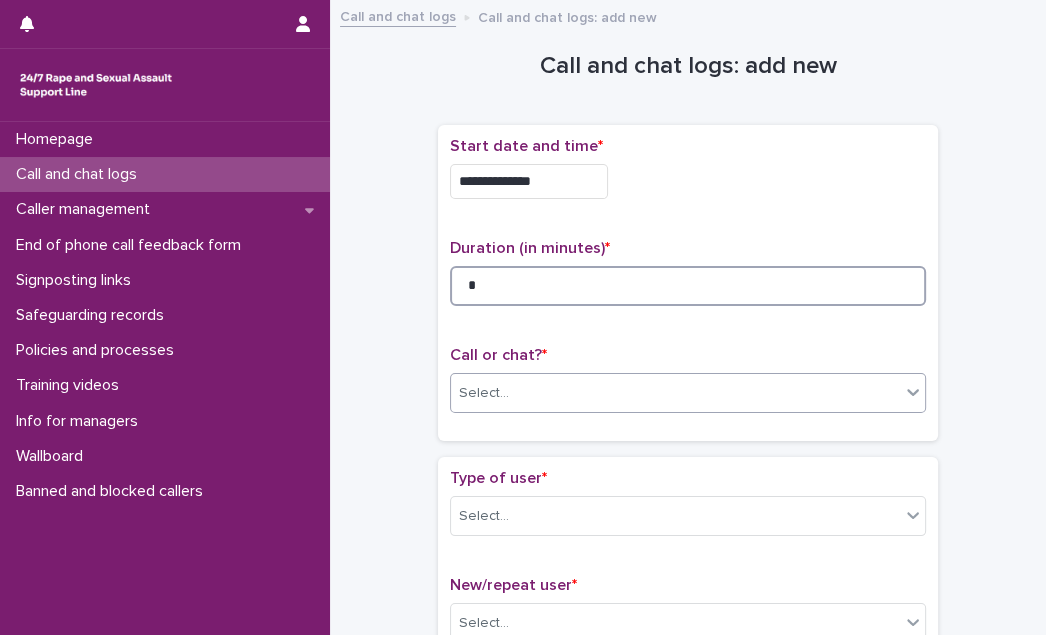type on "*" 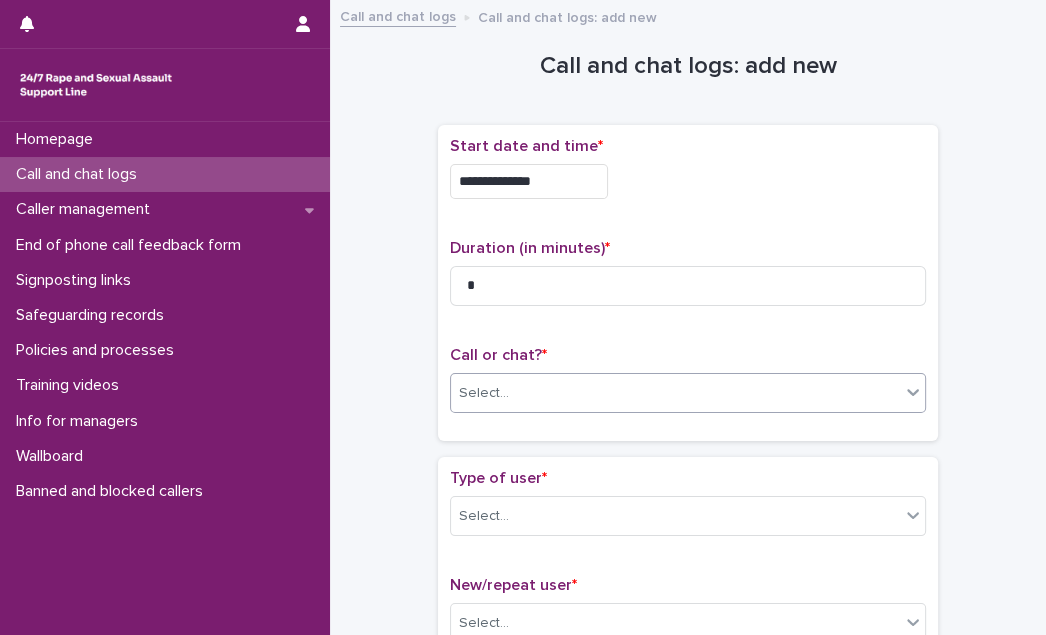 click on "Select..." at bounding box center (675, 393) 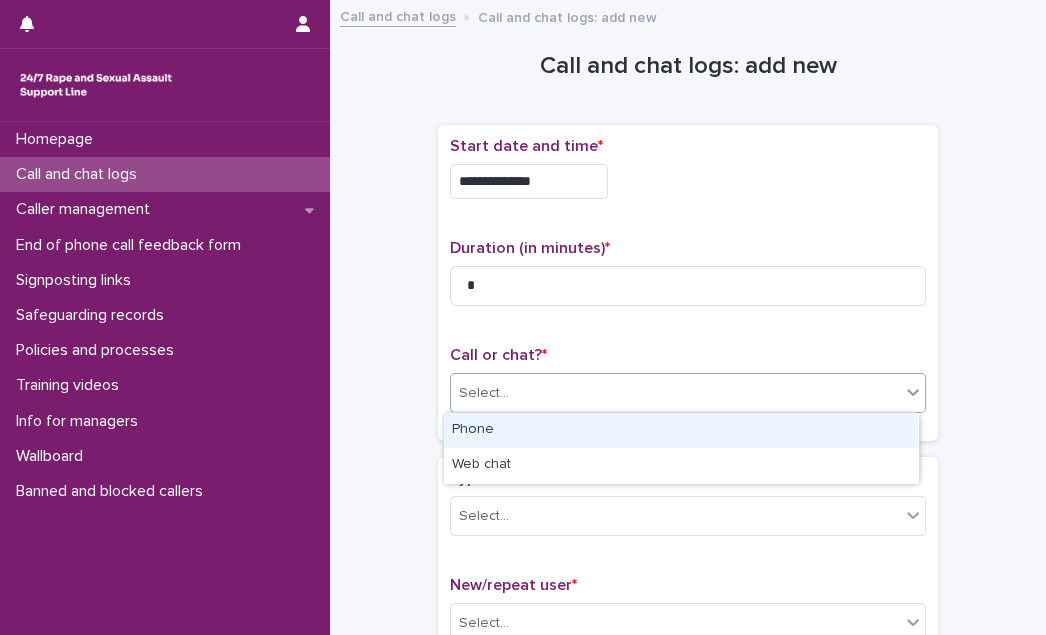 click on "Phone" at bounding box center [681, 430] 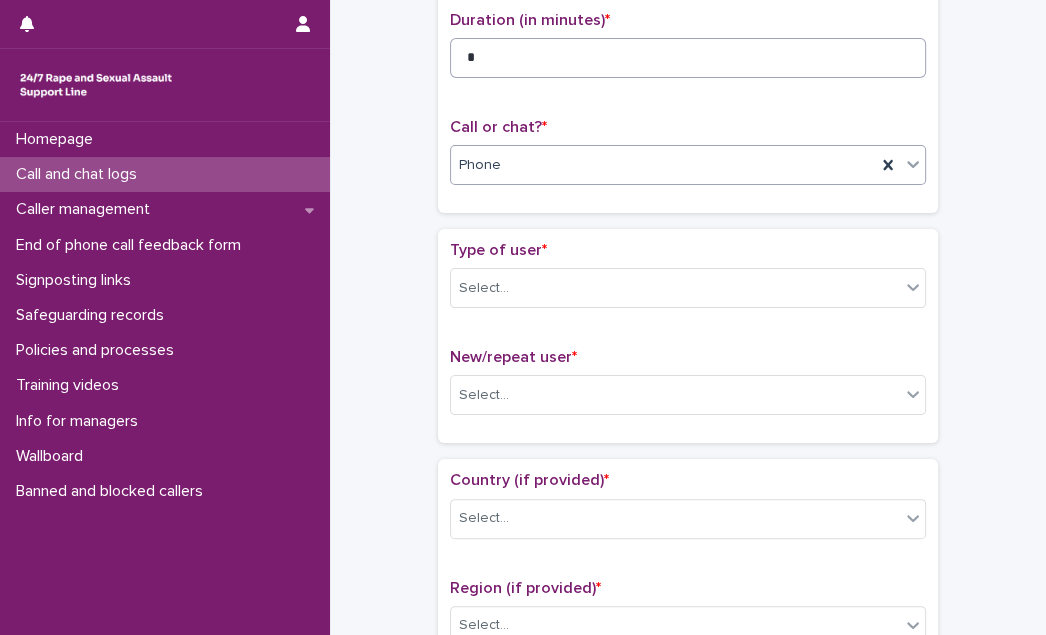 scroll, scrollTop: 272, scrollLeft: 0, axis: vertical 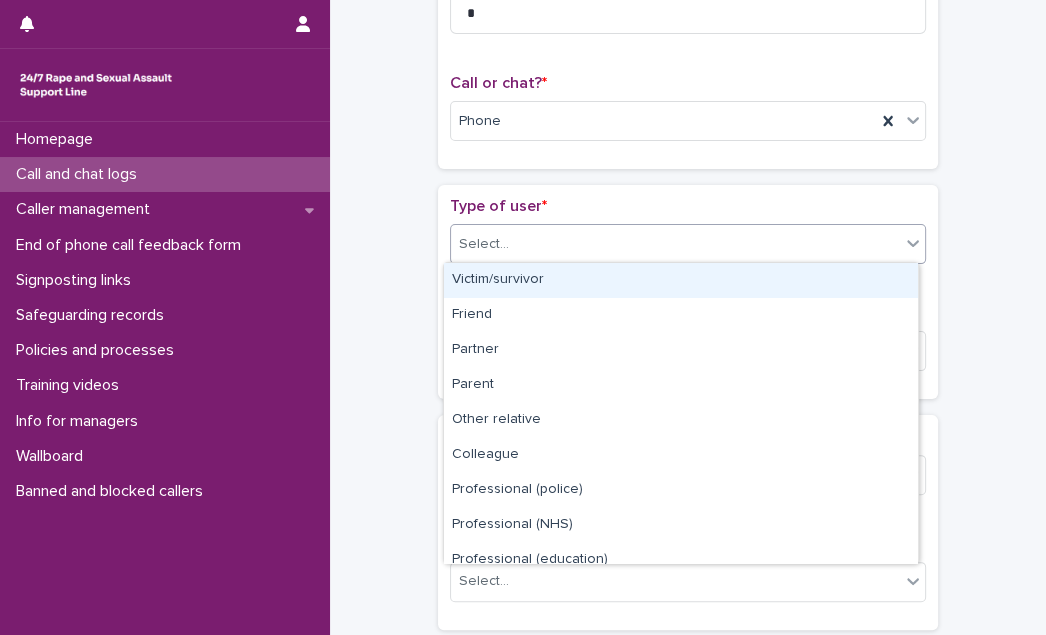 click on "Select..." at bounding box center (675, 244) 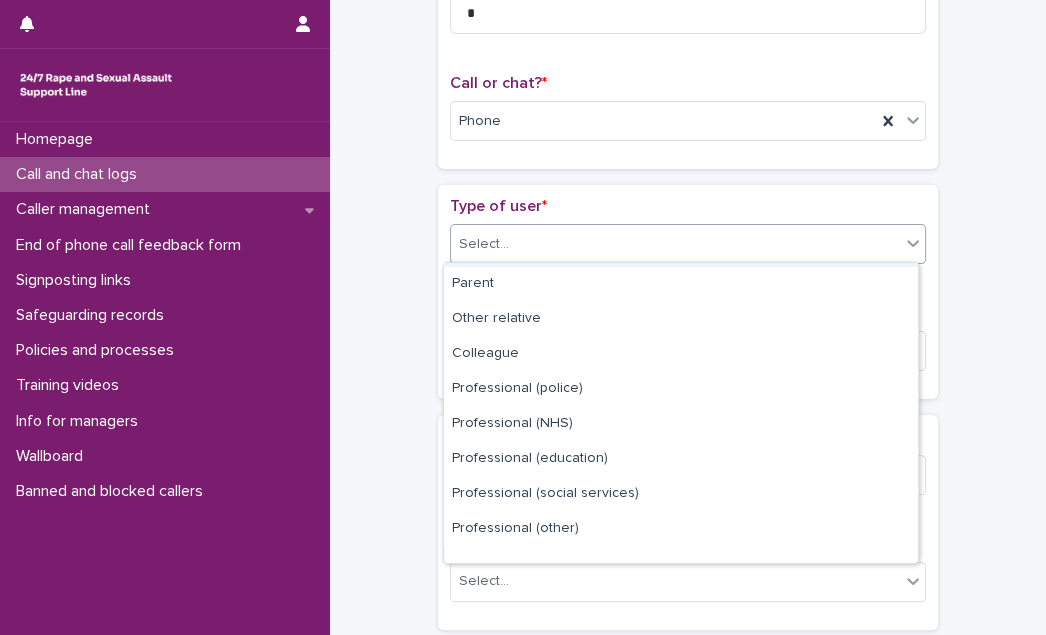 scroll, scrollTop: 224, scrollLeft: 0, axis: vertical 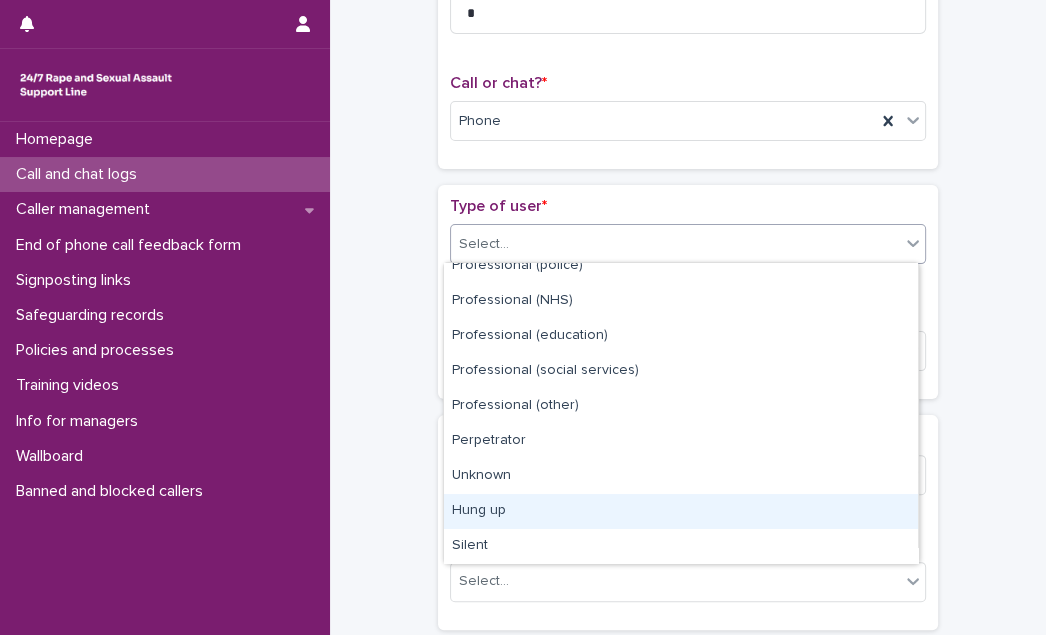 click on "Hung up" at bounding box center (681, 511) 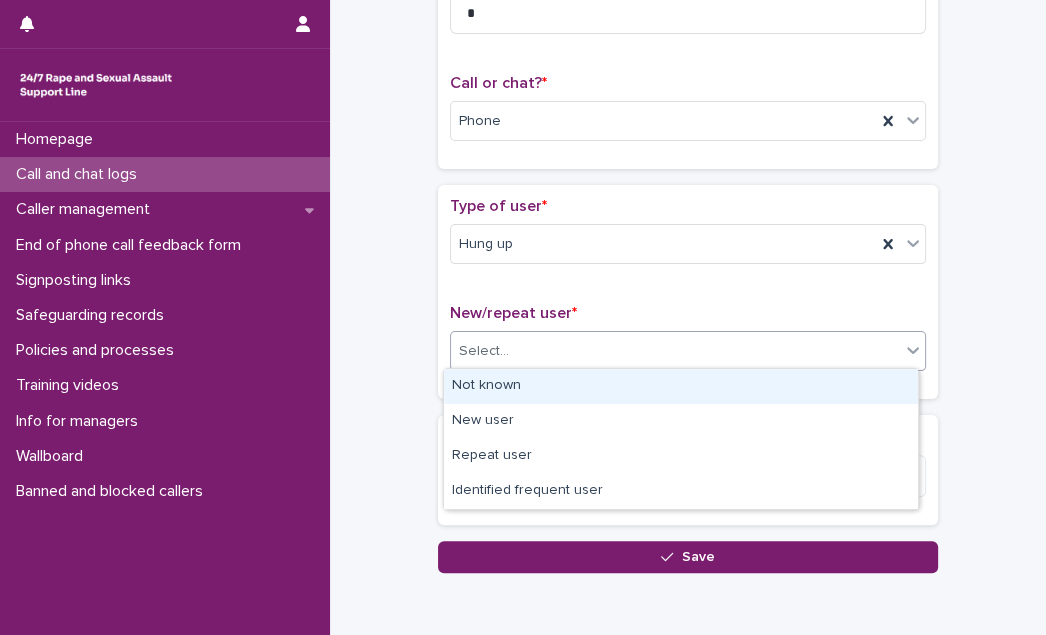 click on "Select..." at bounding box center [675, 351] 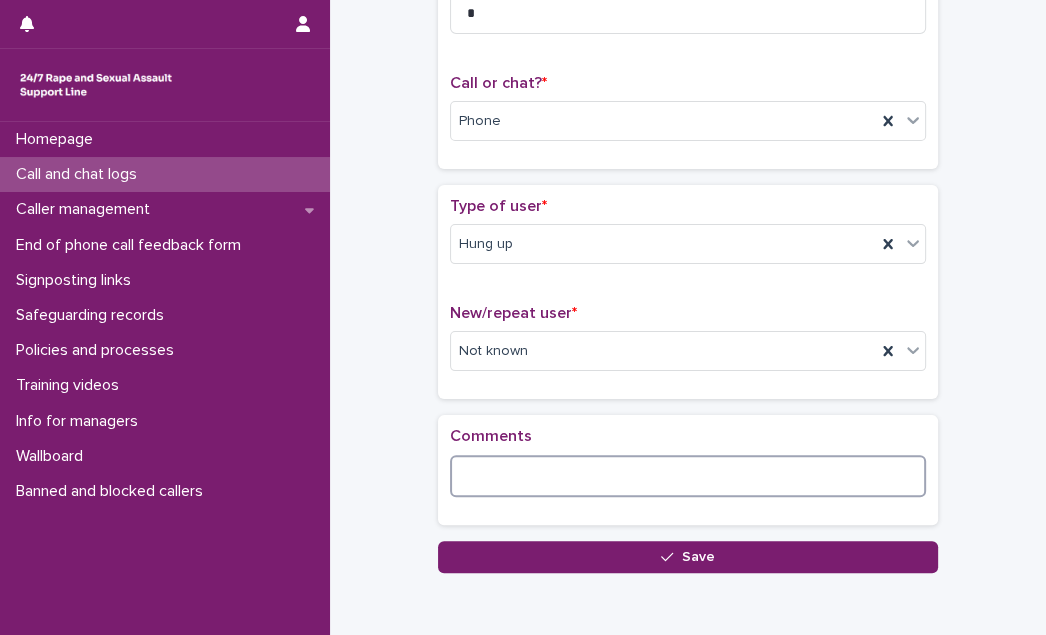 click at bounding box center (688, 476) 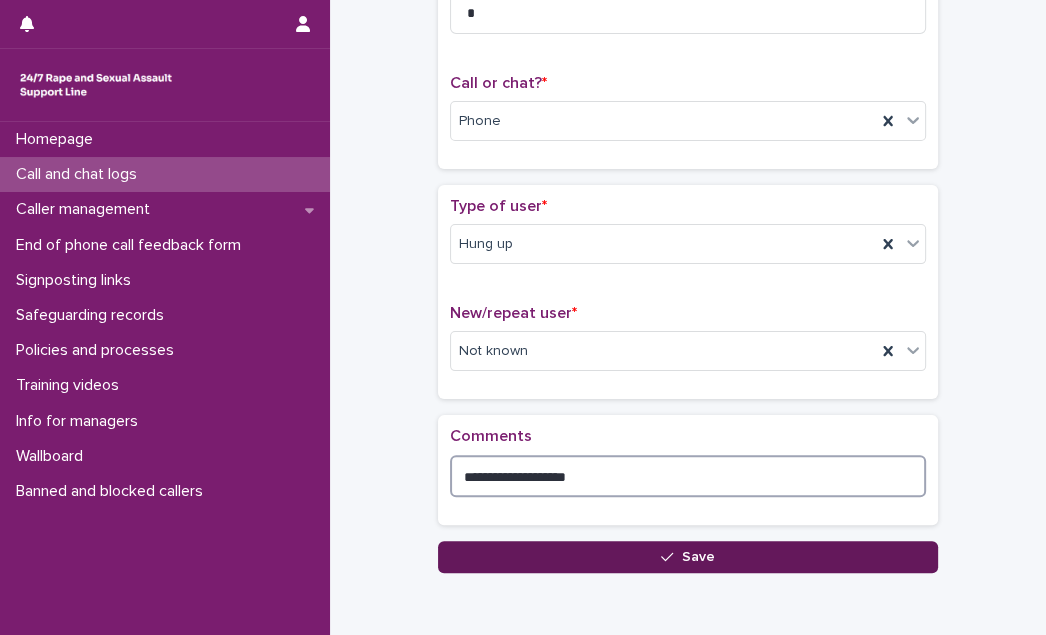 type on "**********" 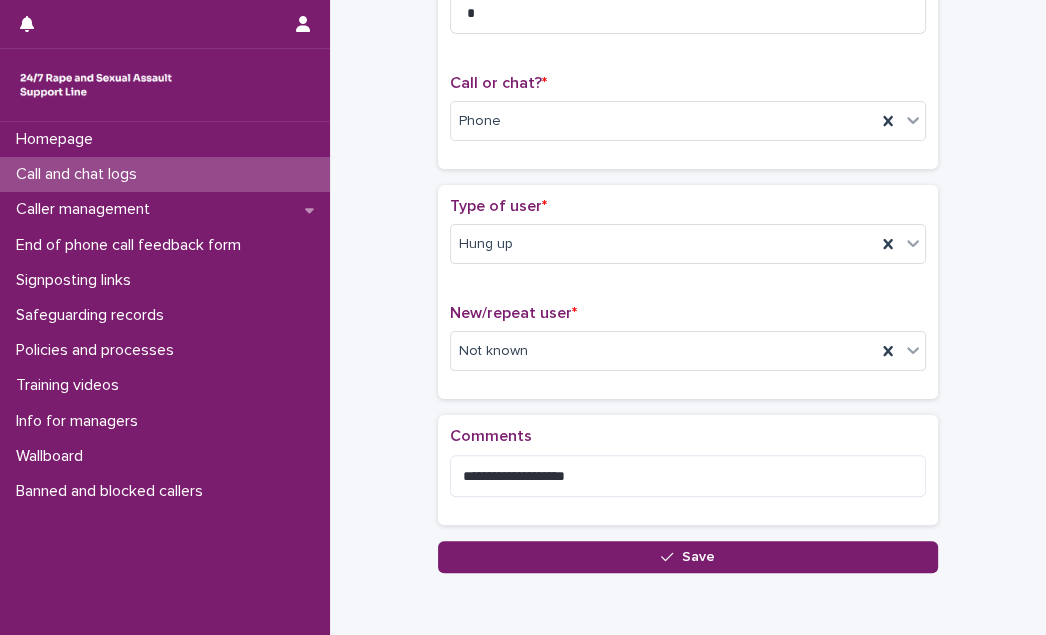 click on "Save" at bounding box center [688, 557] 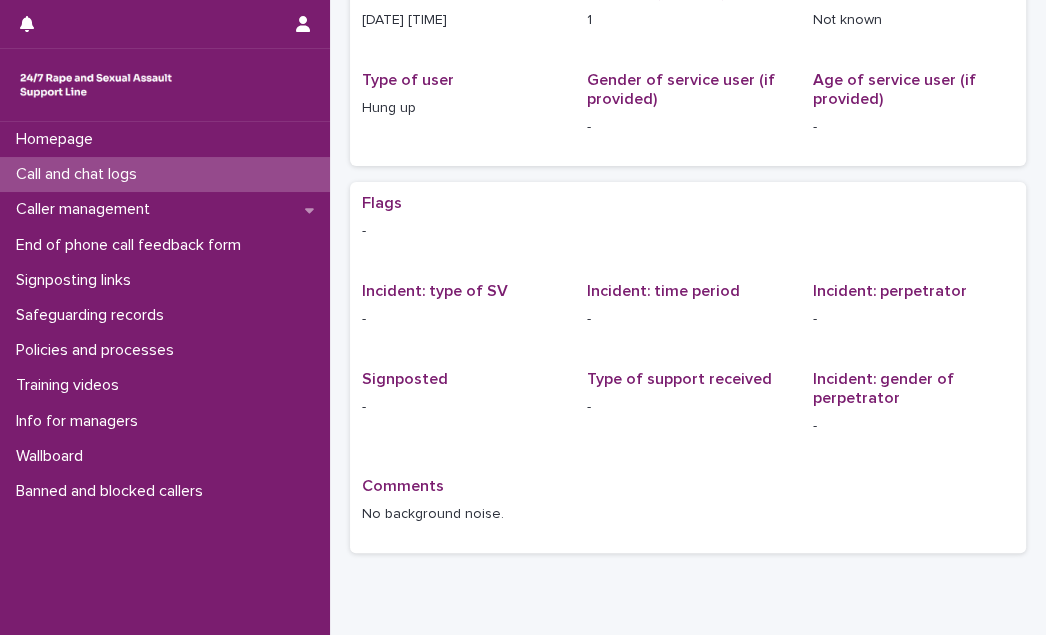 scroll, scrollTop: 0, scrollLeft: 0, axis: both 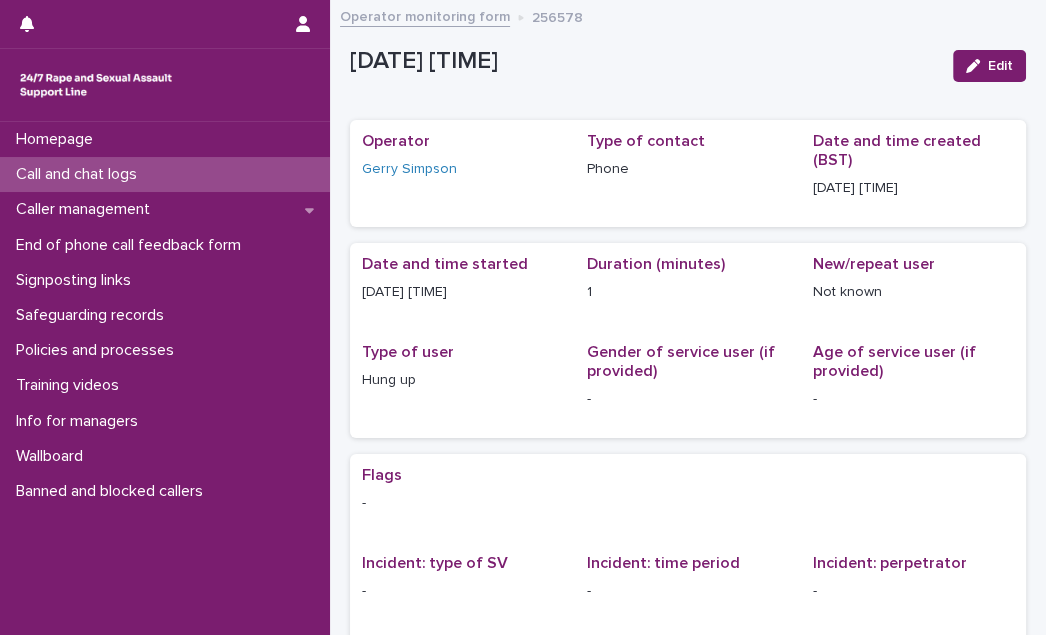 click on "Call and chat logs" at bounding box center [80, 174] 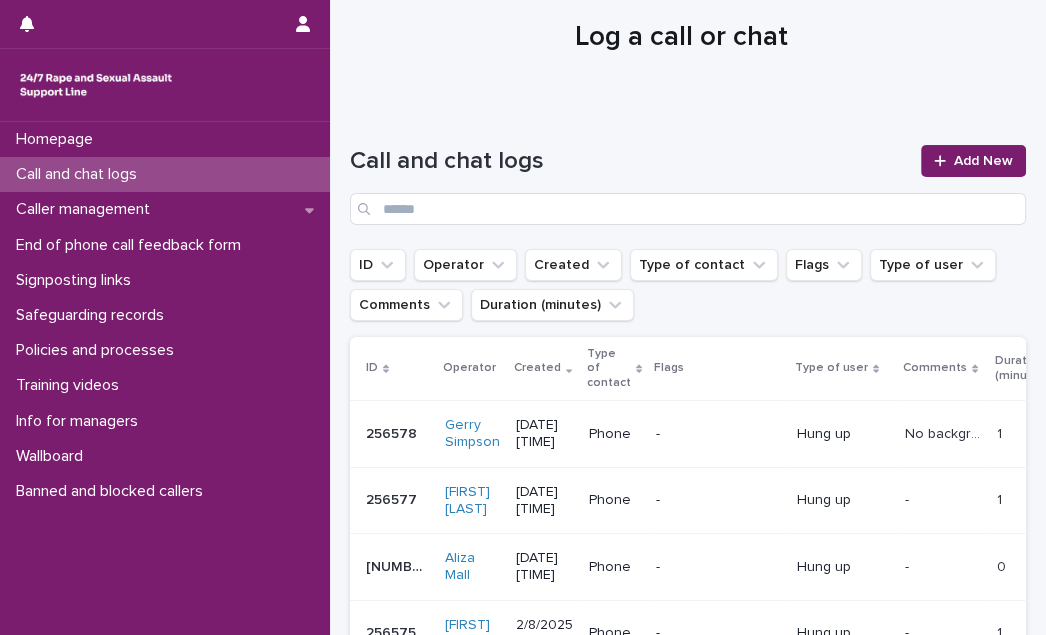 scroll, scrollTop: 0, scrollLeft: 0, axis: both 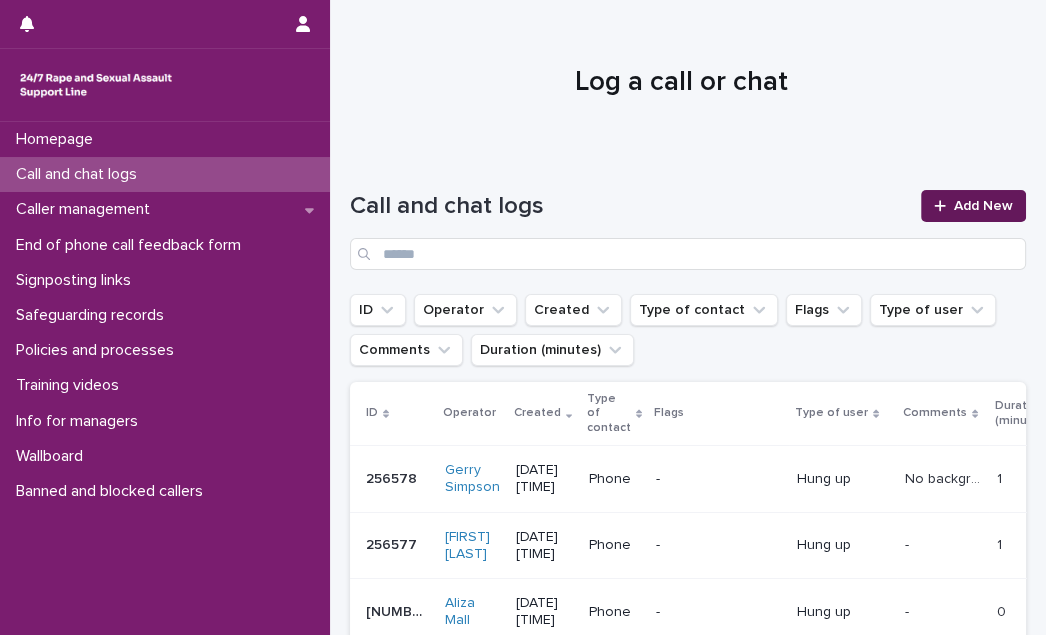 click on "Add New" at bounding box center [983, 206] 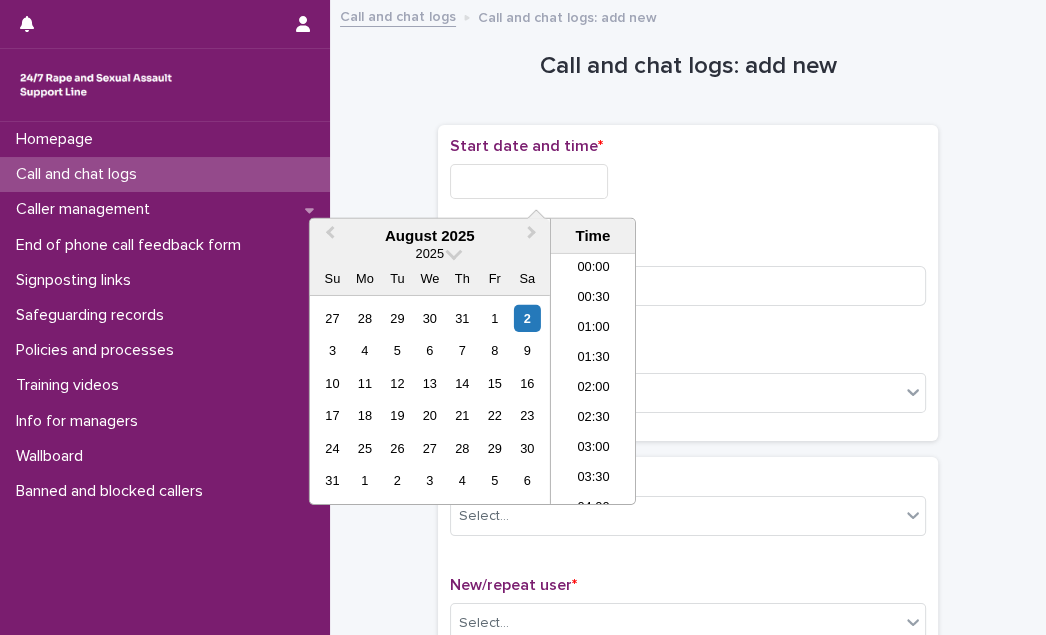 click at bounding box center [529, 181] 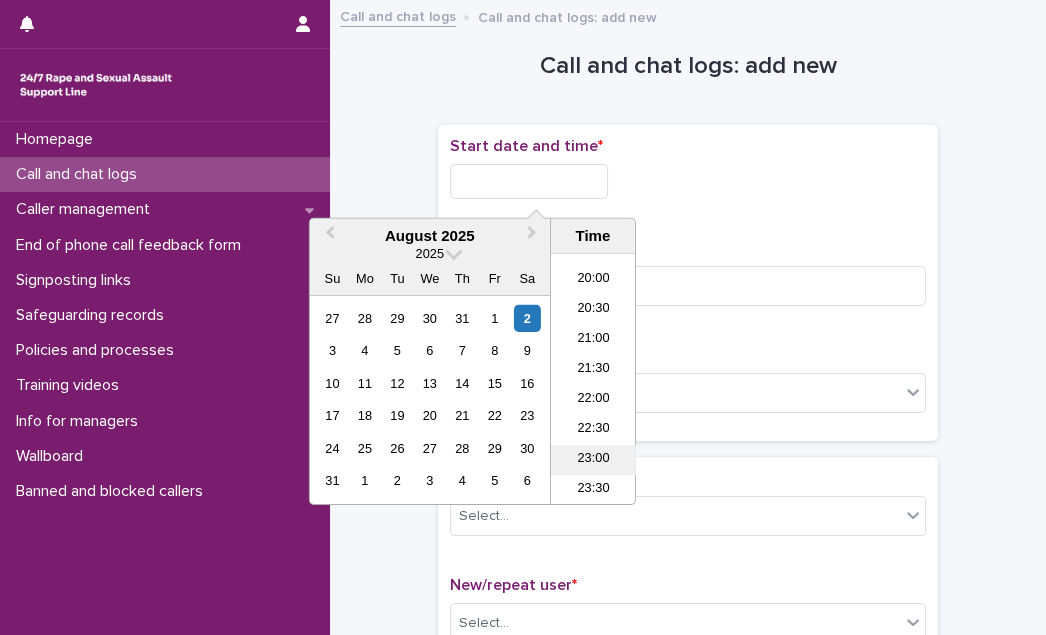 click on "23:00" at bounding box center (593, 460) 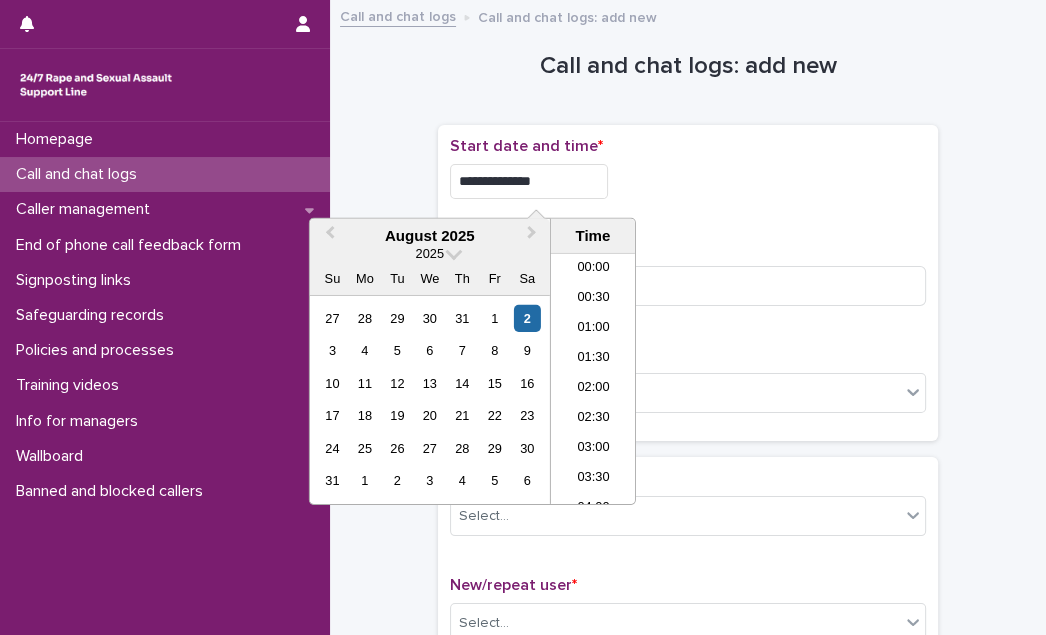 click on "**********" at bounding box center (529, 181) 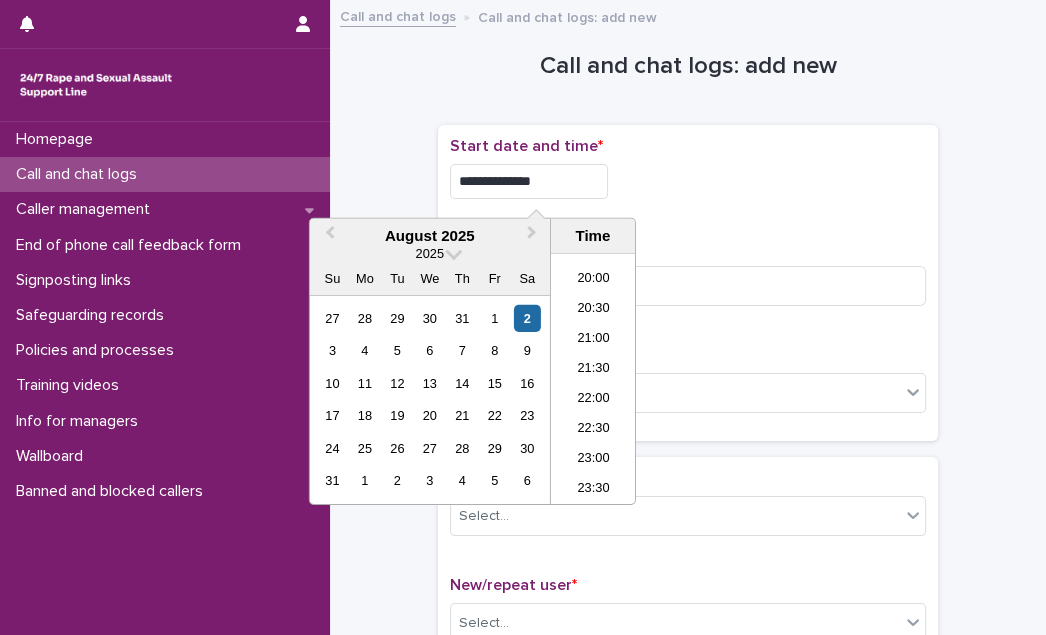 type on "**********" 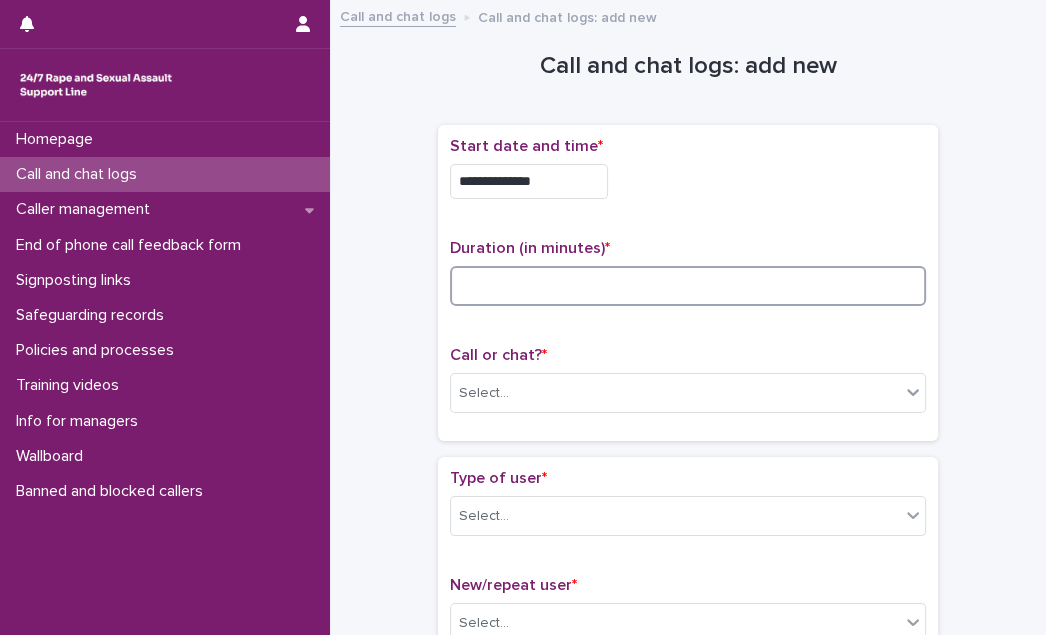 click at bounding box center (688, 286) 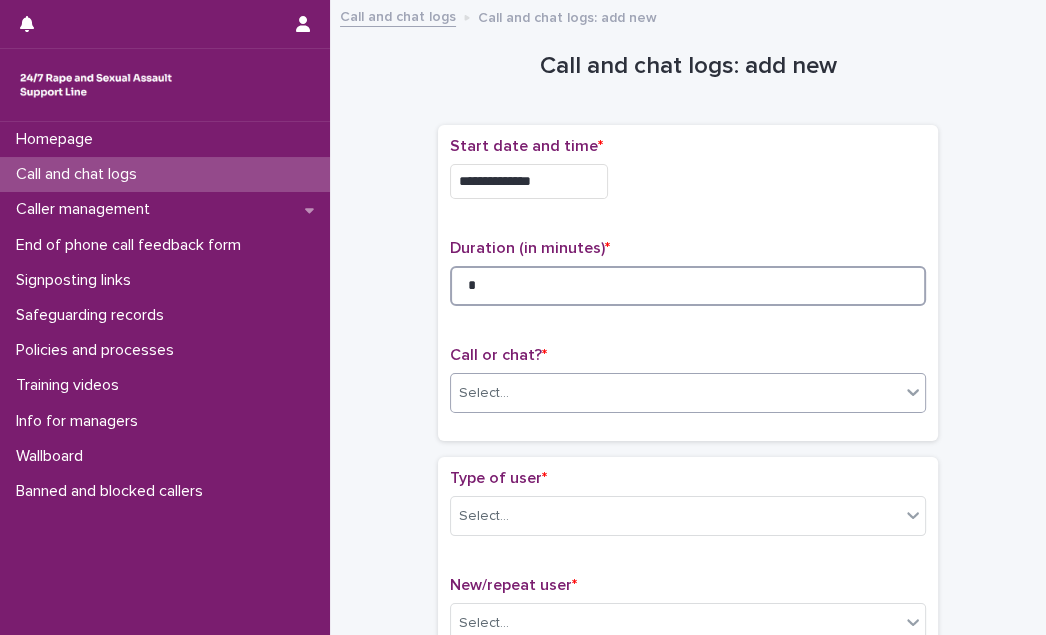 type on "*" 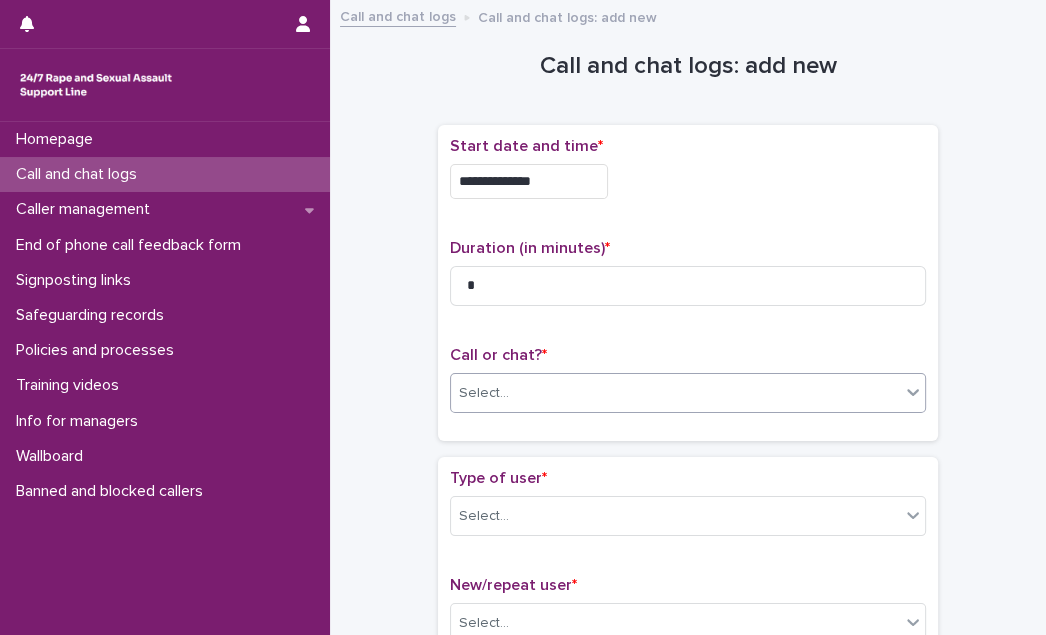 click on "Select..." at bounding box center (675, 393) 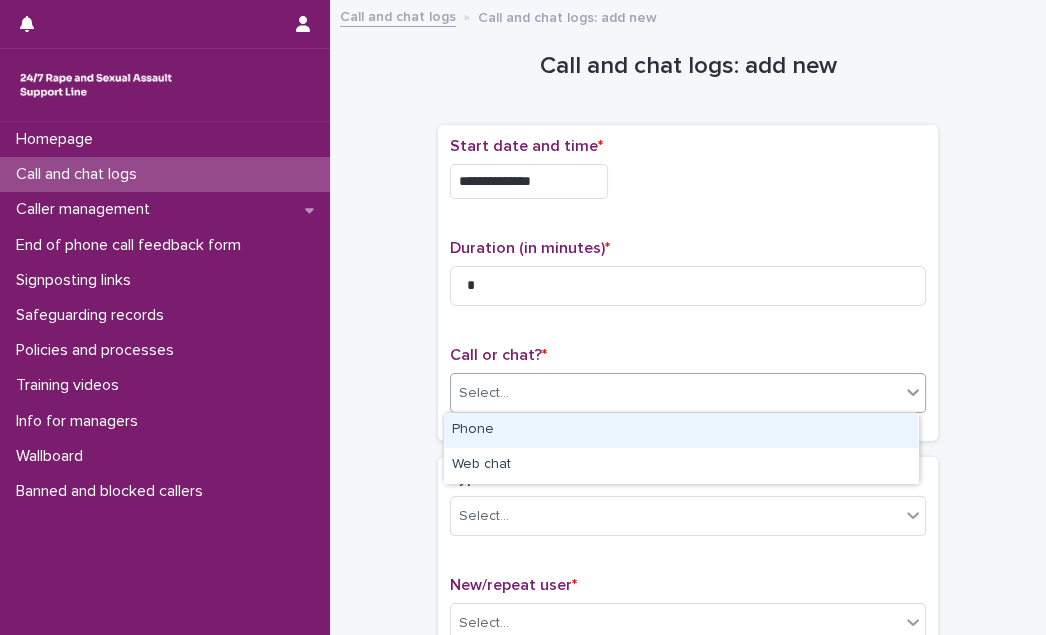 click on "Phone" at bounding box center [681, 430] 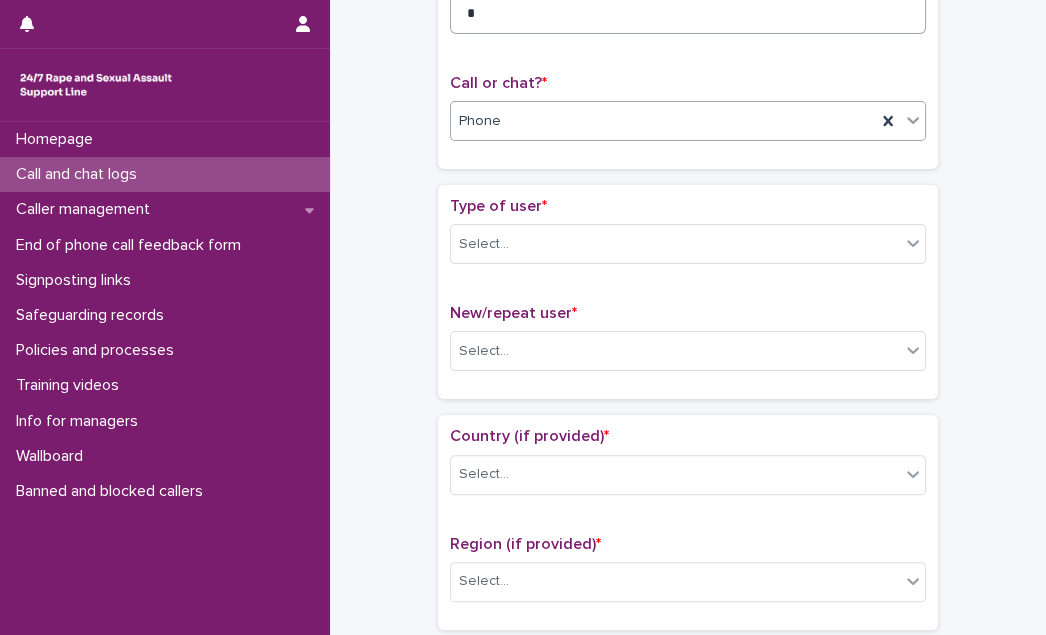 scroll, scrollTop: 272, scrollLeft: 0, axis: vertical 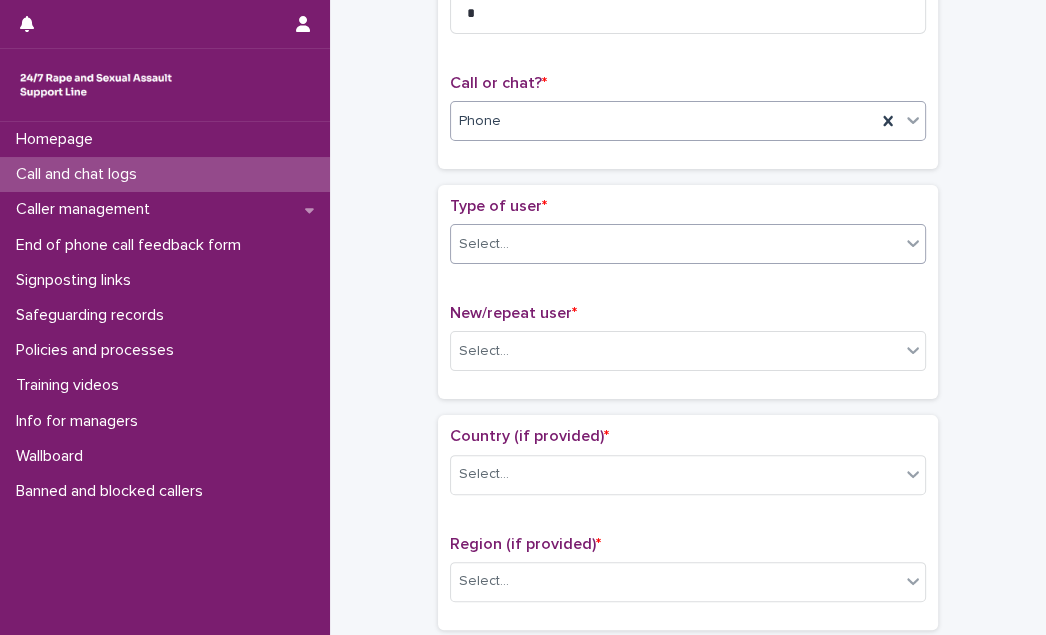 click on "Select..." at bounding box center [675, 244] 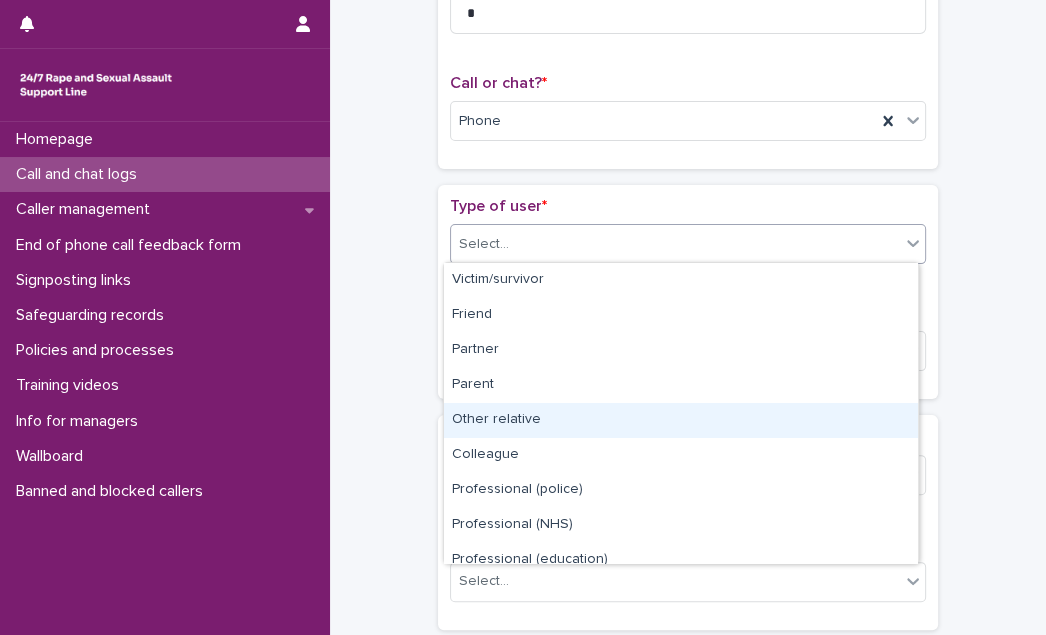 scroll, scrollTop: 224, scrollLeft: 0, axis: vertical 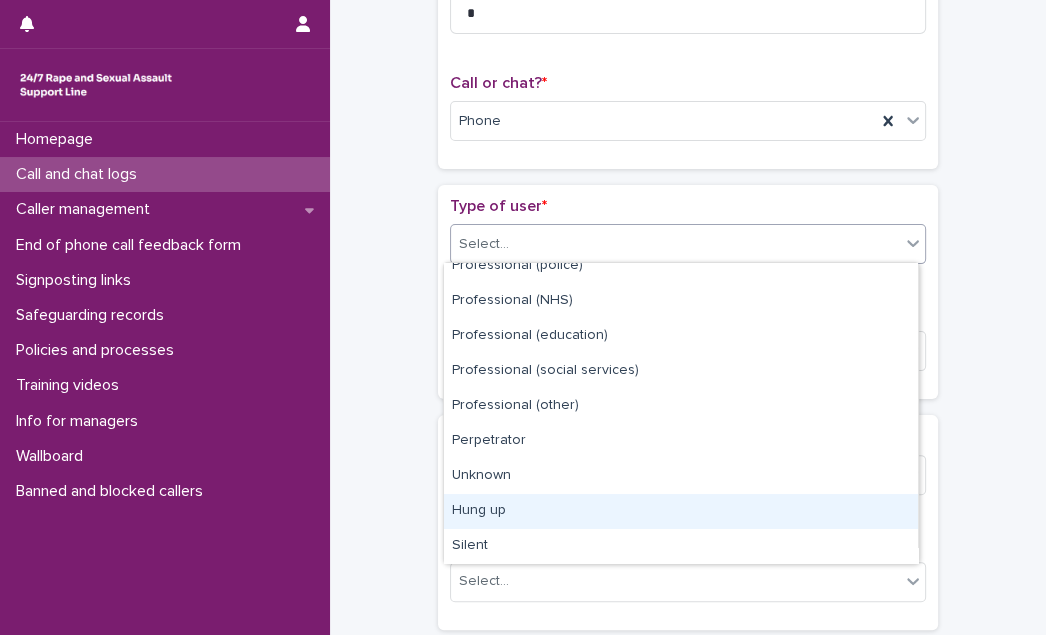 click on "Hung up" at bounding box center (681, 511) 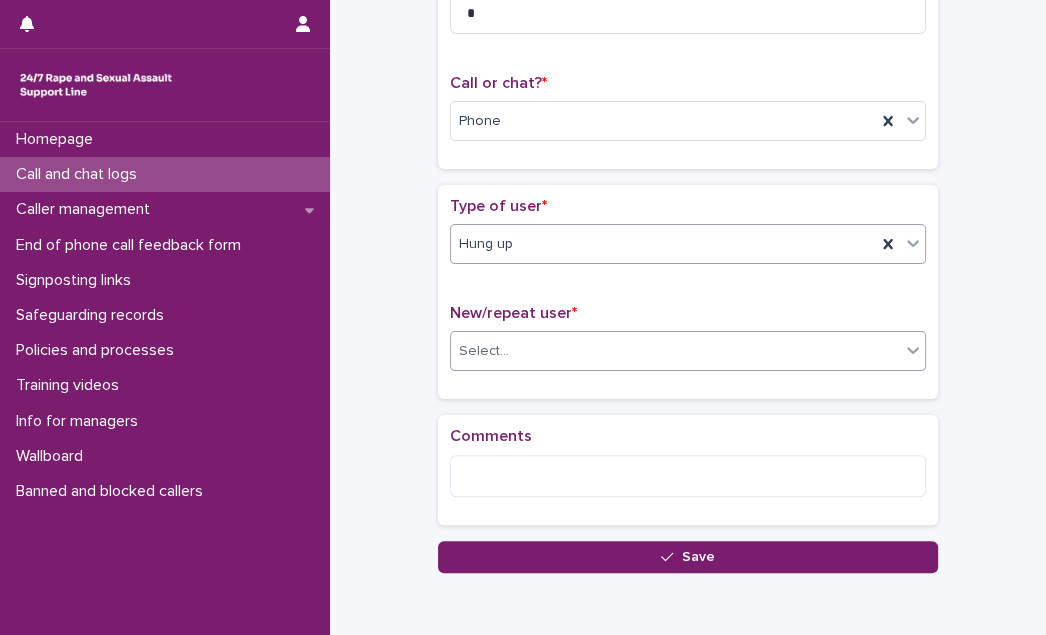click on "Select..." at bounding box center [675, 351] 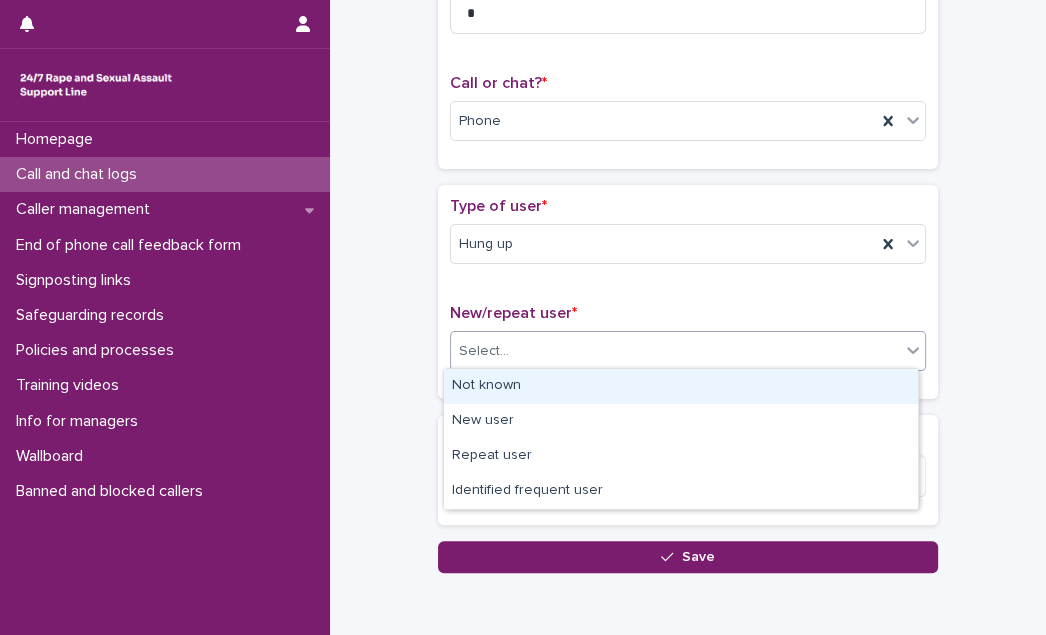 click on "Not known" at bounding box center (681, 386) 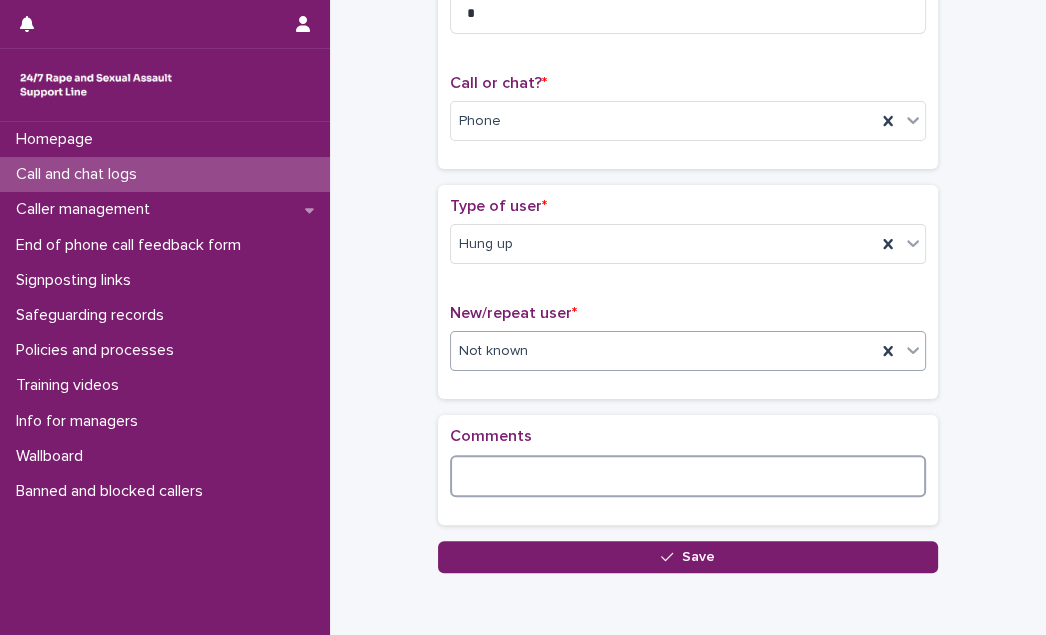 click at bounding box center [688, 476] 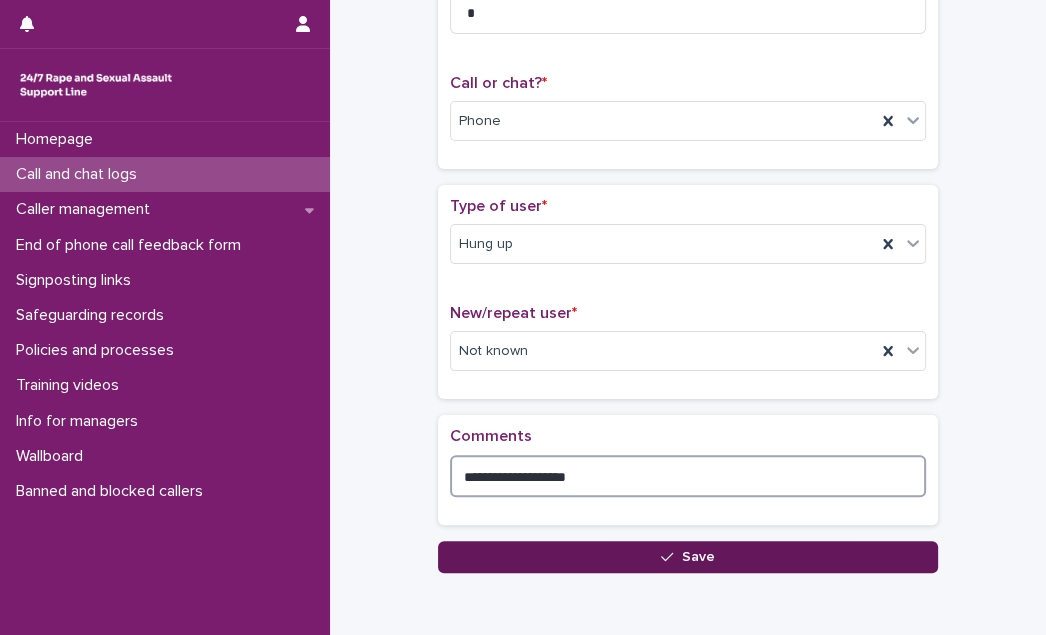 type on "**********" 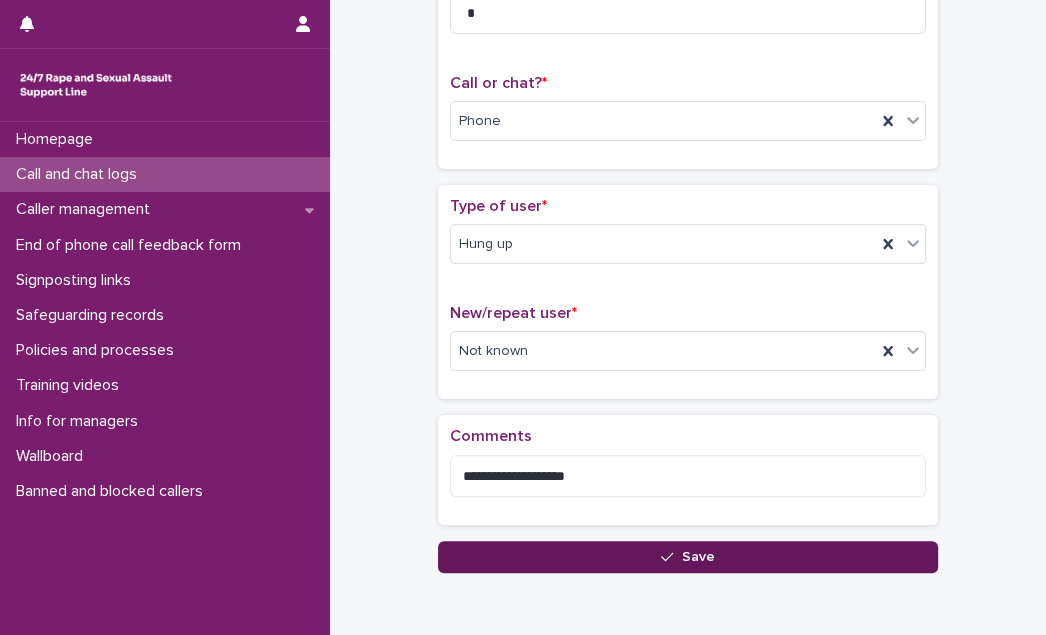 click on "Save" at bounding box center [688, 557] 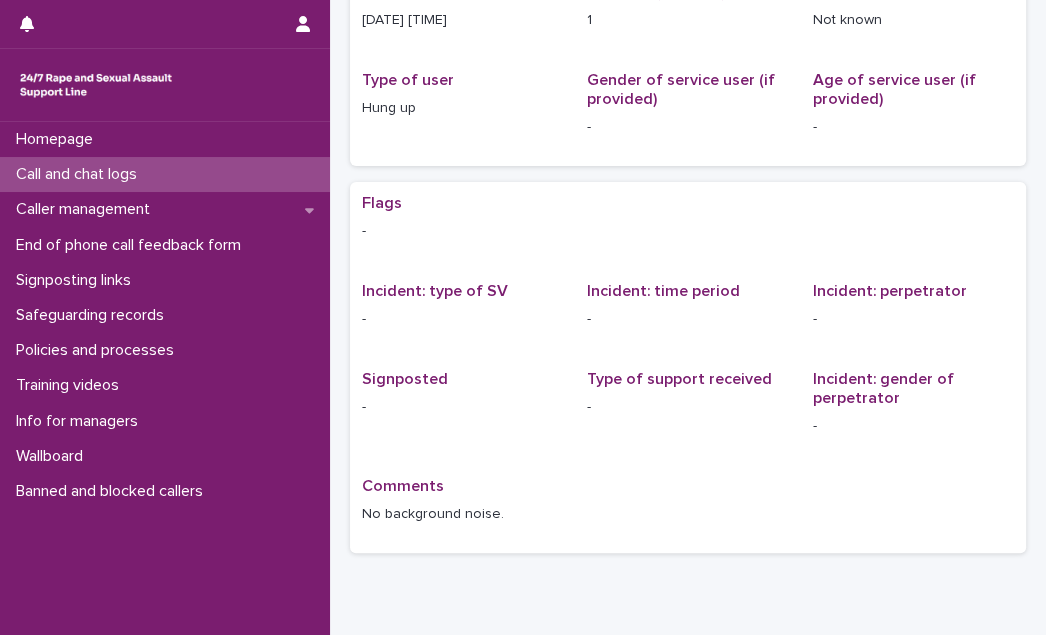 scroll, scrollTop: 0, scrollLeft: 0, axis: both 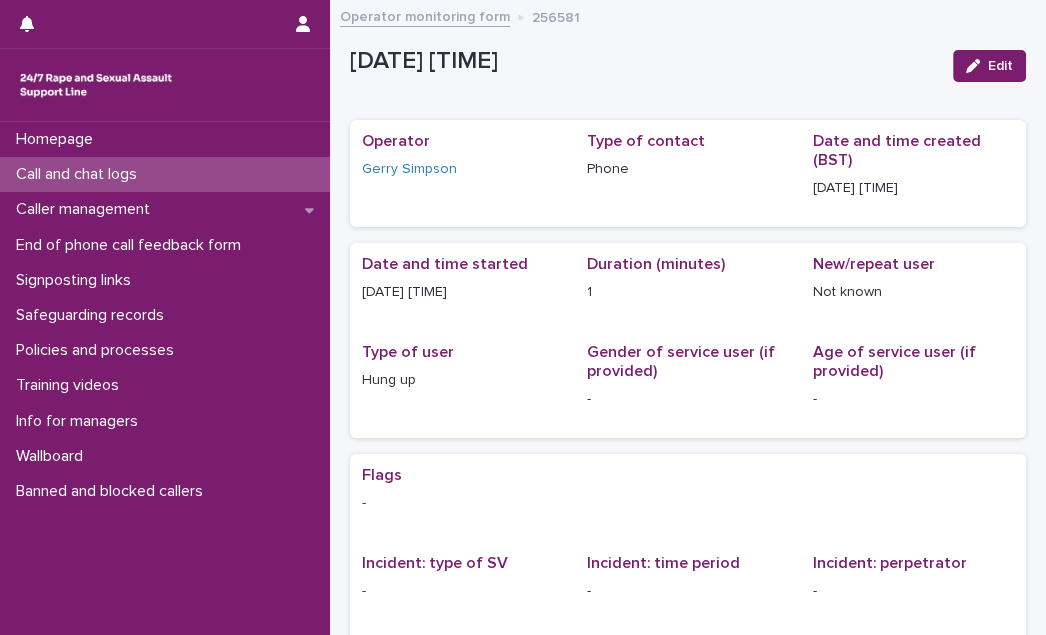 click on "Call and chat logs" at bounding box center [80, 174] 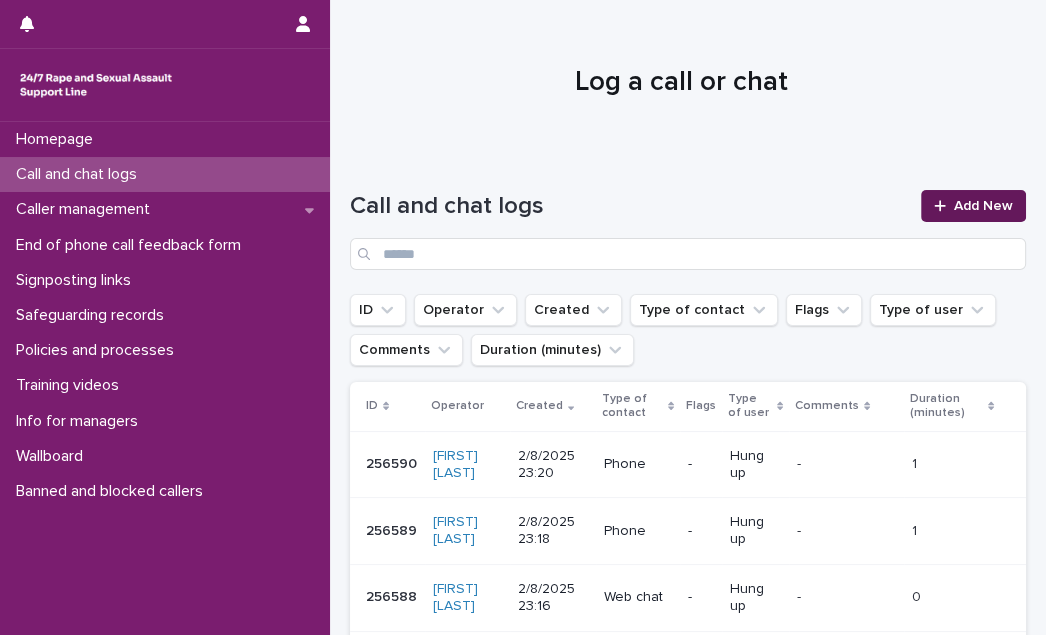 click on "Add New" at bounding box center (983, 206) 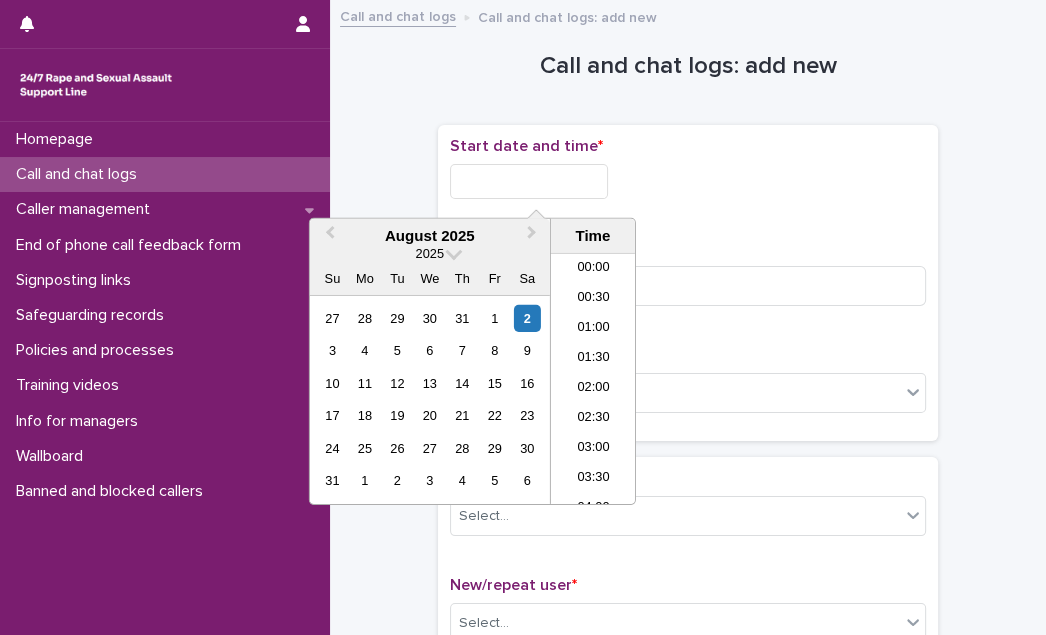 click at bounding box center (529, 181) 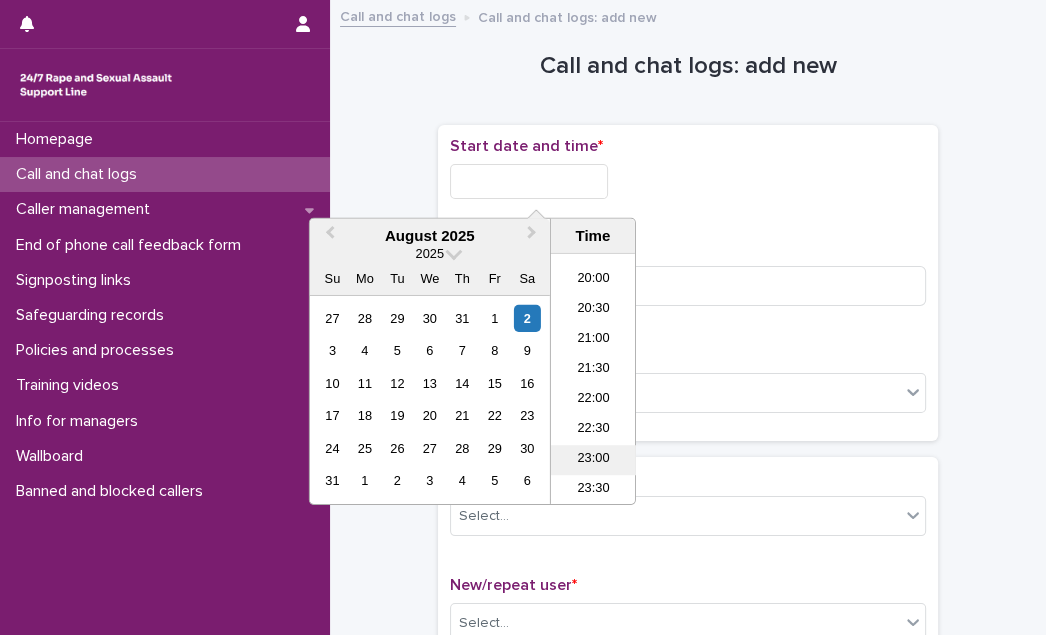 click on "23:00" at bounding box center [593, 460] 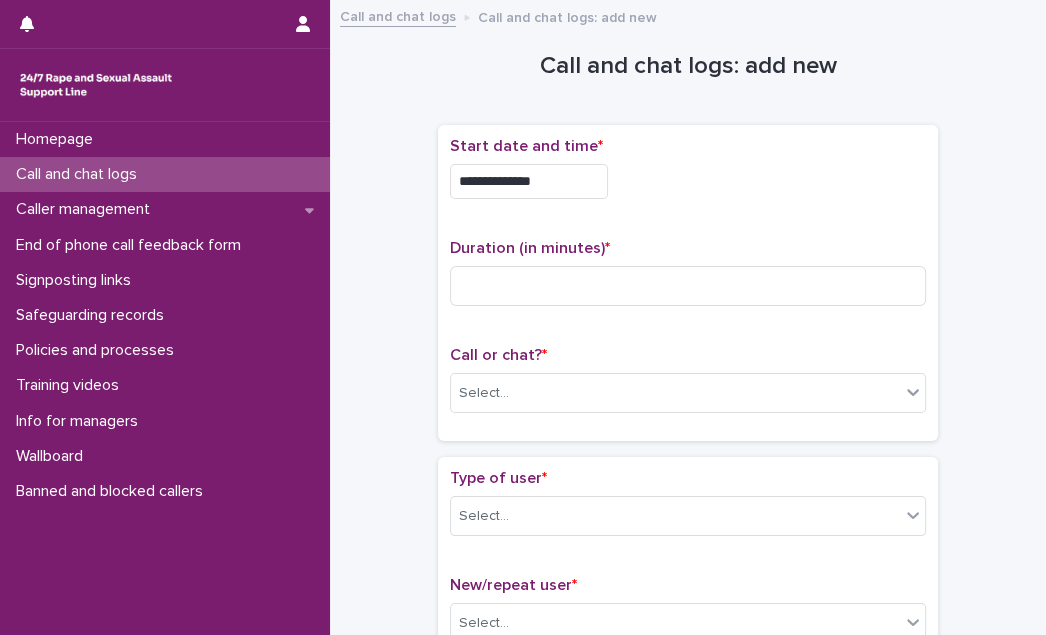 click on "**********" at bounding box center [529, 181] 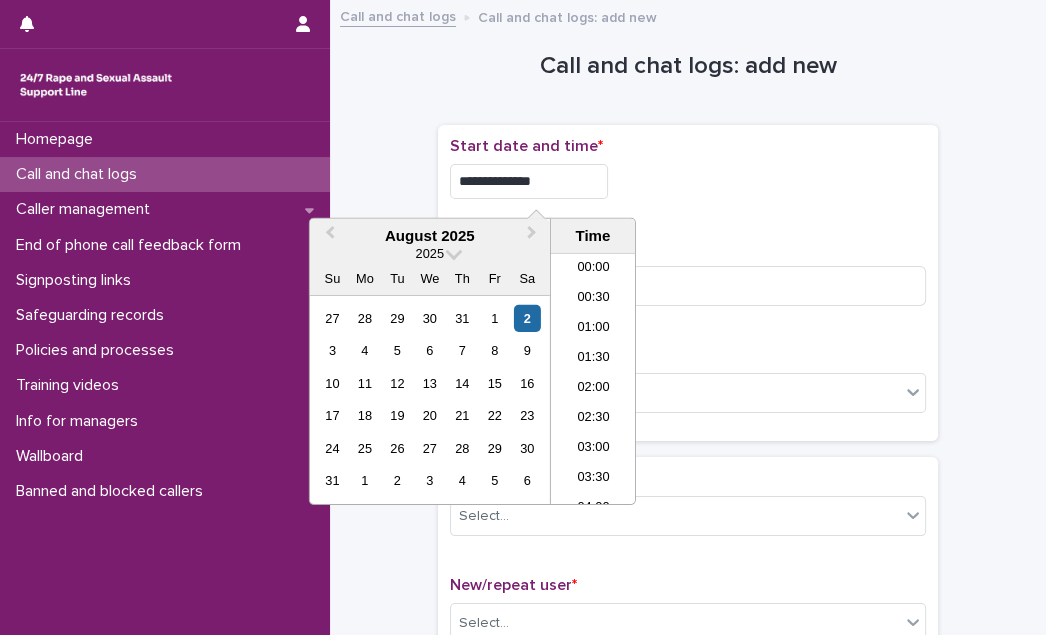 scroll, scrollTop: 1189, scrollLeft: 0, axis: vertical 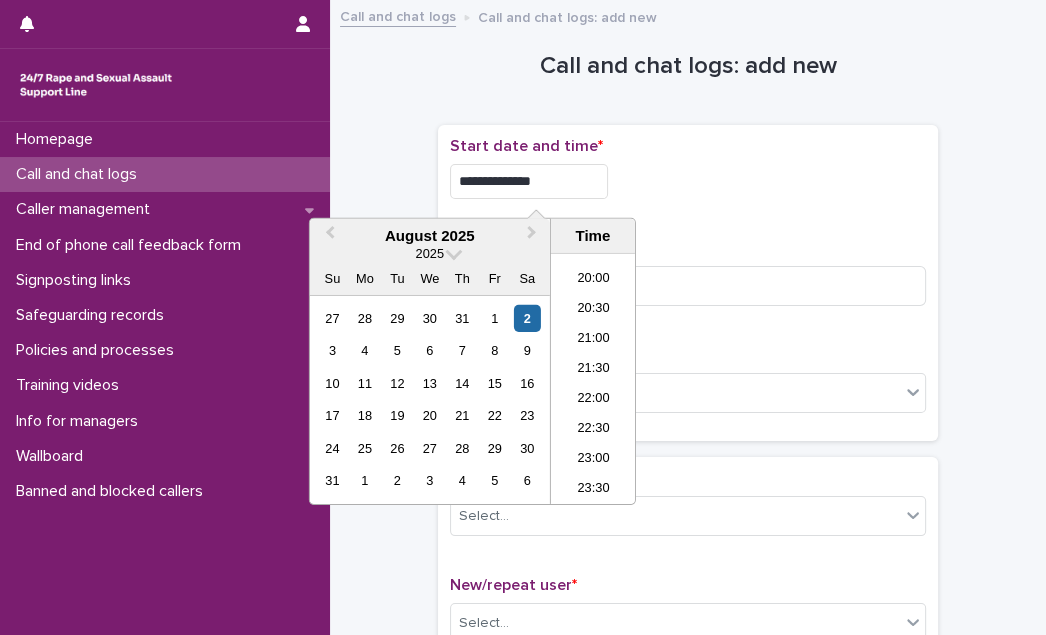 type on "**********" 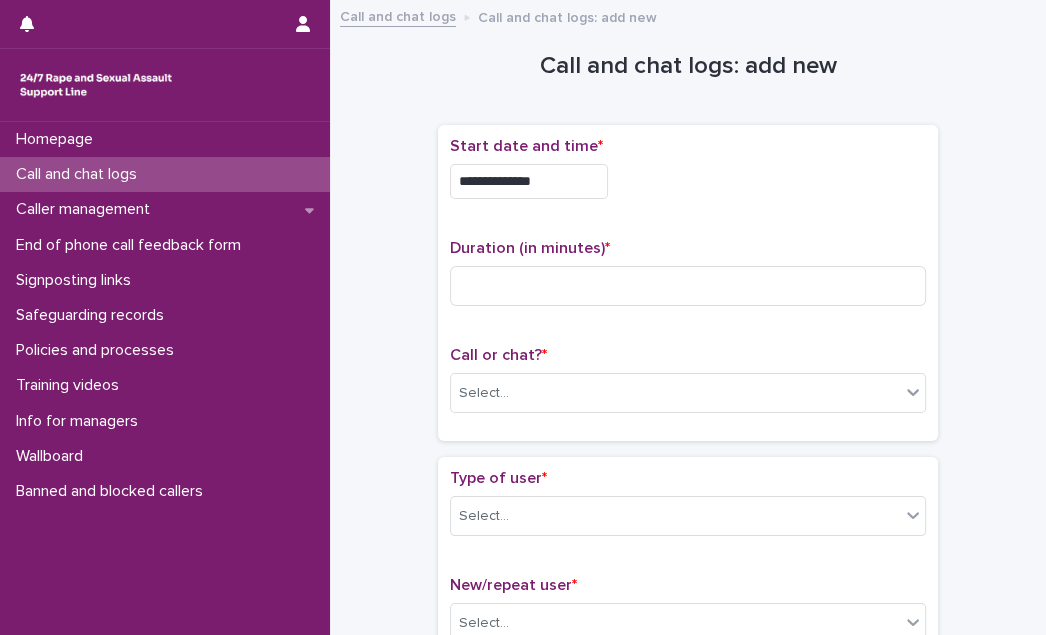 click on "**********" at bounding box center [688, 176] 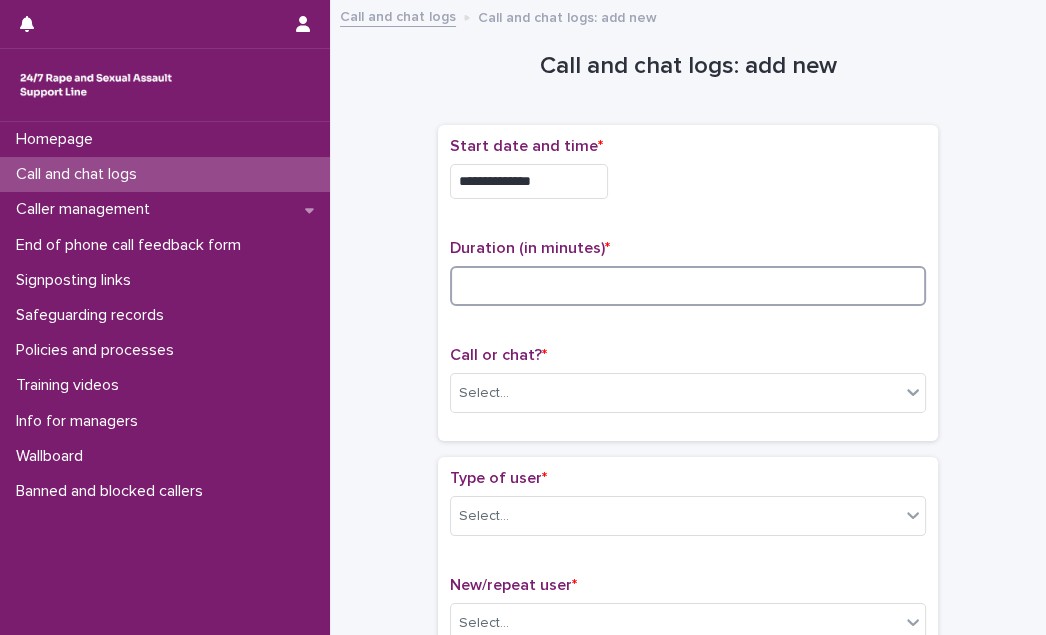 click at bounding box center [688, 286] 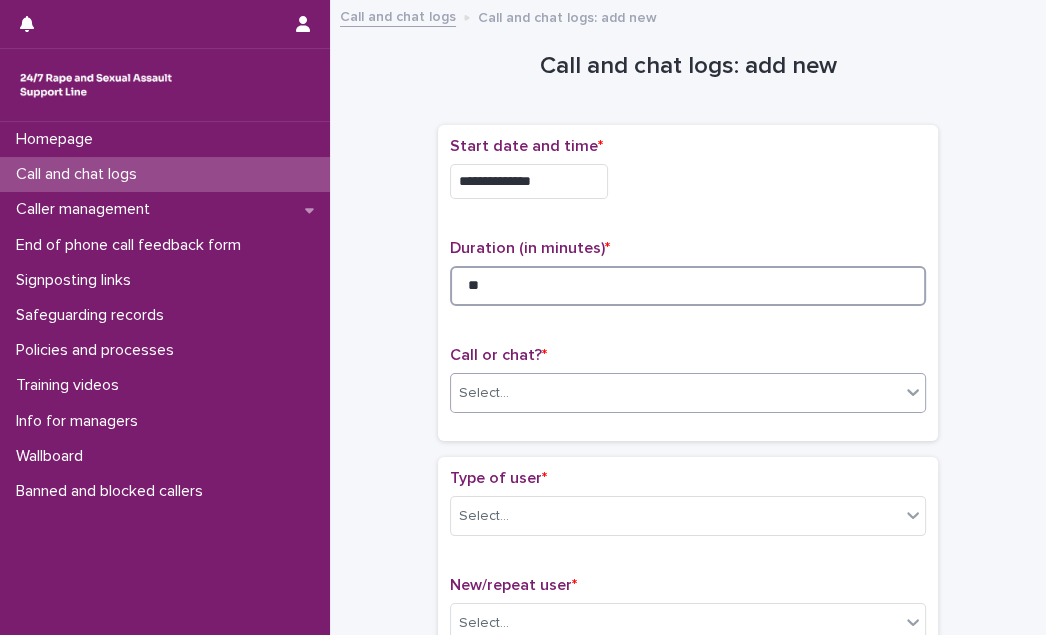 type on "**" 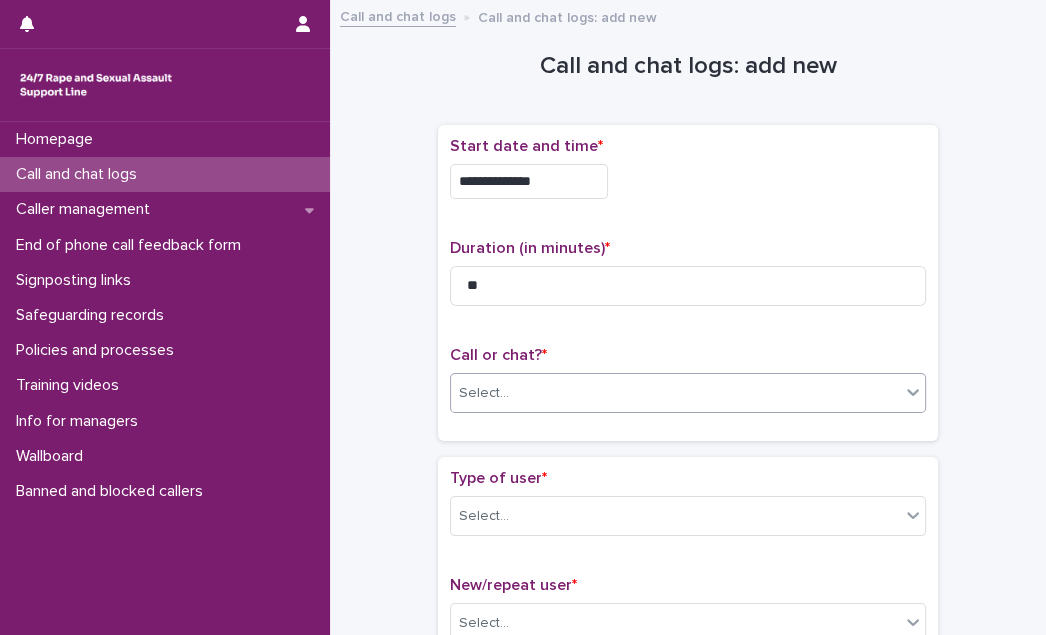 click on "Select..." at bounding box center (675, 393) 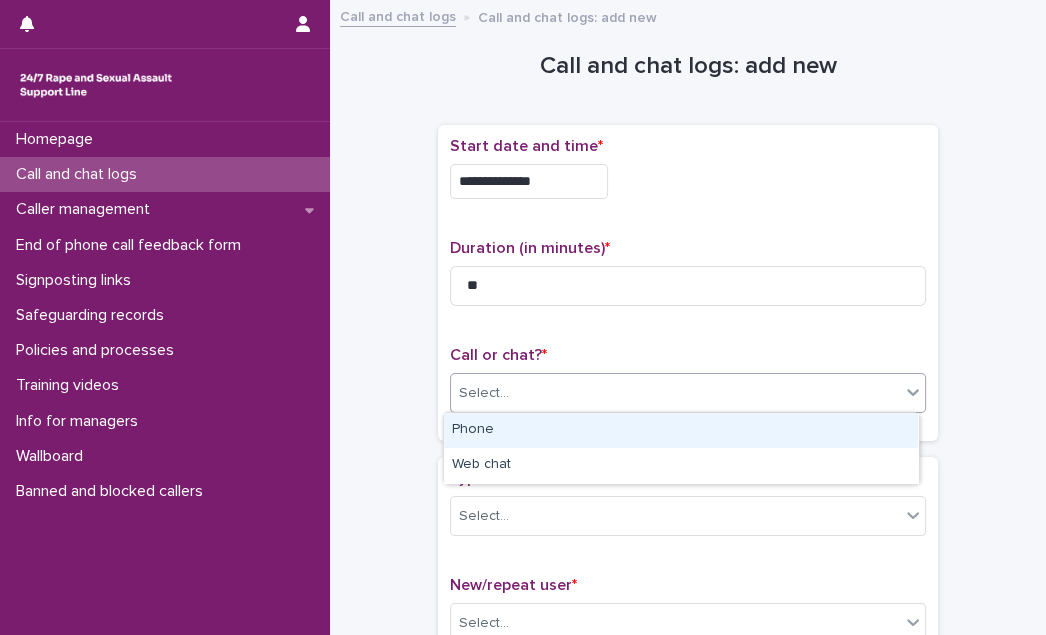 click on "Phone" at bounding box center (681, 430) 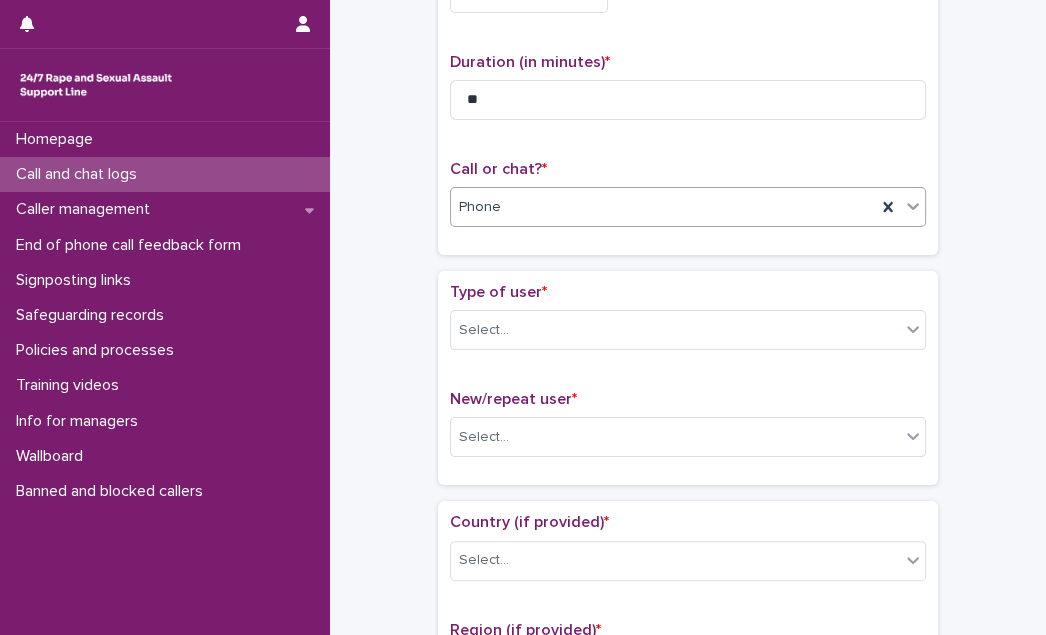 scroll, scrollTop: 272, scrollLeft: 0, axis: vertical 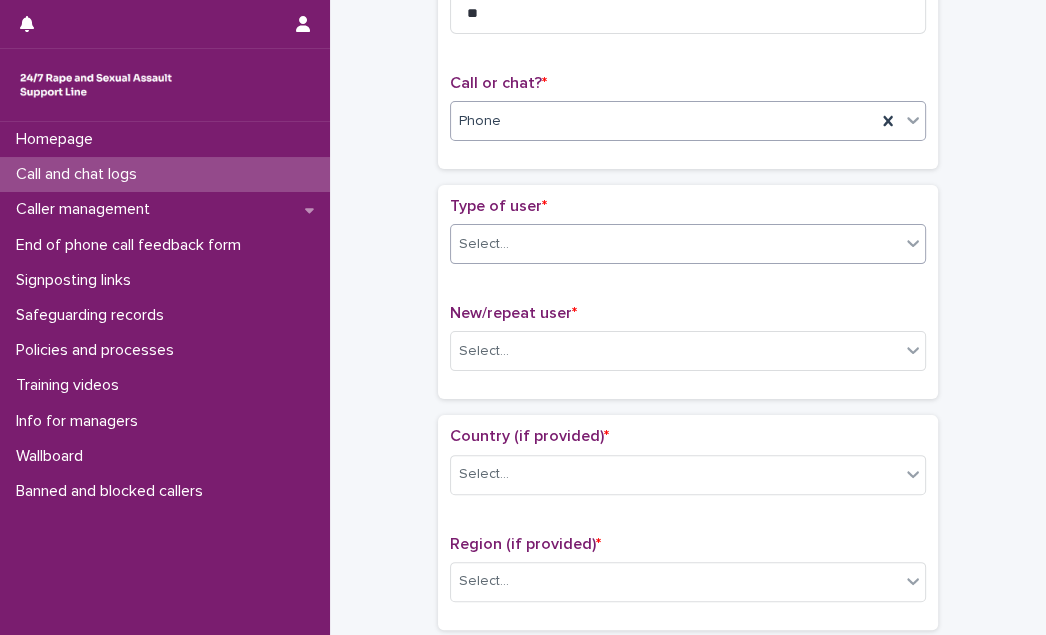 click on "Select..." at bounding box center (675, 244) 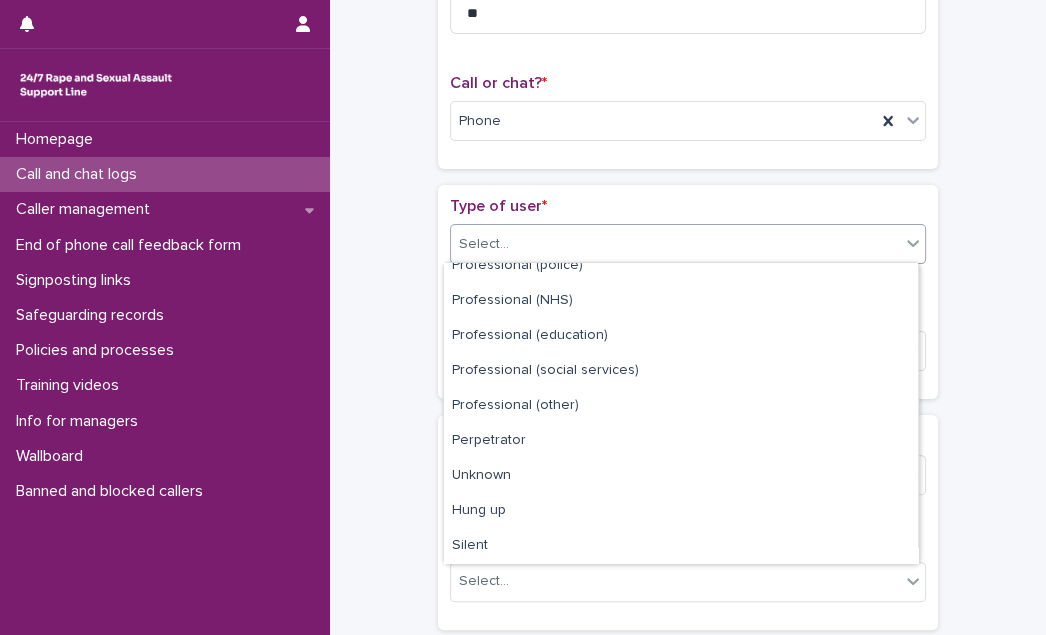 scroll, scrollTop: 224, scrollLeft: 0, axis: vertical 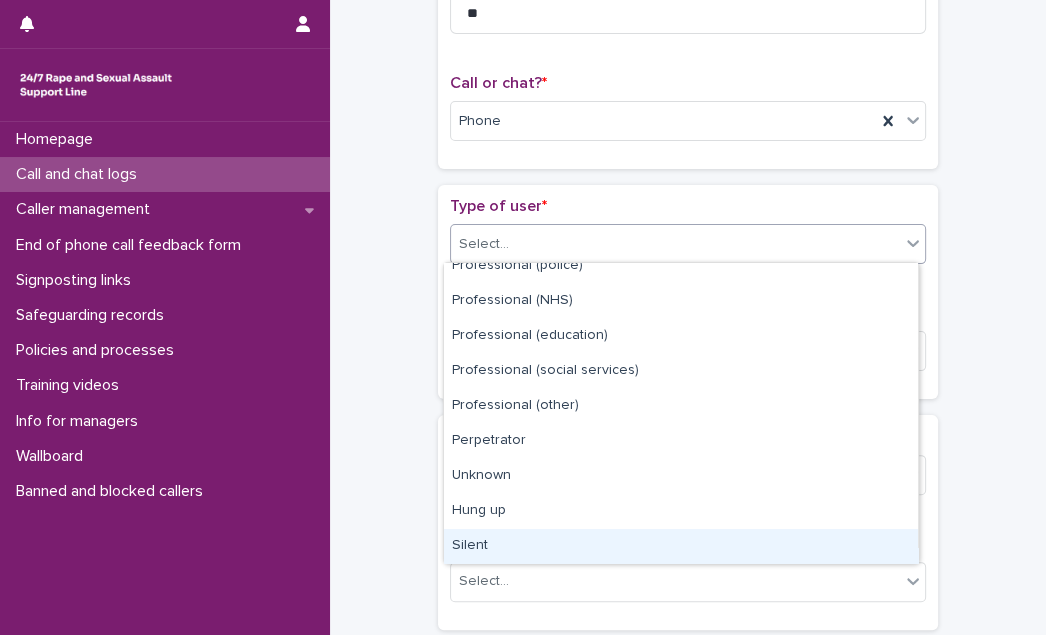 click on "Silent" at bounding box center [681, 546] 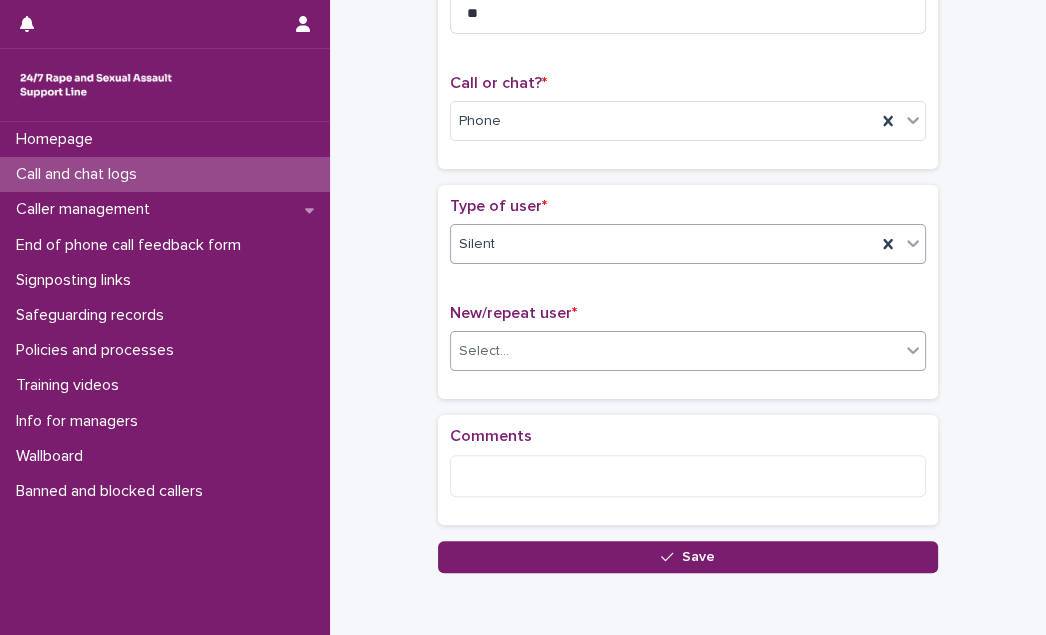 click on "Select..." at bounding box center (675, 351) 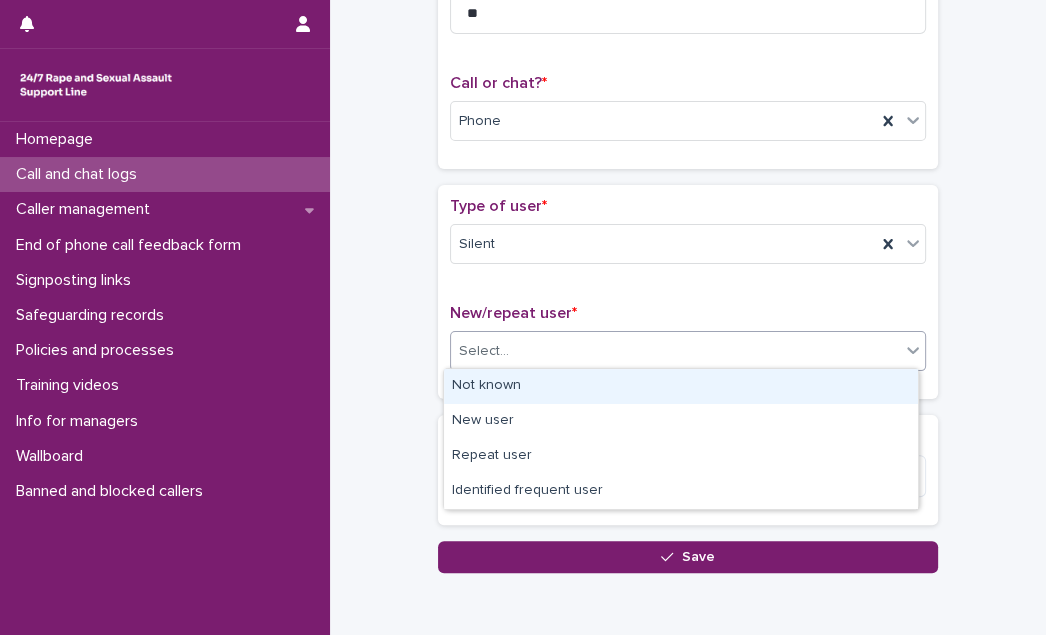 click on "Not known" at bounding box center [681, 386] 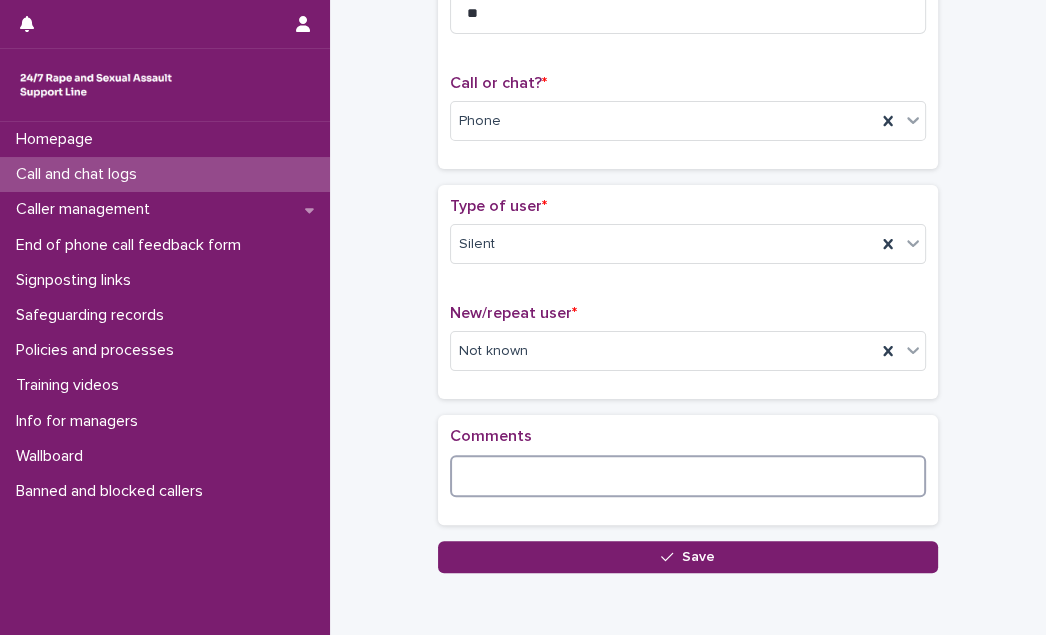 click at bounding box center (688, 476) 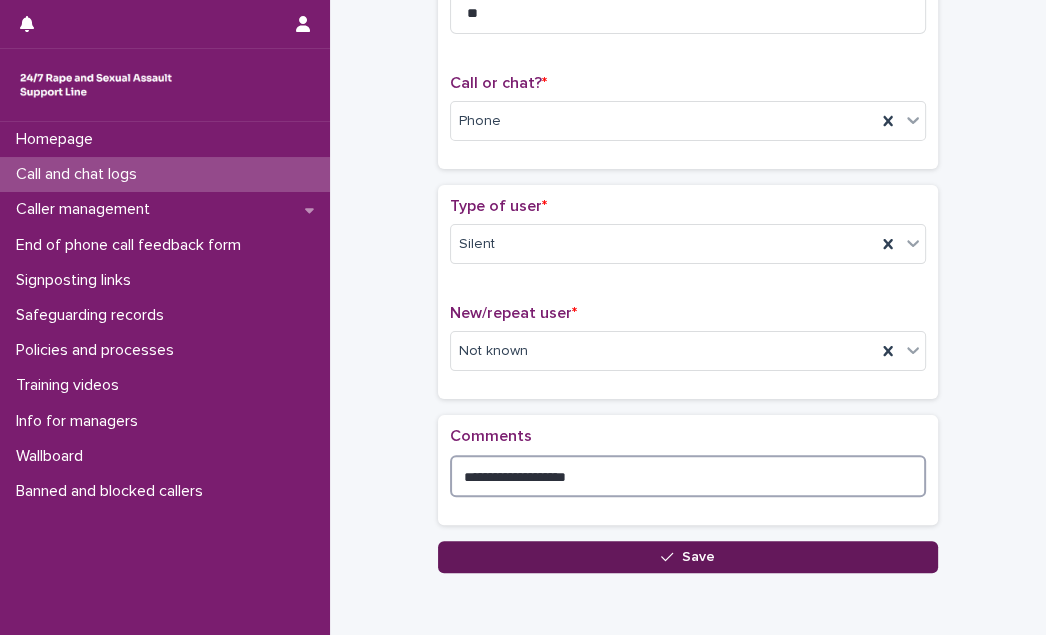type on "**********" 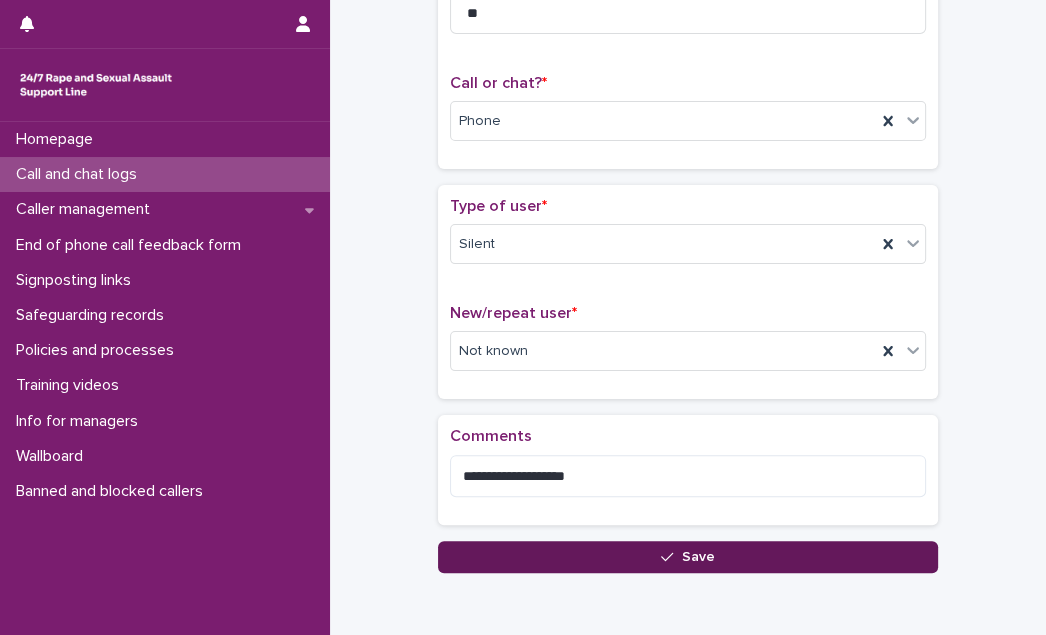 click on "Save" at bounding box center (688, 557) 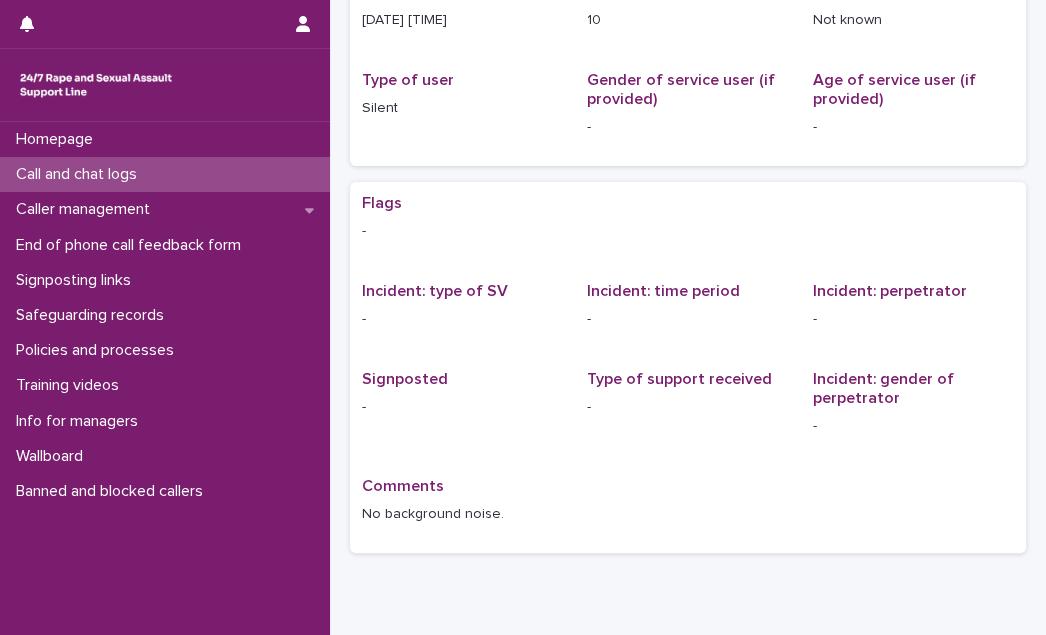 scroll, scrollTop: 0, scrollLeft: 0, axis: both 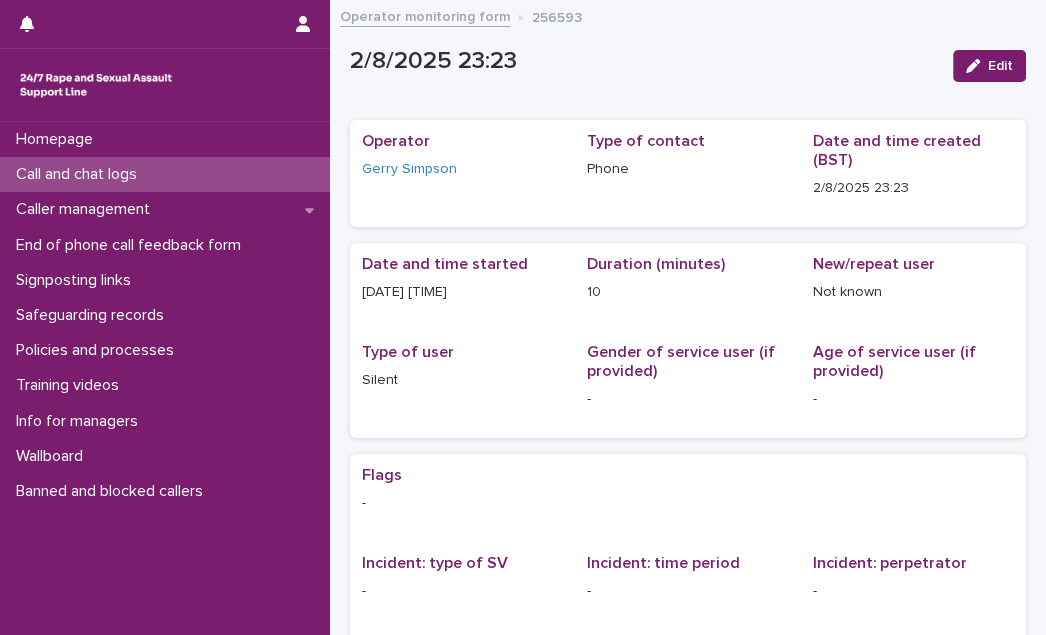click on "Call and chat logs" at bounding box center (80, 174) 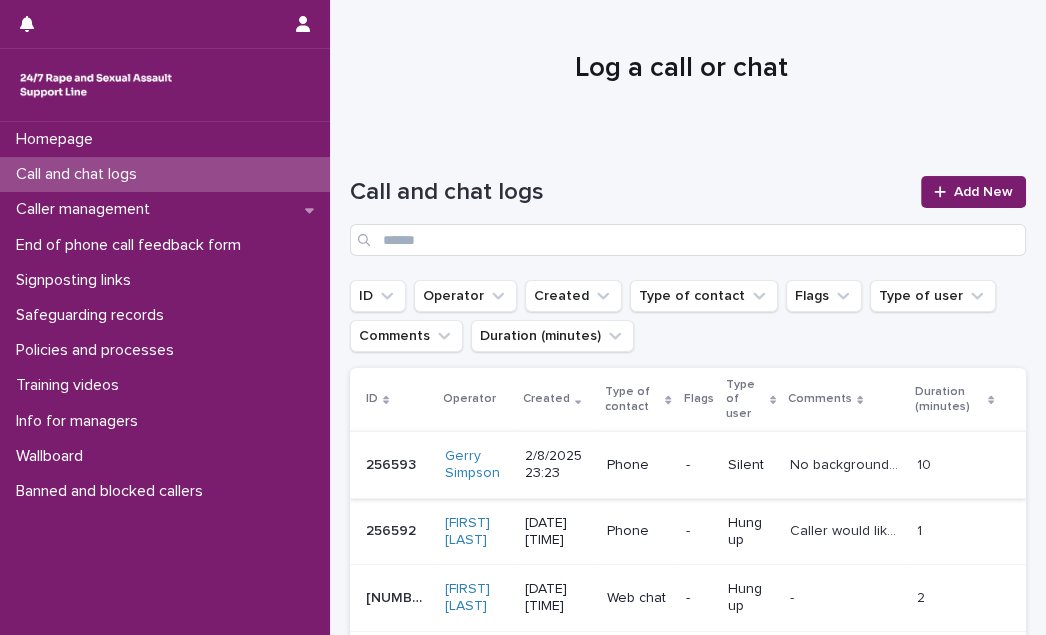 scroll, scrollTop: 0, scrollLeft: 0, axis: both 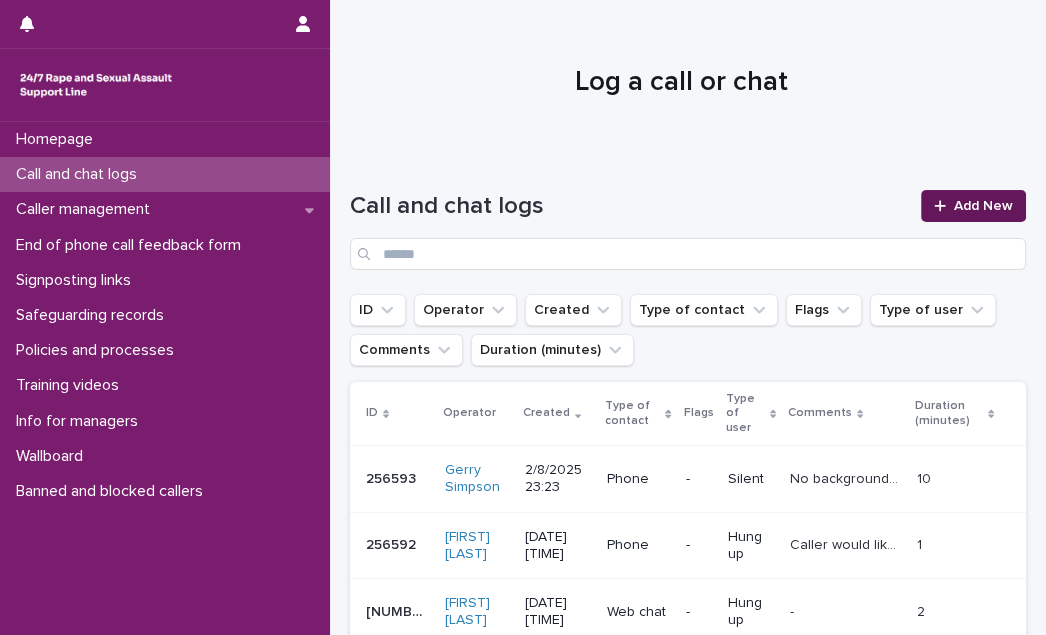 click on "Add New" at bounding box center [983, 206] 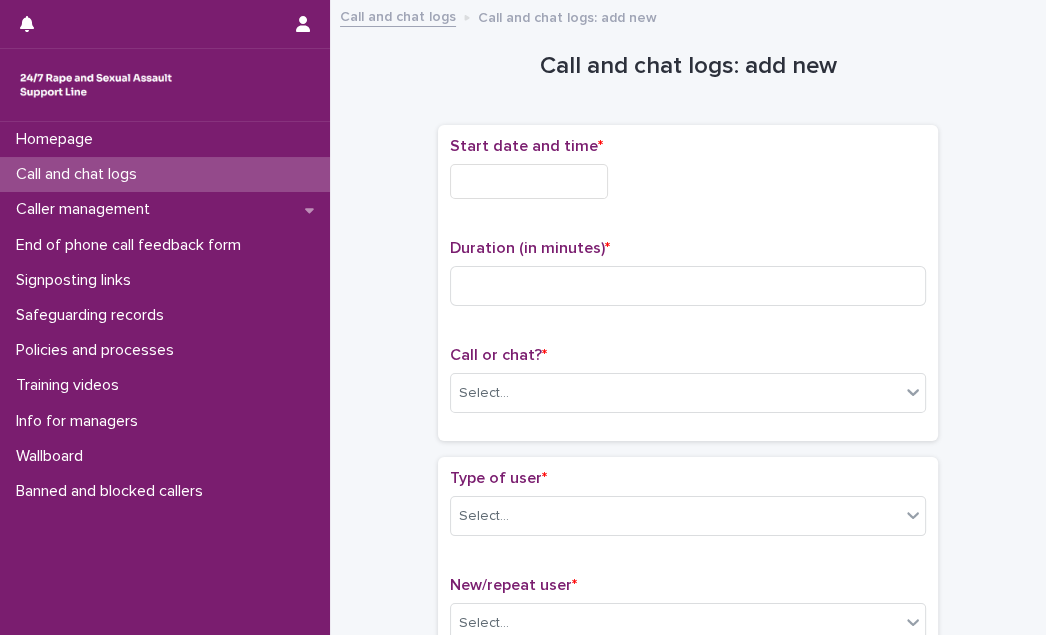 click at bounding box center [529, 181] 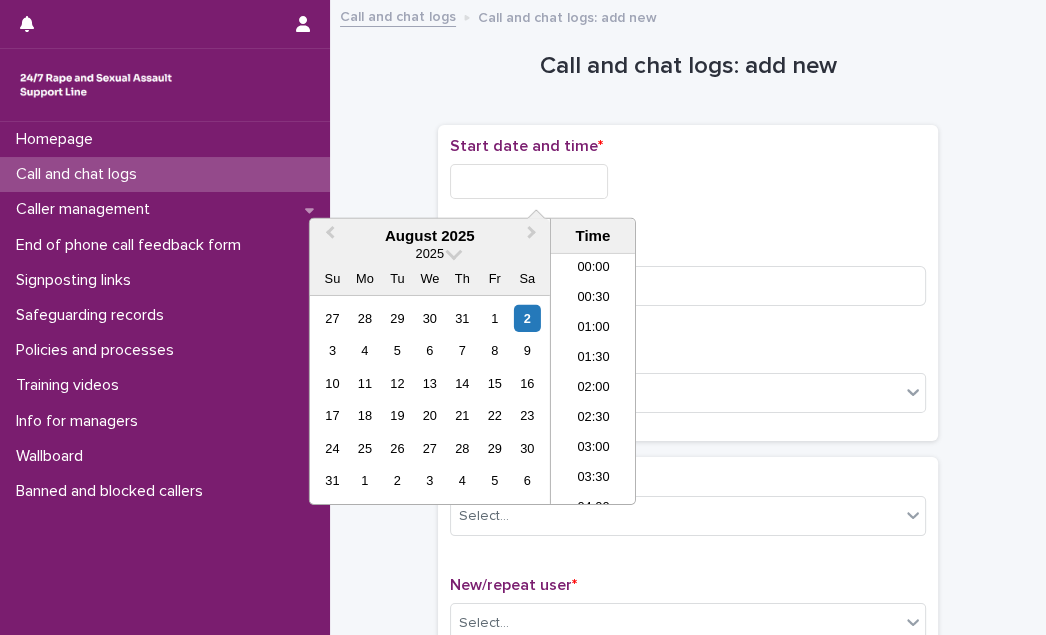 scroll, scrollTop: 1189, scrollLeft: 0, axis: vertical 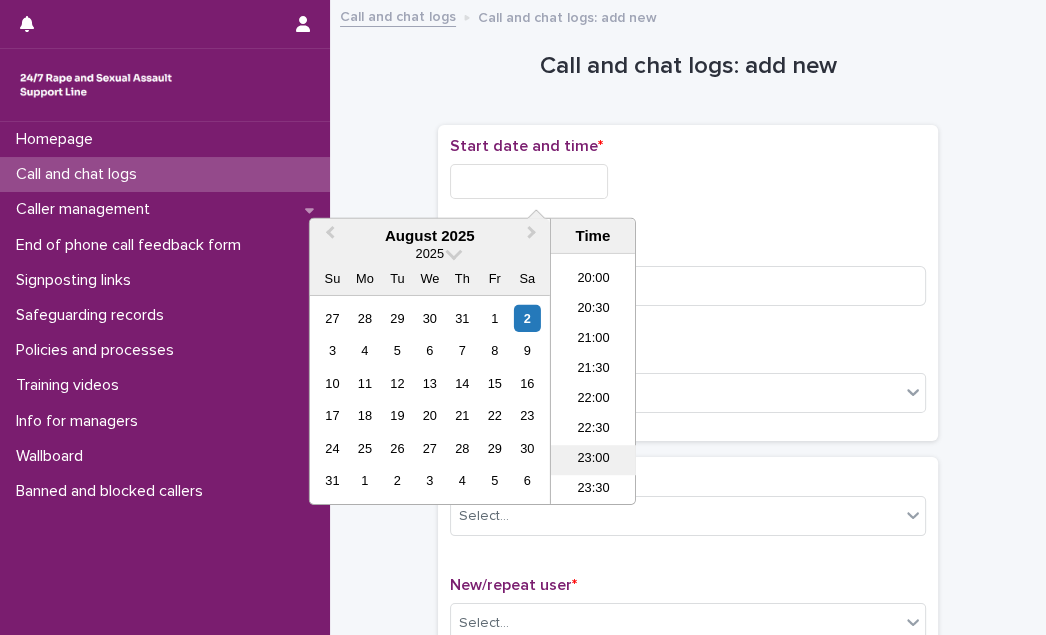 click on "23:00" at bounding box center (593, 460) 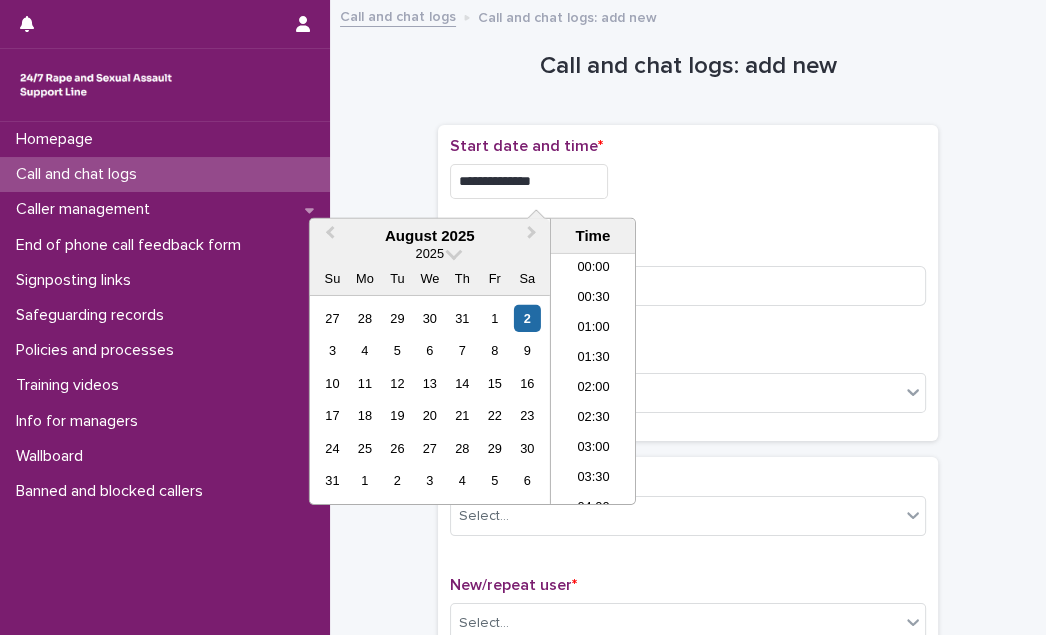 click on "**********" at bounding box center (529, 181) 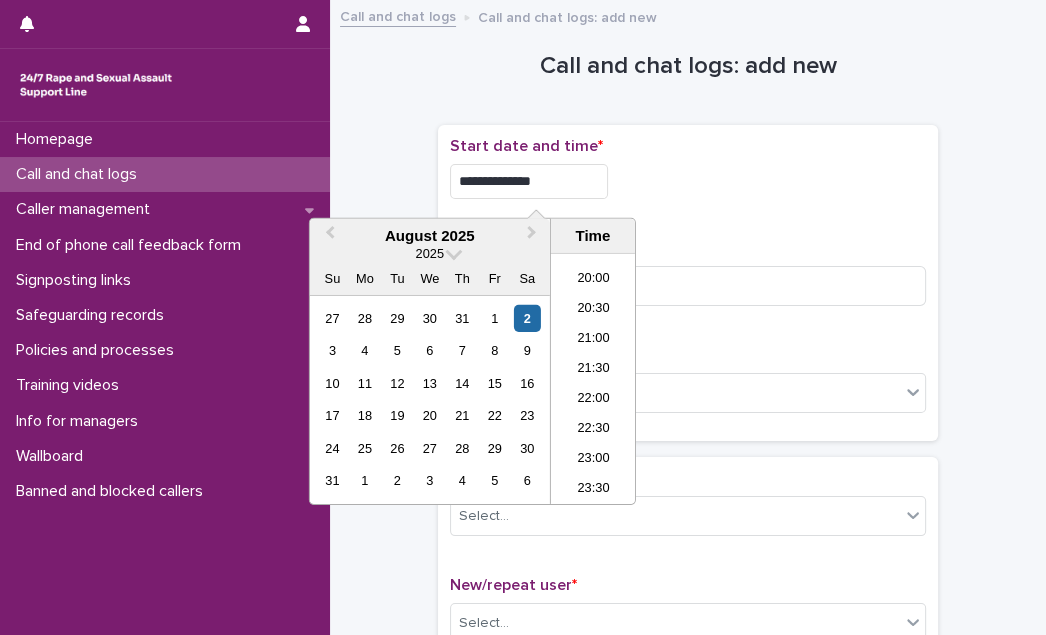 type on "**********" 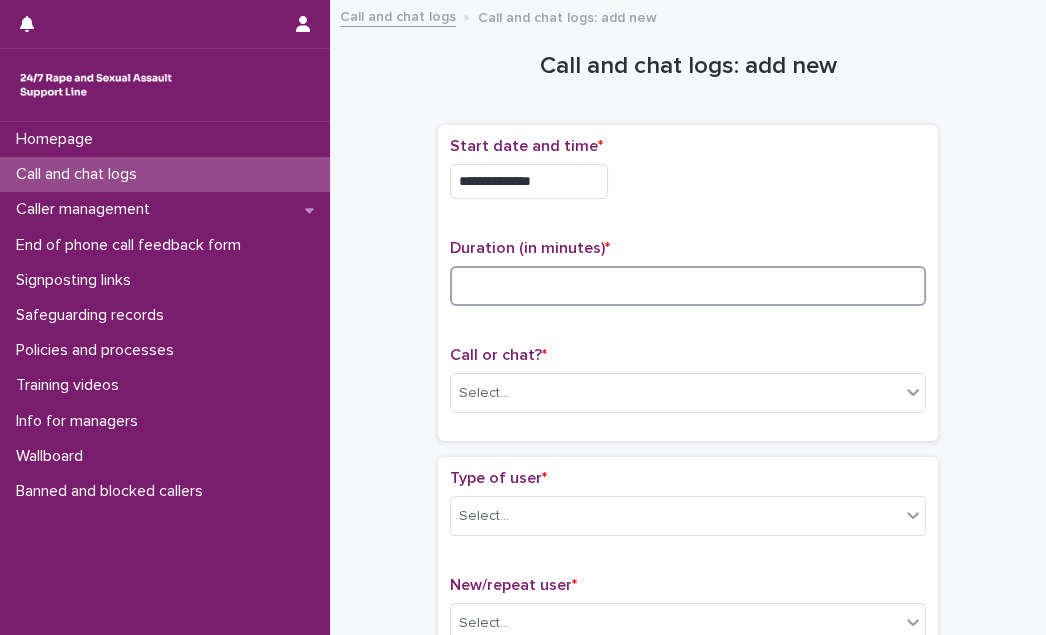 click at bounding box center [688, 286] 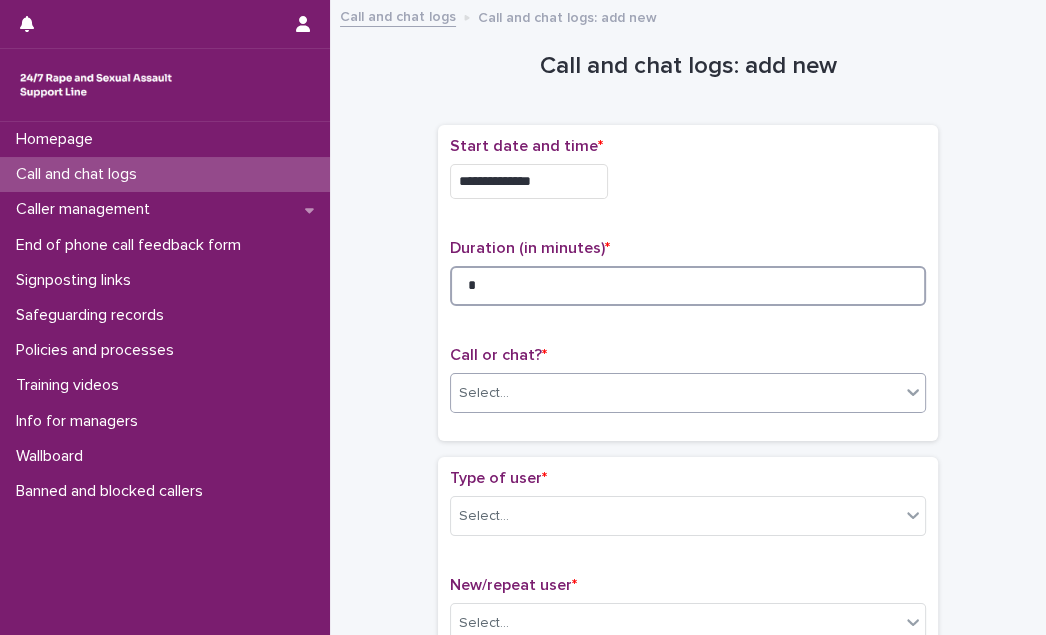 type on "*" 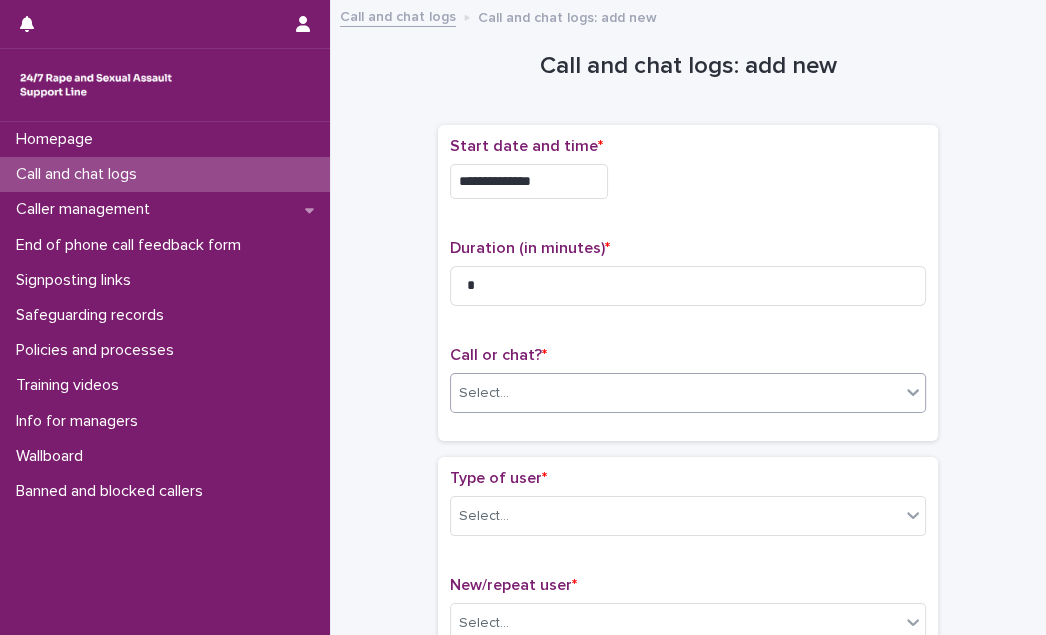 click on "Select..." at bounding box center [675, 393] 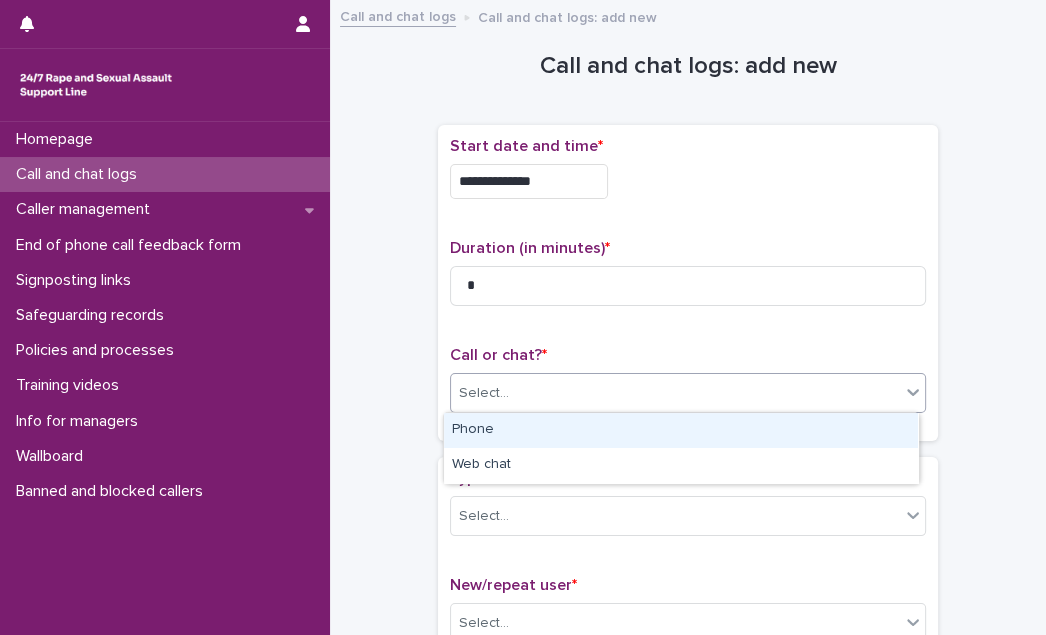click on "Phone" at bounding box center [681, 430] 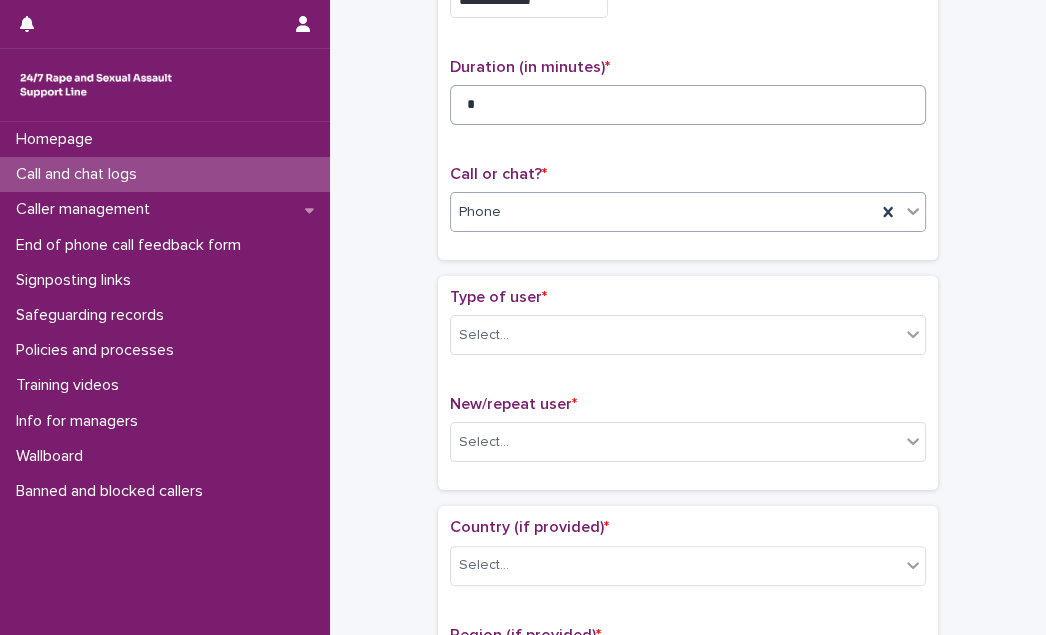 scroll, scrollTop: 272, scrollLeft: 0, axis: vertical 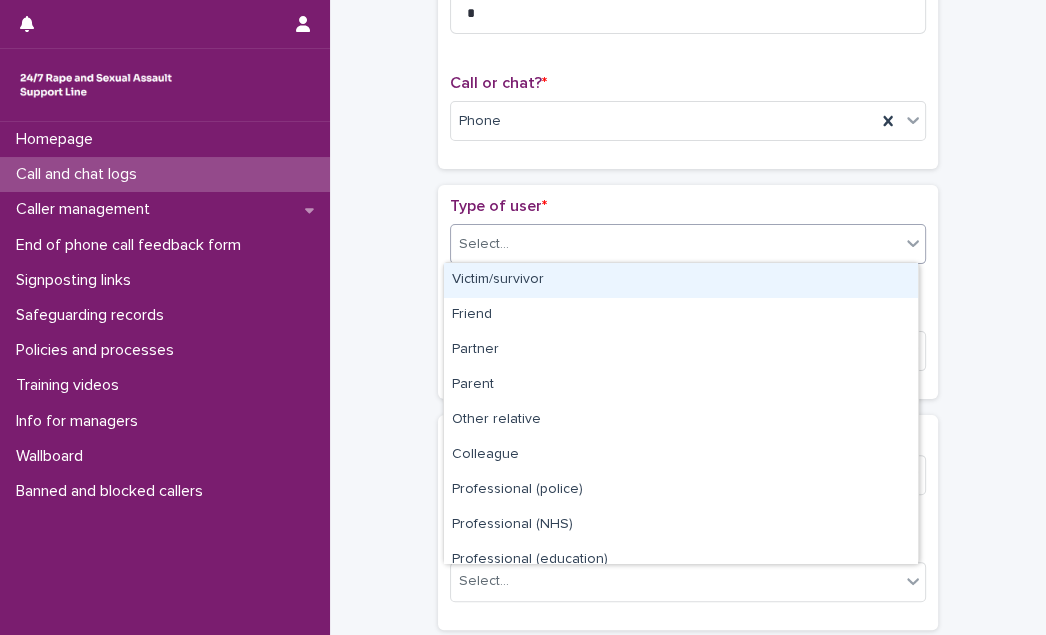 click on "Select..." at bounding box center [675, 244] 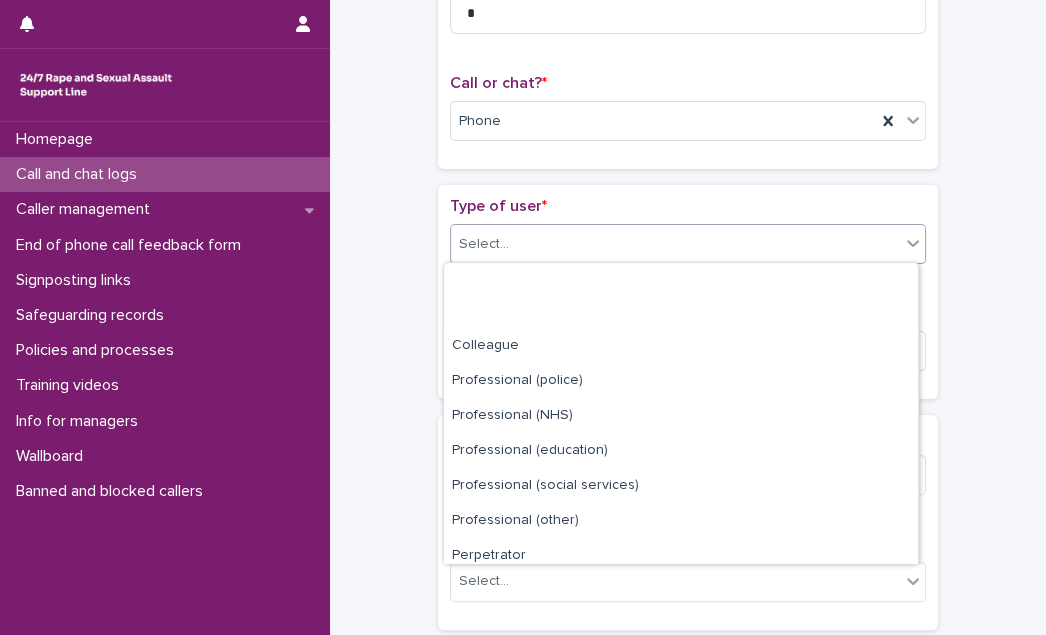 scroll, scrollTop: 224, scrollLeft: 0, axis: vertical 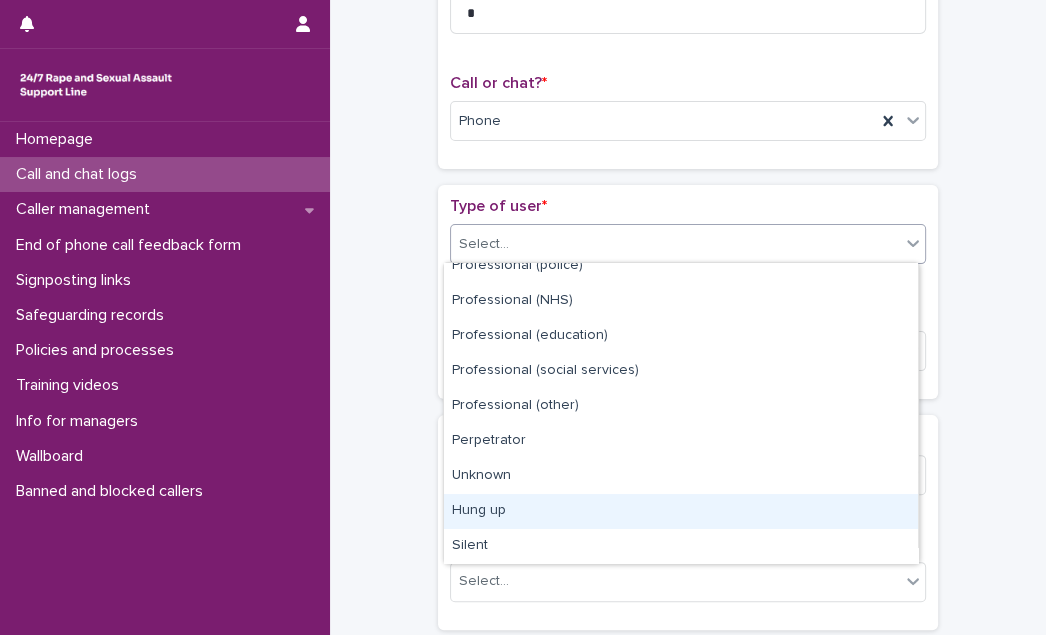 click on "Hung up" at bounding box center [681, 511] 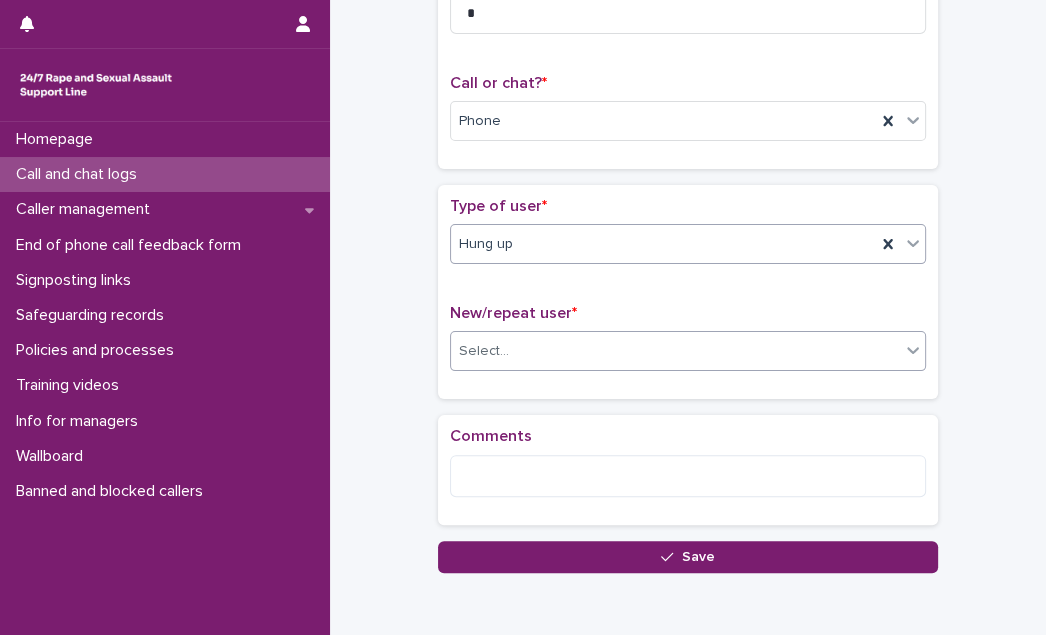 click on "Select..." at bounding box center (675, 351) 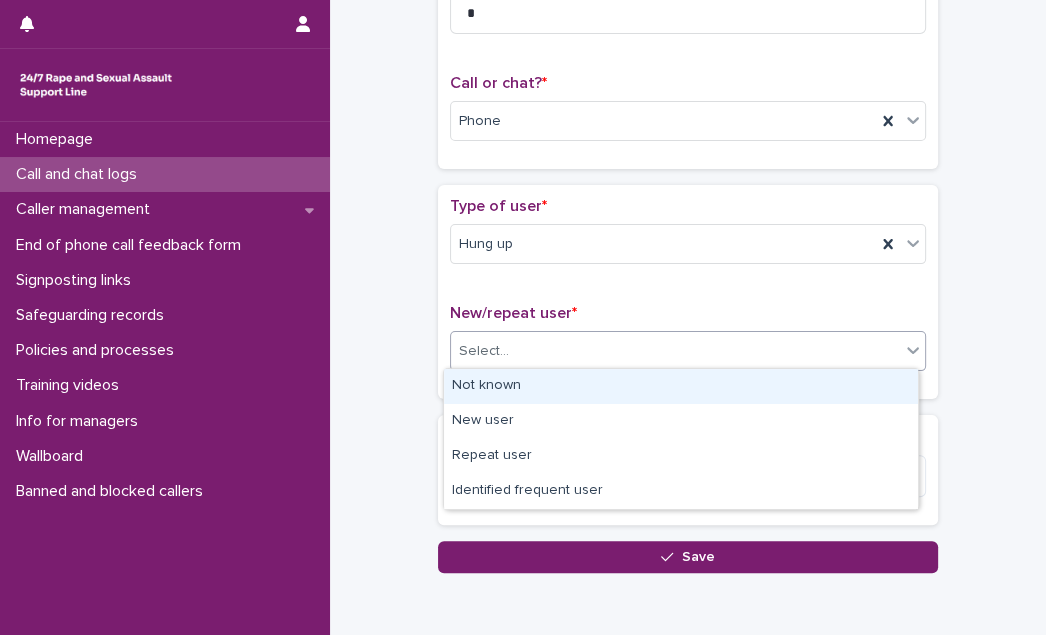 click on "Not known" at bounding box center [681, 386] 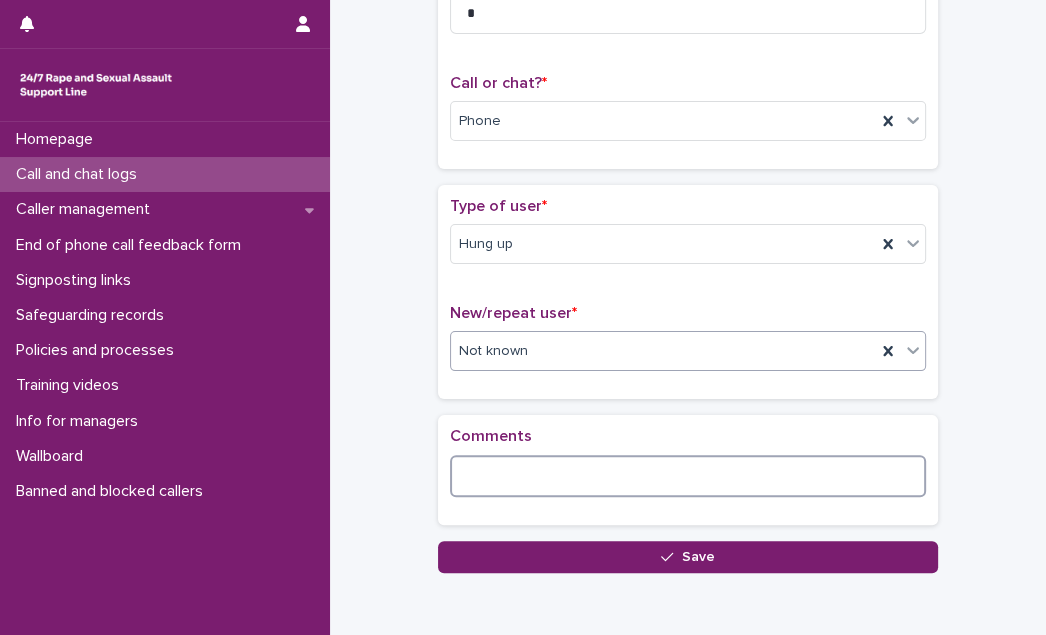 click at bounding box center [688, 476] 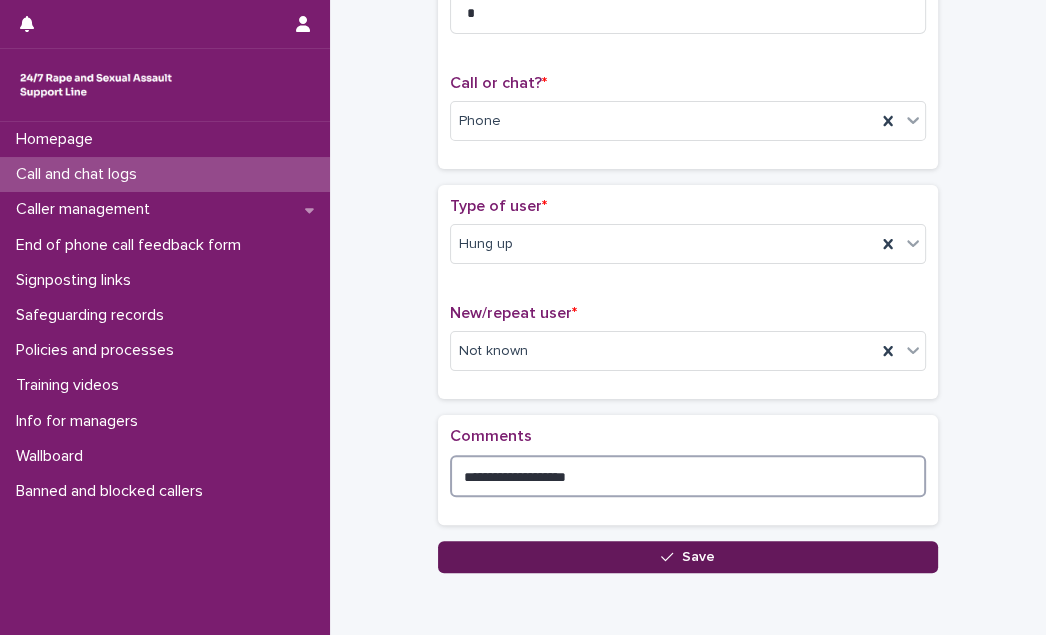 type on "**********" 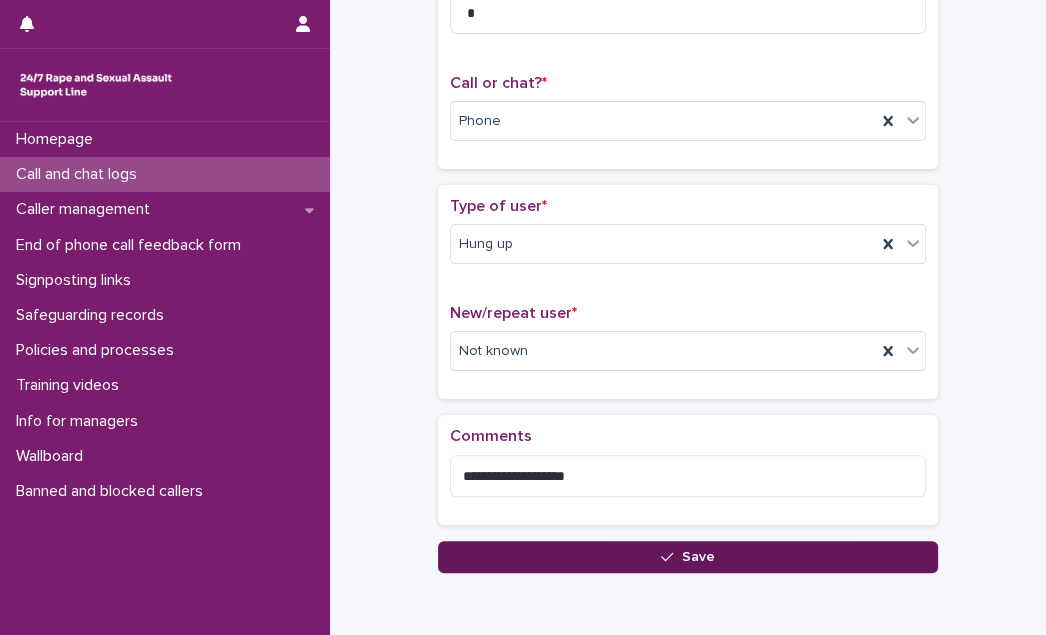 click on "Save" at bounding box center [688, 557] 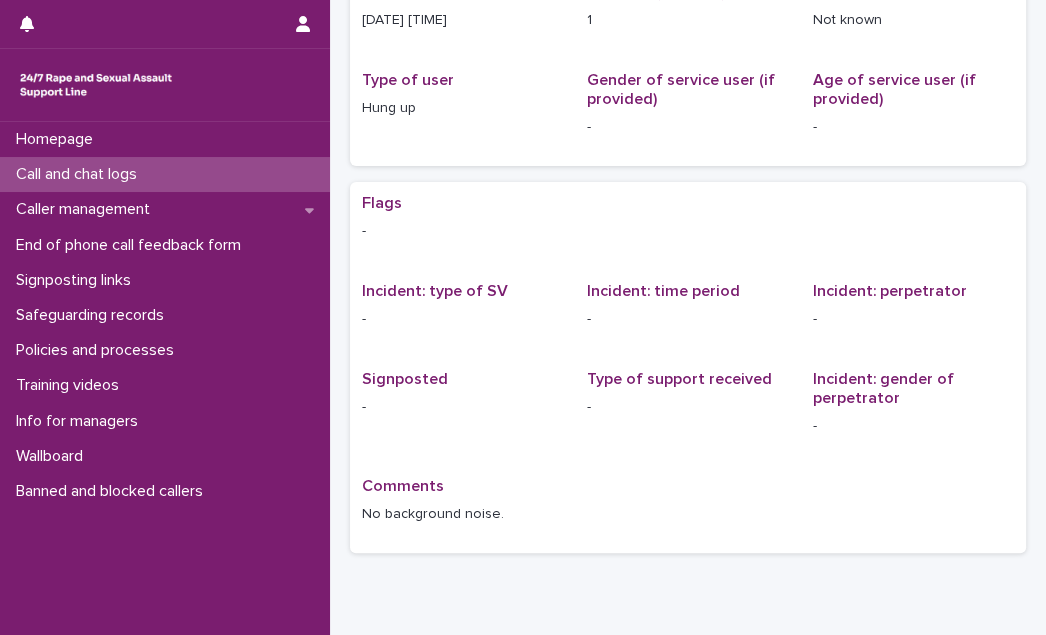 scroll, scrollTop: 0, scrollLeft: 0, axis: both 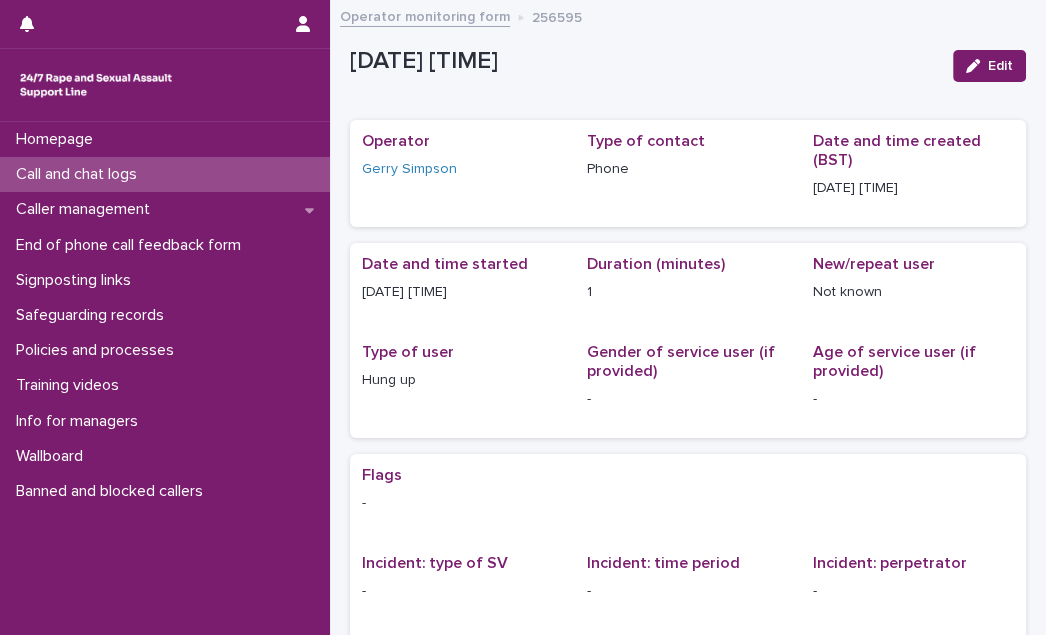 click on "Call and chat logs" at bounding box center [80, 174] 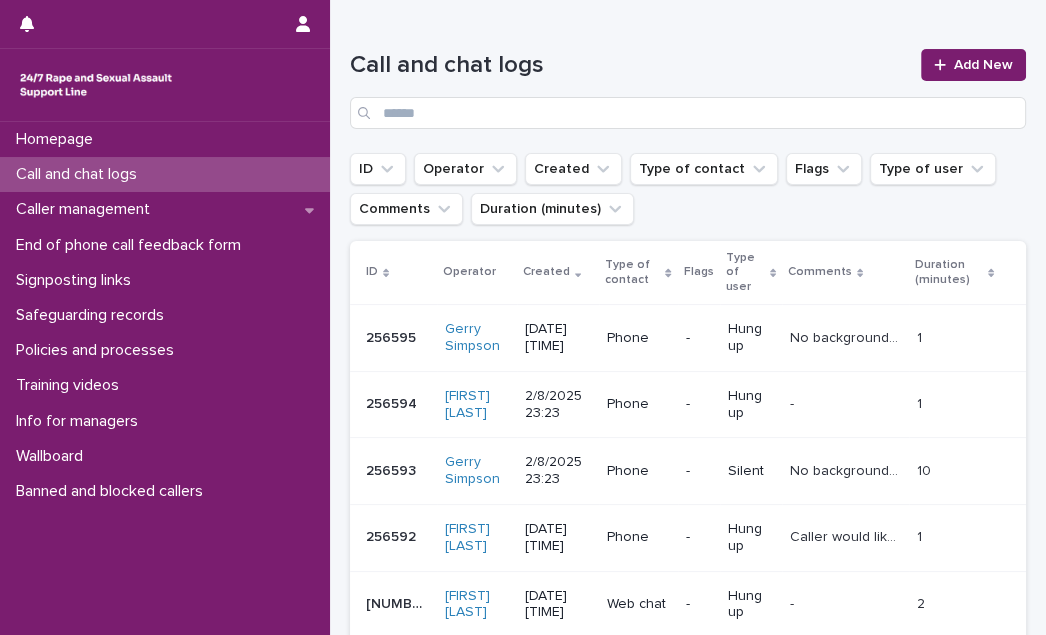 scroll, scrollTop: 181, scrollLeft: 0, axis: vertical 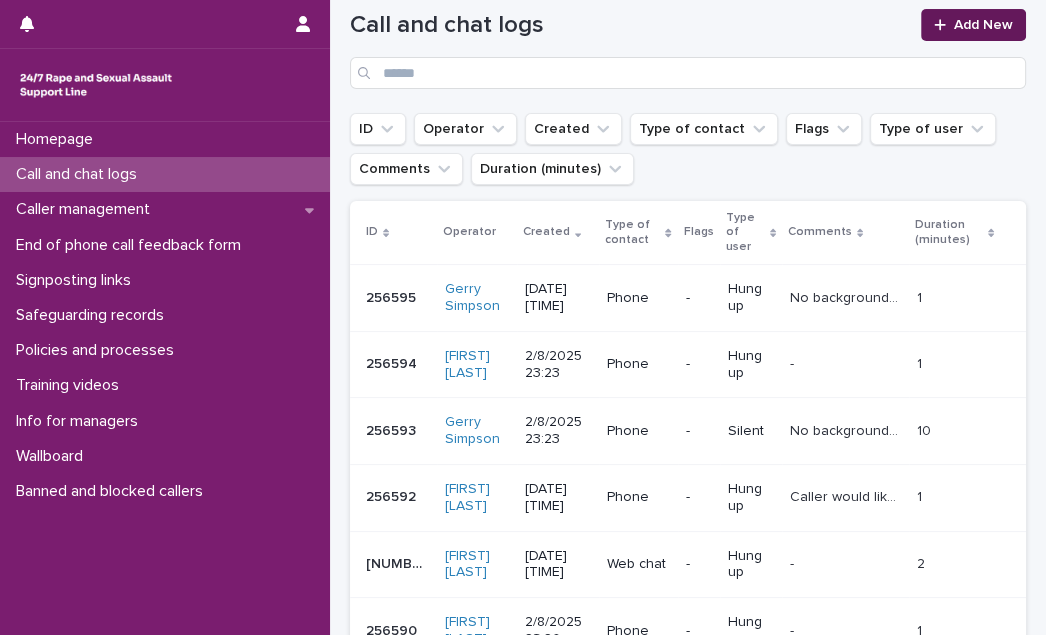 click on "Add New" at bounding box center (973, 25) 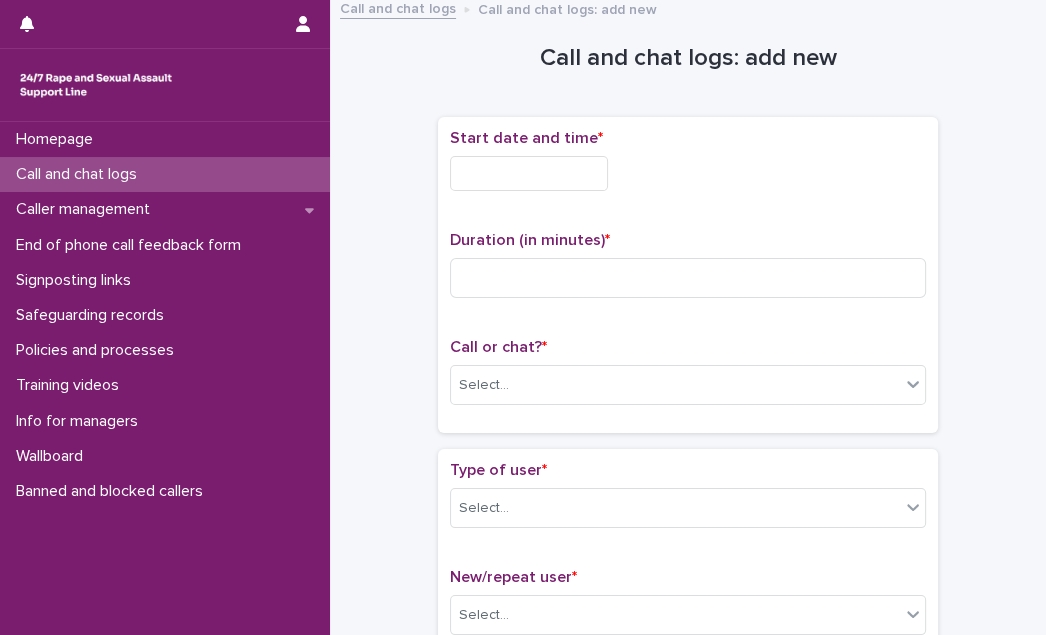 scroll, scrollTop: 0, scrollLeft: 0, axis: both 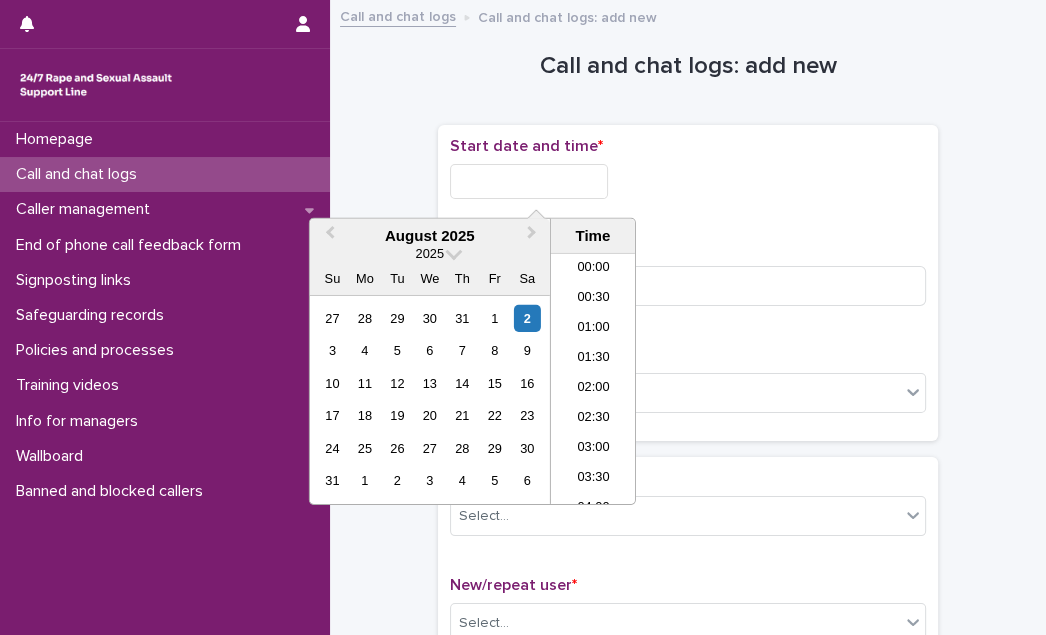 click at bounding box center (529, 181) 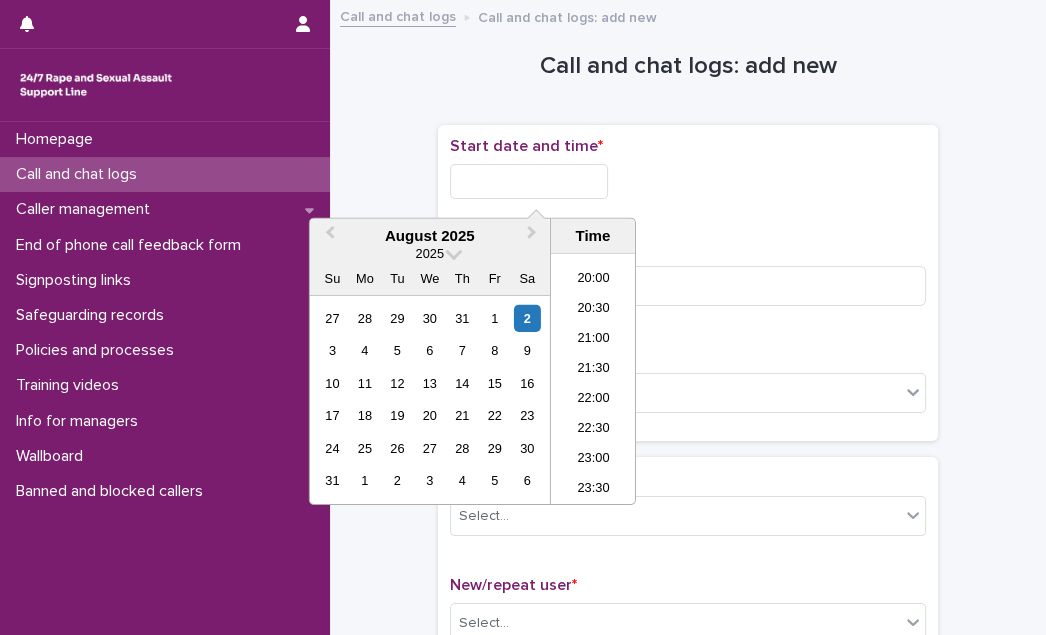 click on "23:30" at bounding box center [593, 490] 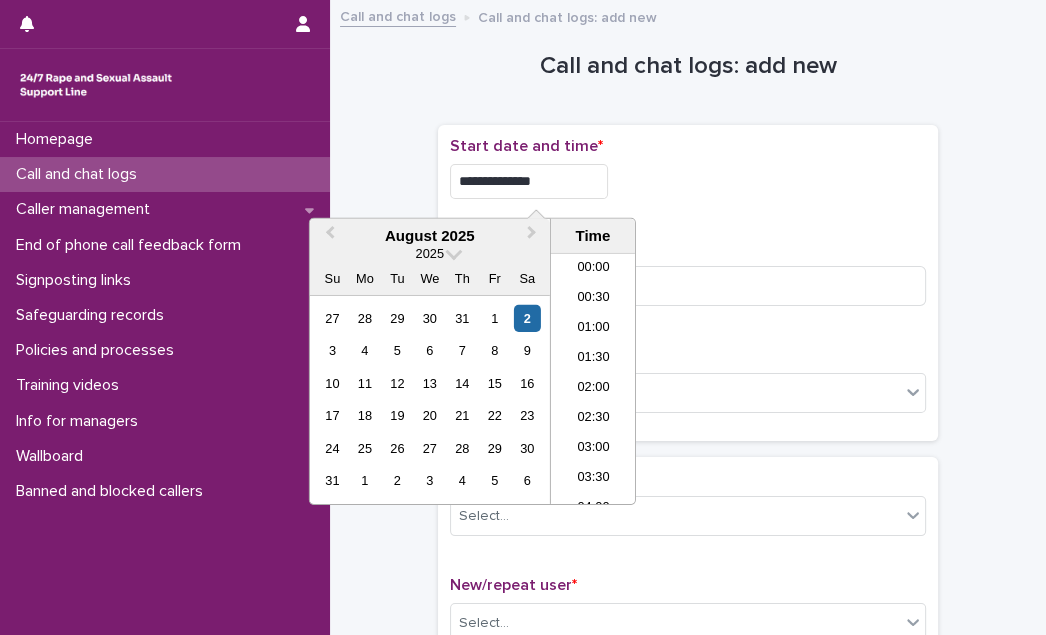 click on "**********" at bounding box center (529, 181) 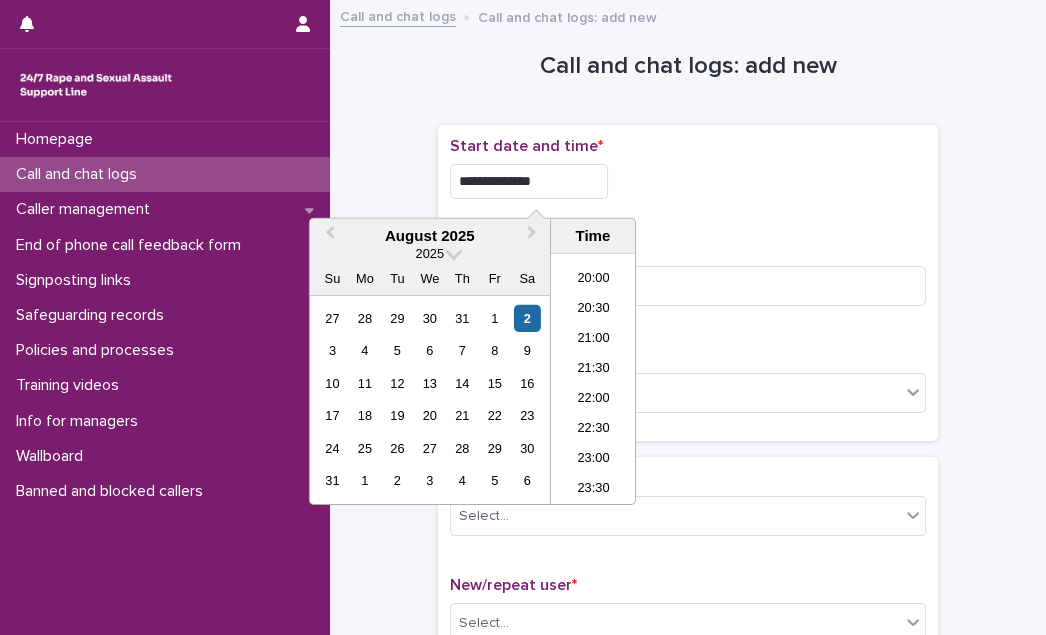 type on "**********" 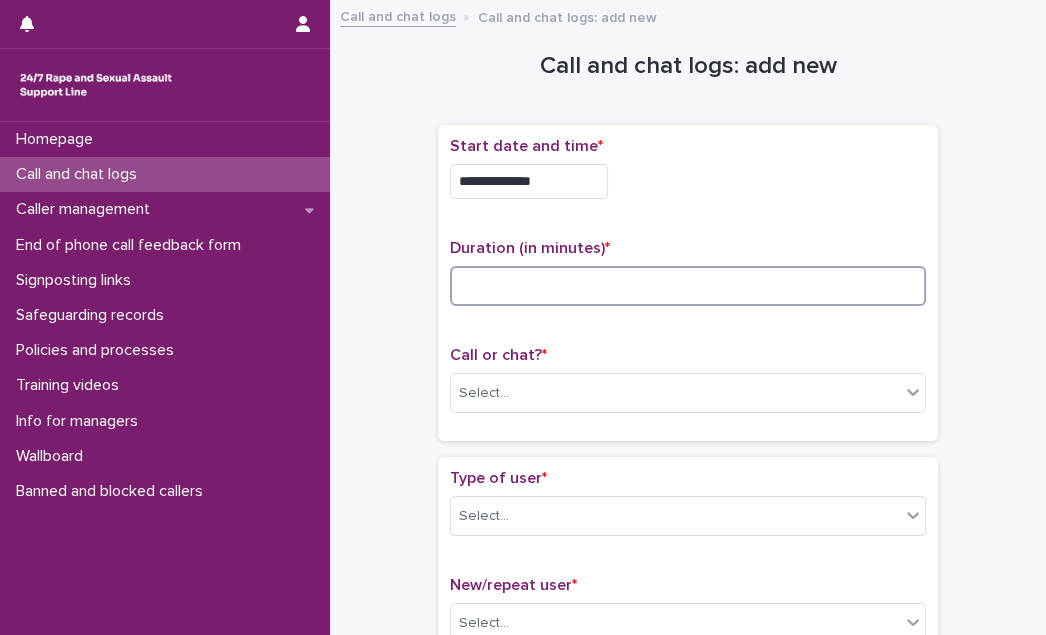click at bounding box center (688, 286) 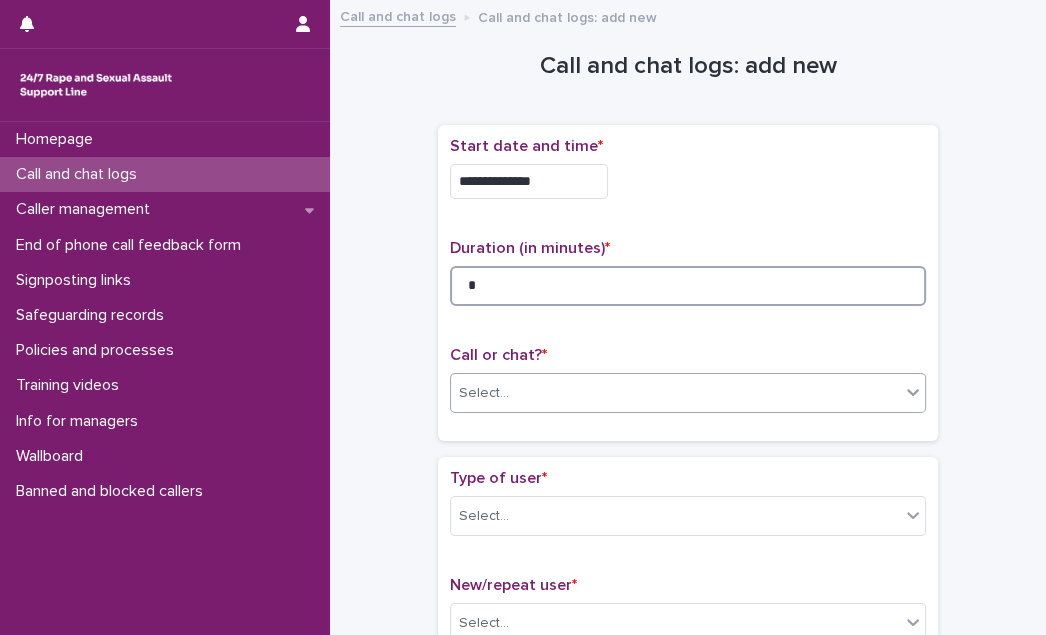 type on "*" 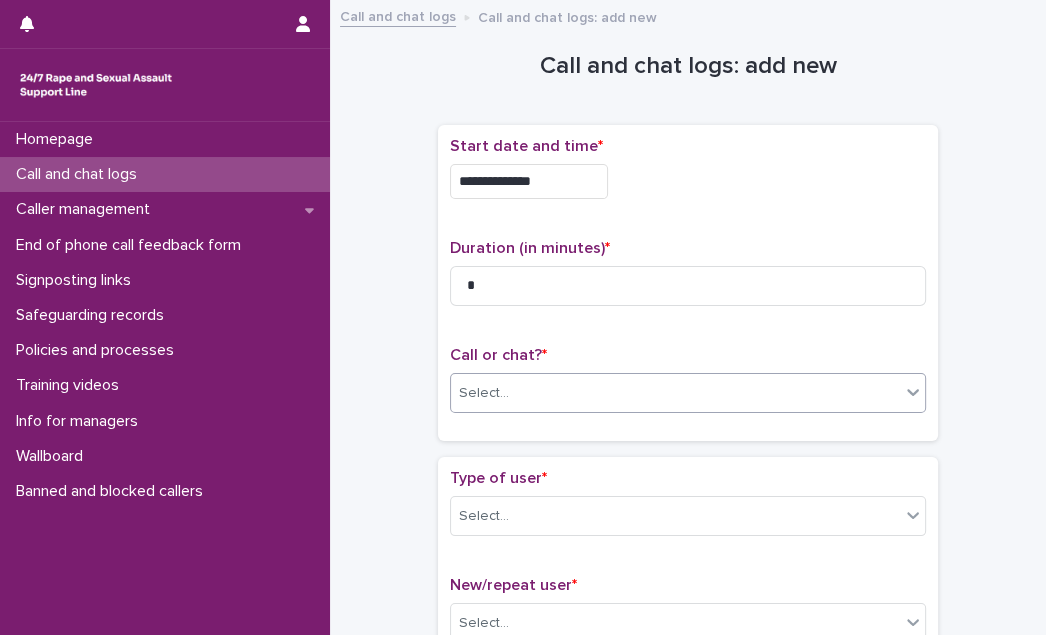 click on "Select..." at bounding box center [675, 393] 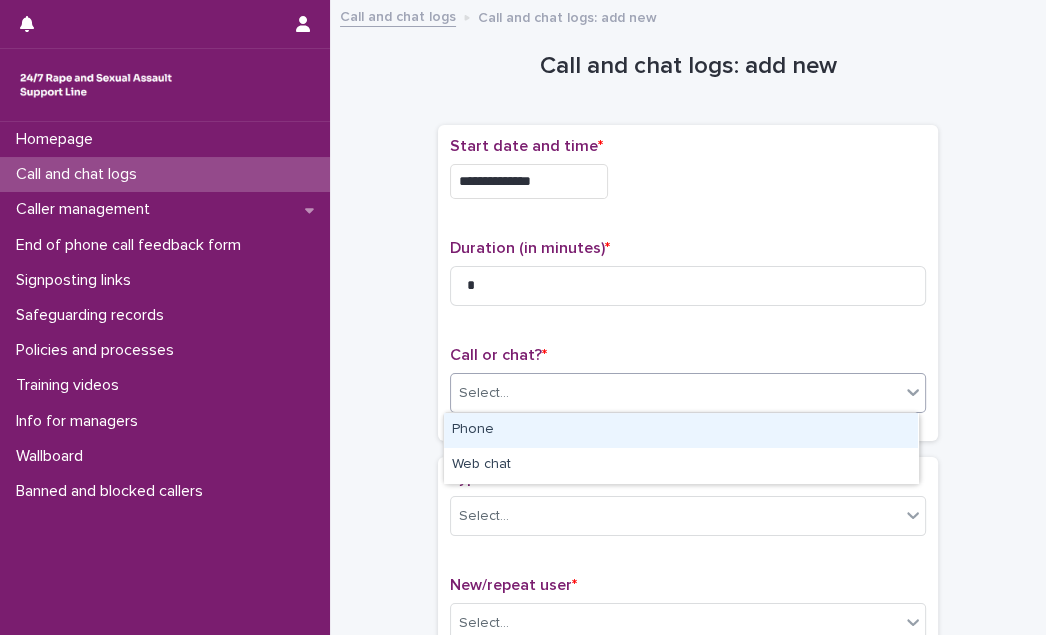 click on "Phone" at bounding box center [681, 430] 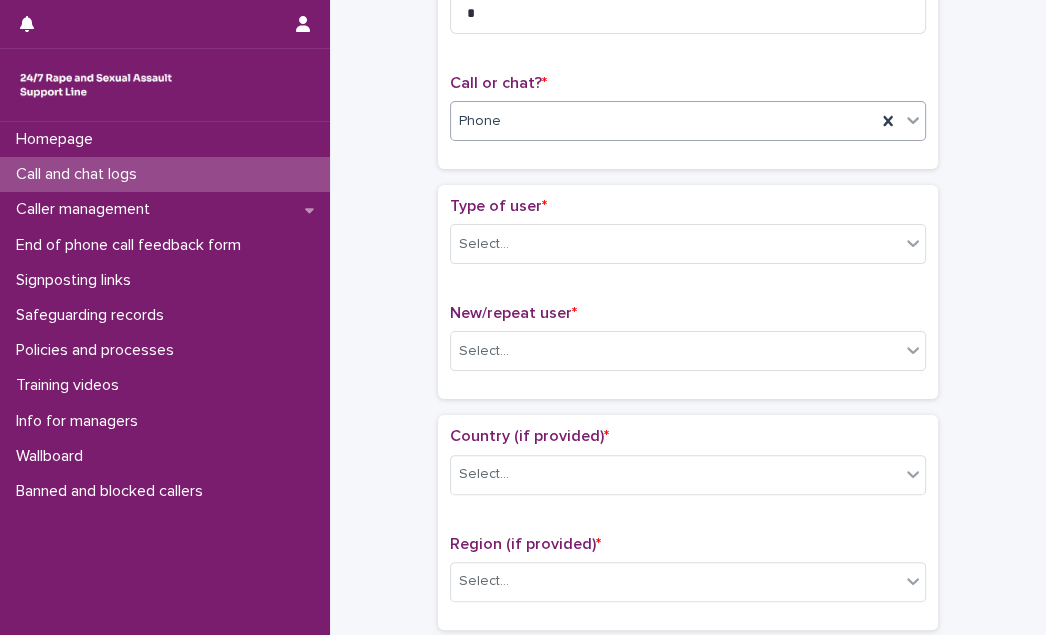 scroll, scrollTop: 272, scrollLeft: 0, axis: vertical 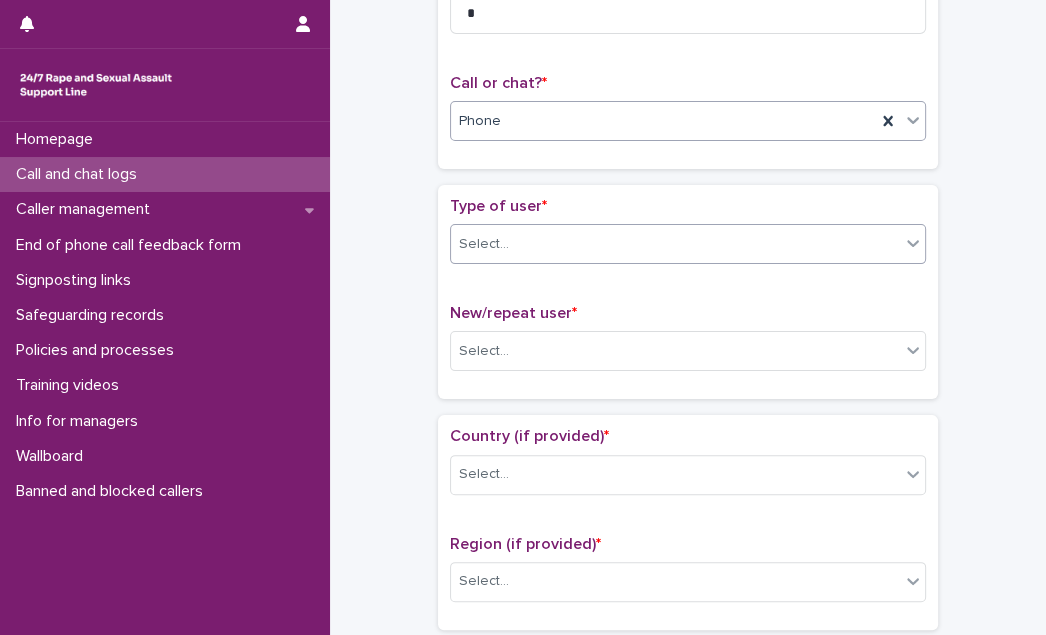 click on "Select..." at bounding box center [675, 244] 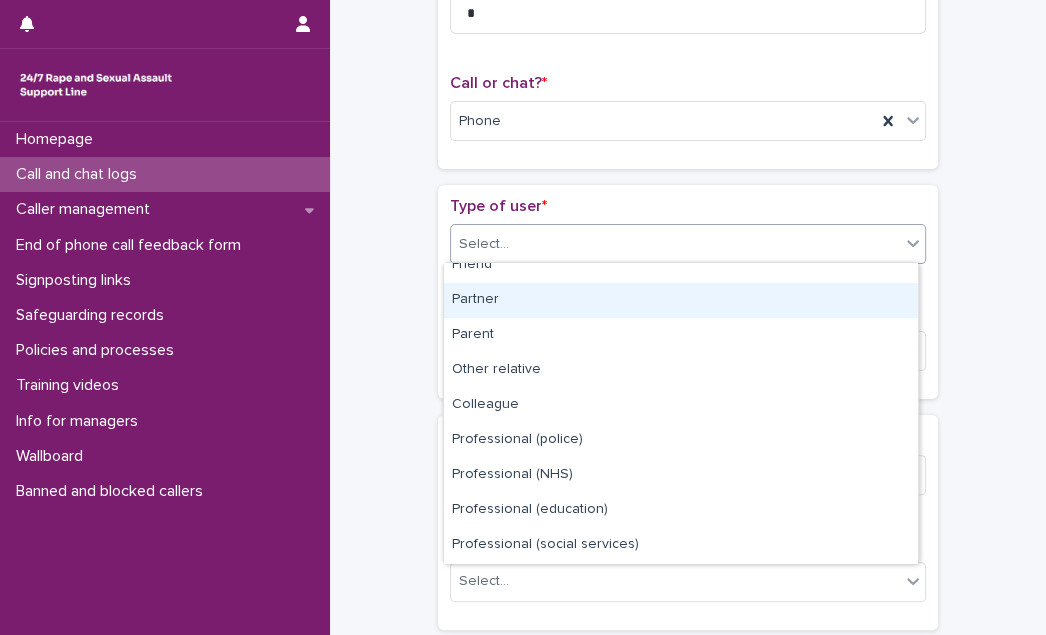 scroll, scrollTop: 224, scrollLeft: 0, axis: vertical 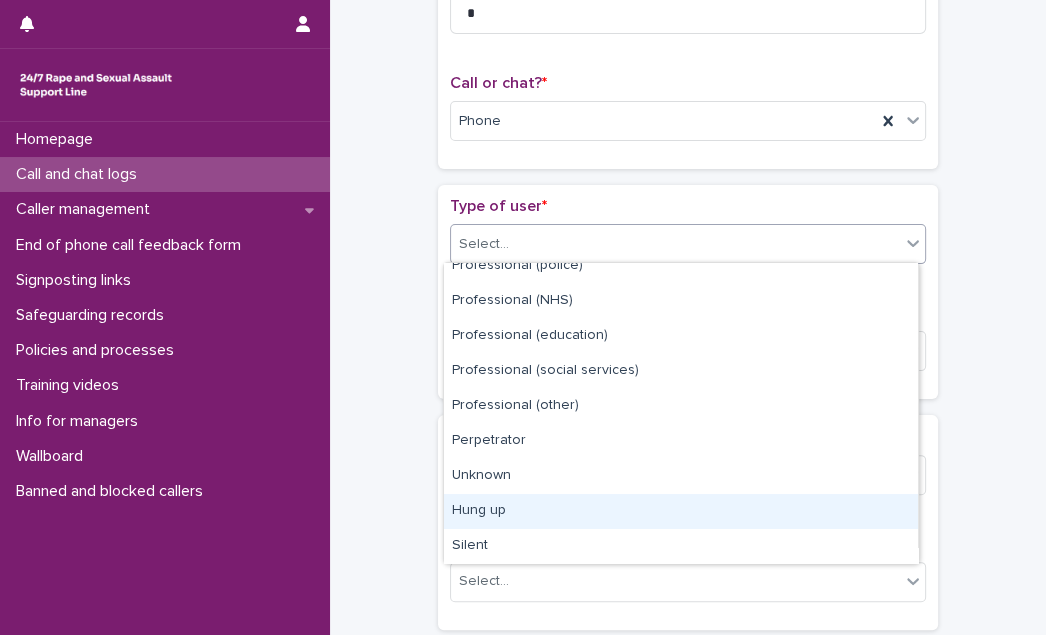 click on "Hung up" at bounding box center (681, 511) 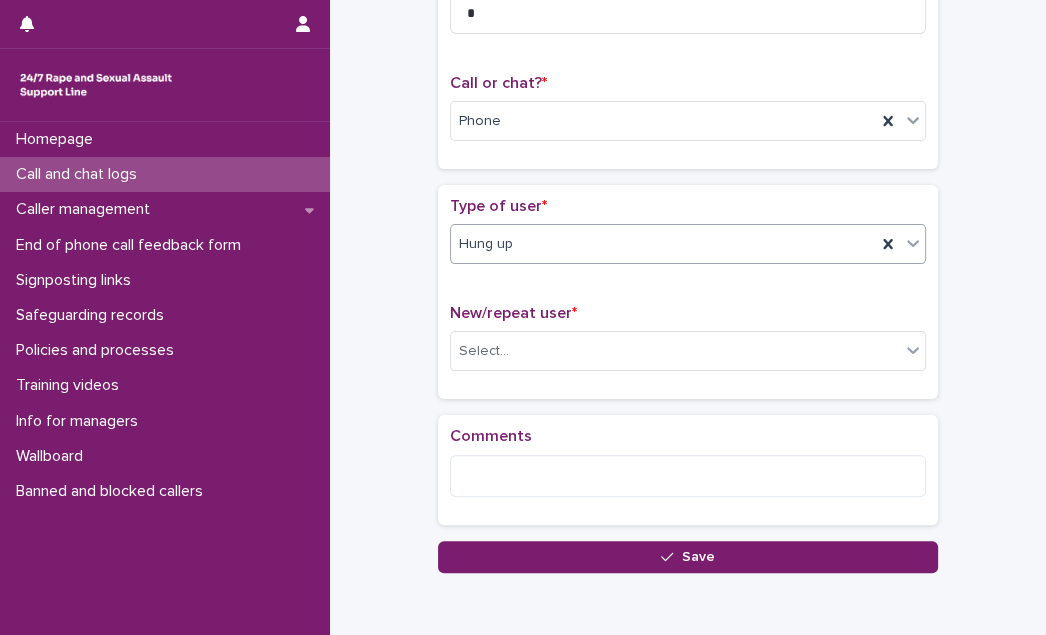 scroll, scrollTop: 363, scrollLeft: 0, axis: vertical 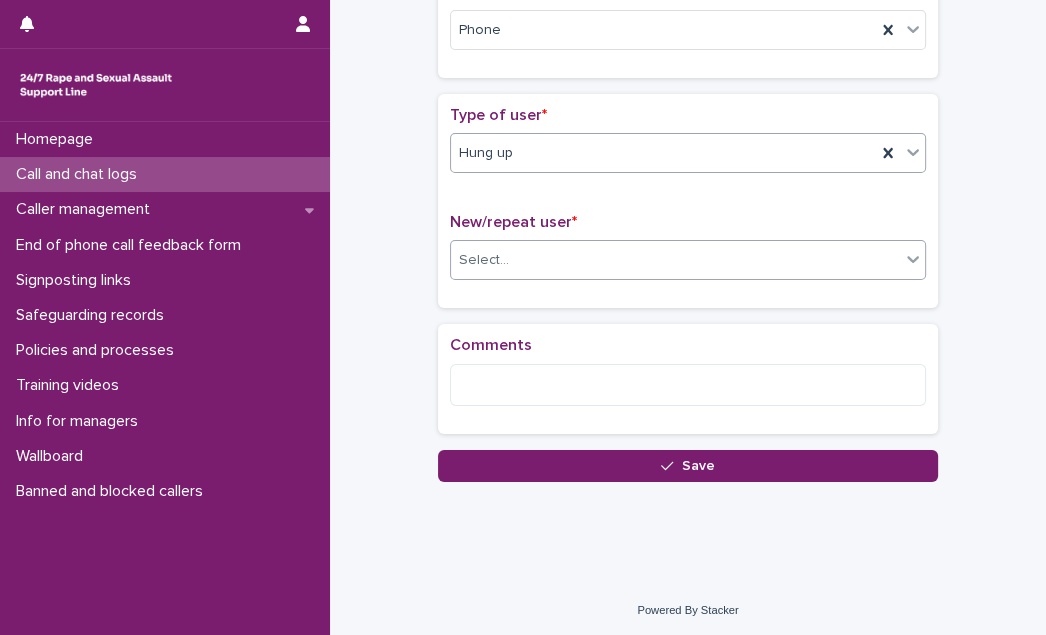 click on "Select..." at bounding box center [675, 260] 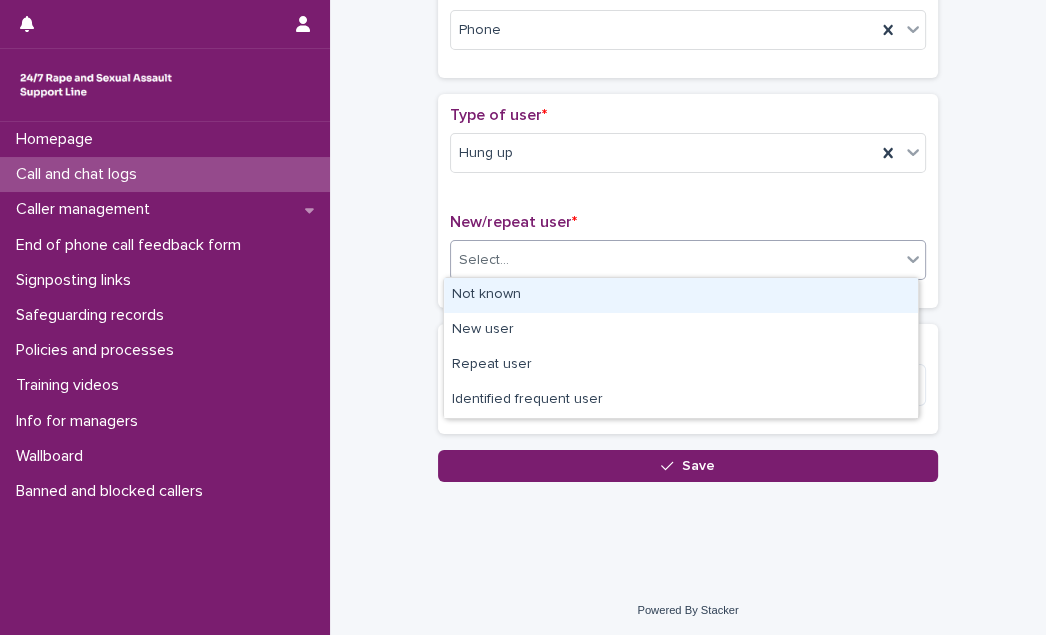click on "Not known" at bounding box center [681, 295] 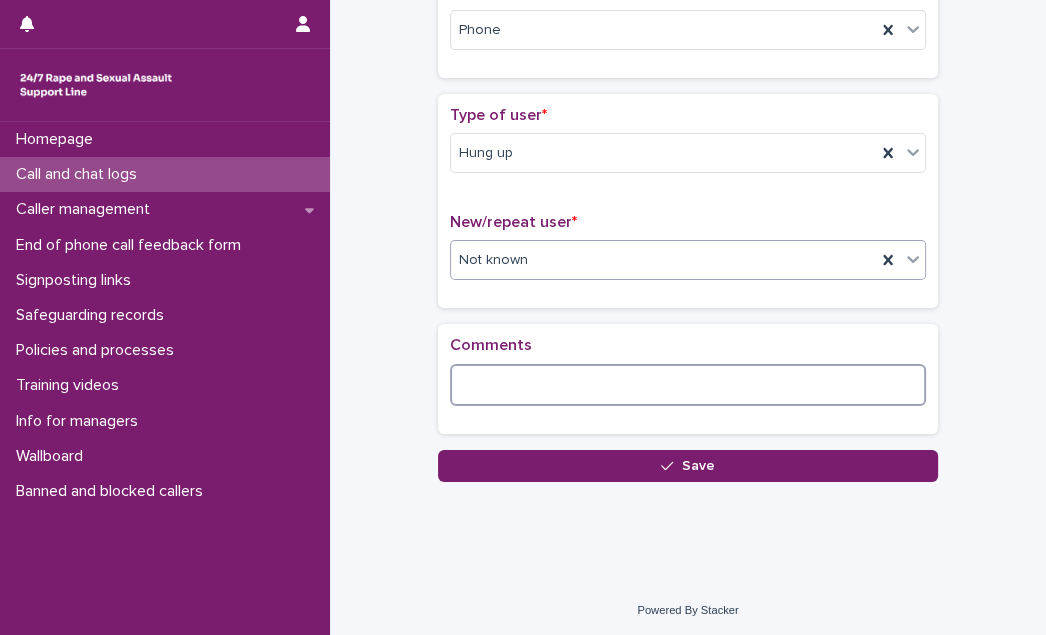 click at bounding box center (688, 385) 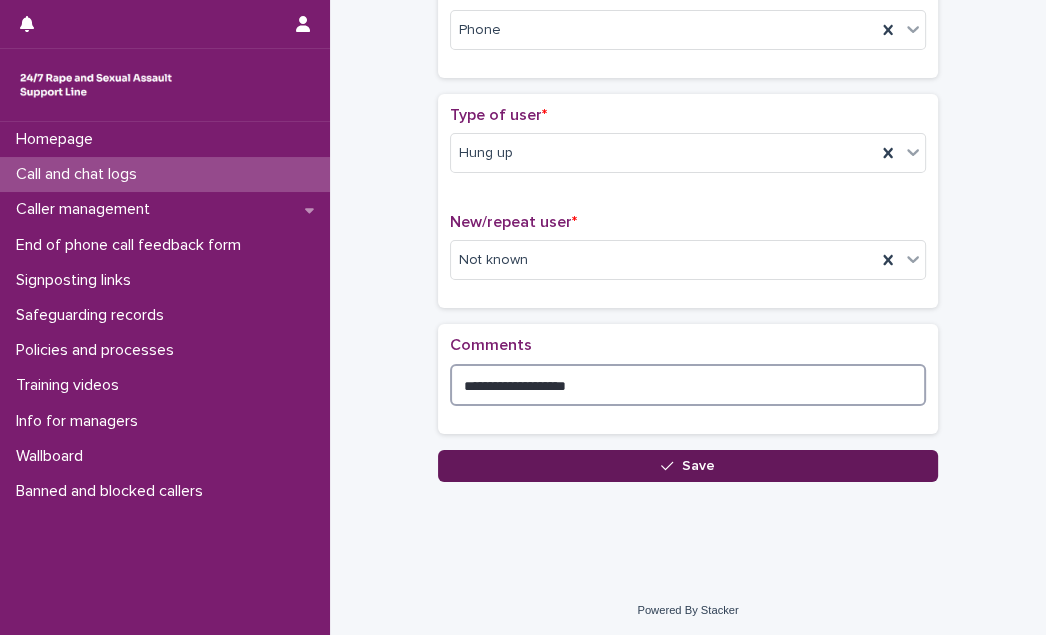 type on "**********" 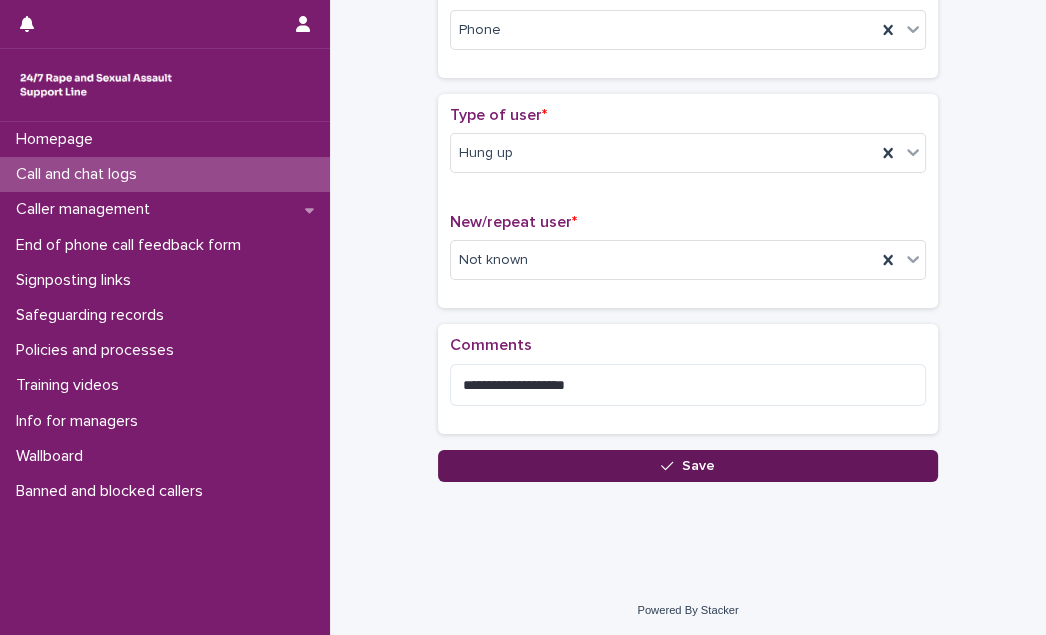 click on "Save" at bounding box center [688, 466] 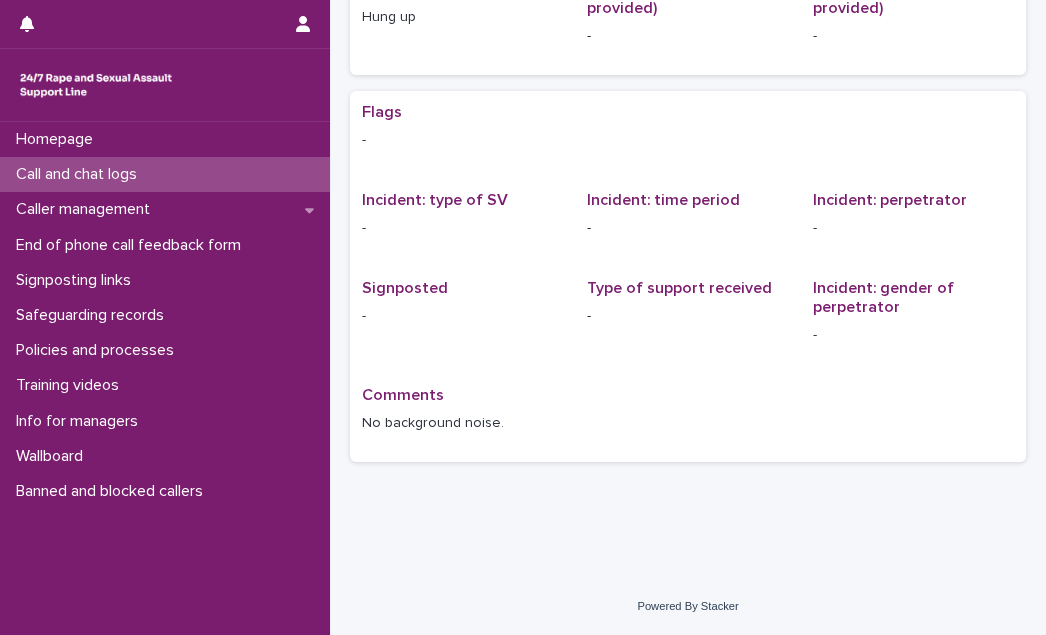 scroll, scrollTop: 0, scrollLeft: 0, axis: both 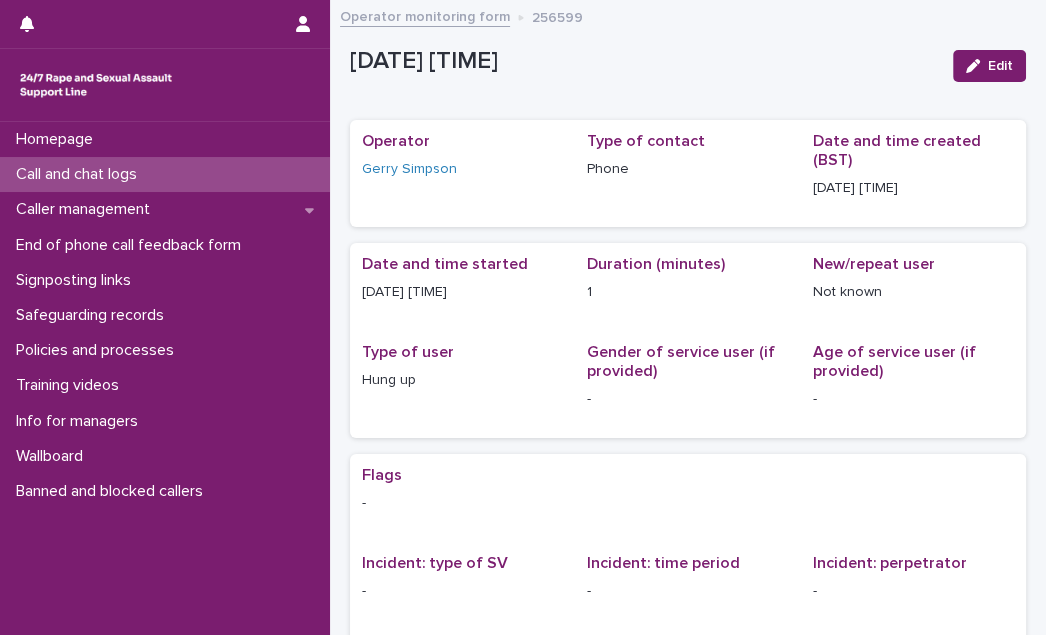 click on "Call and chat logs" at bounding box center [165, 174] 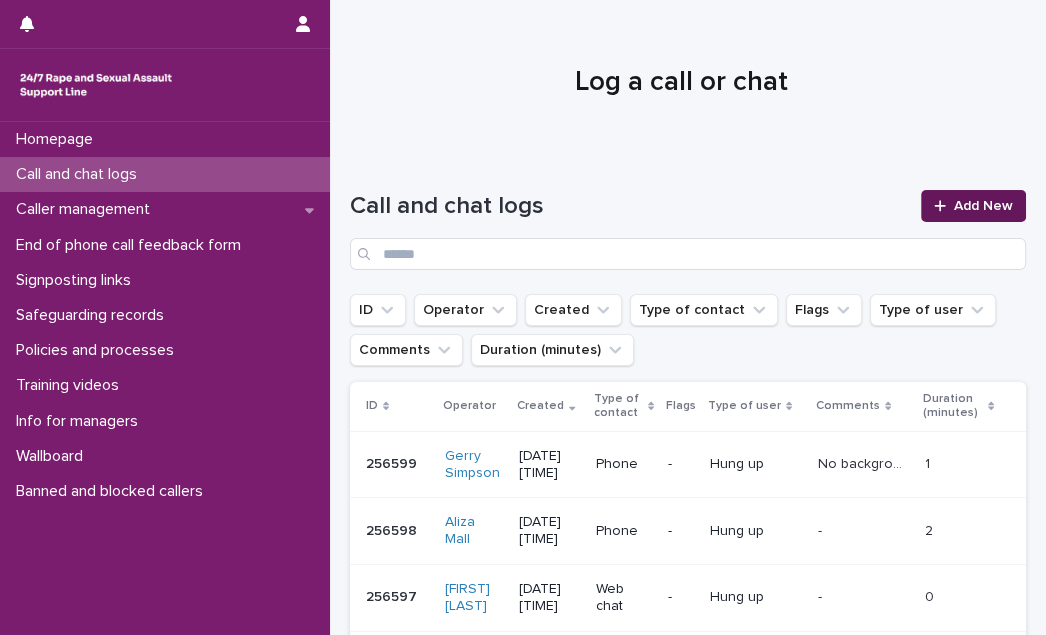 click on "Add New" at bounding box center [983, 206] 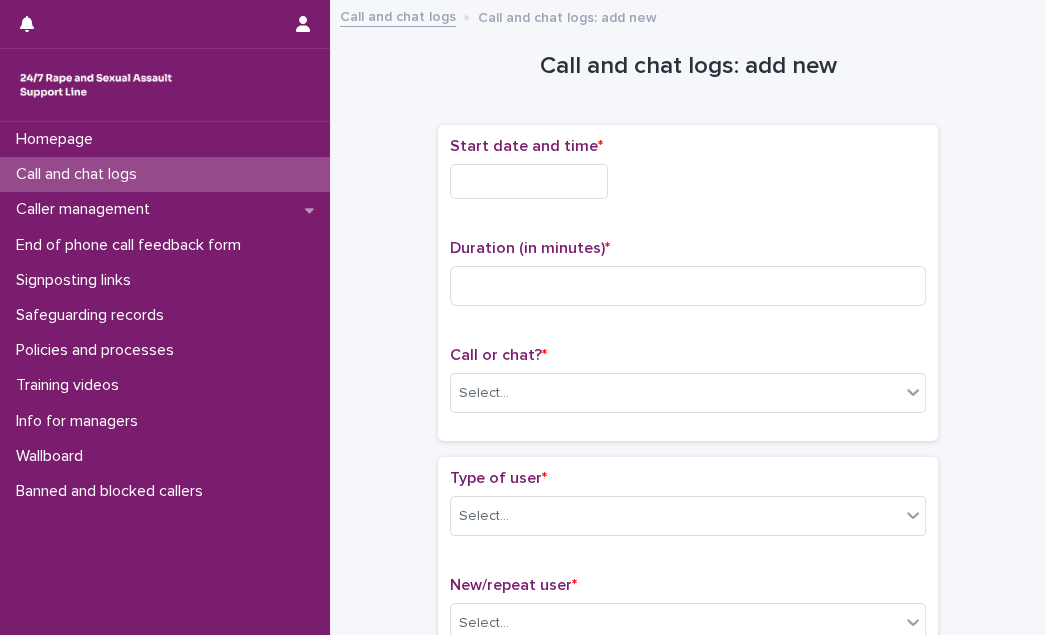 click at bounding box center (529, 181) 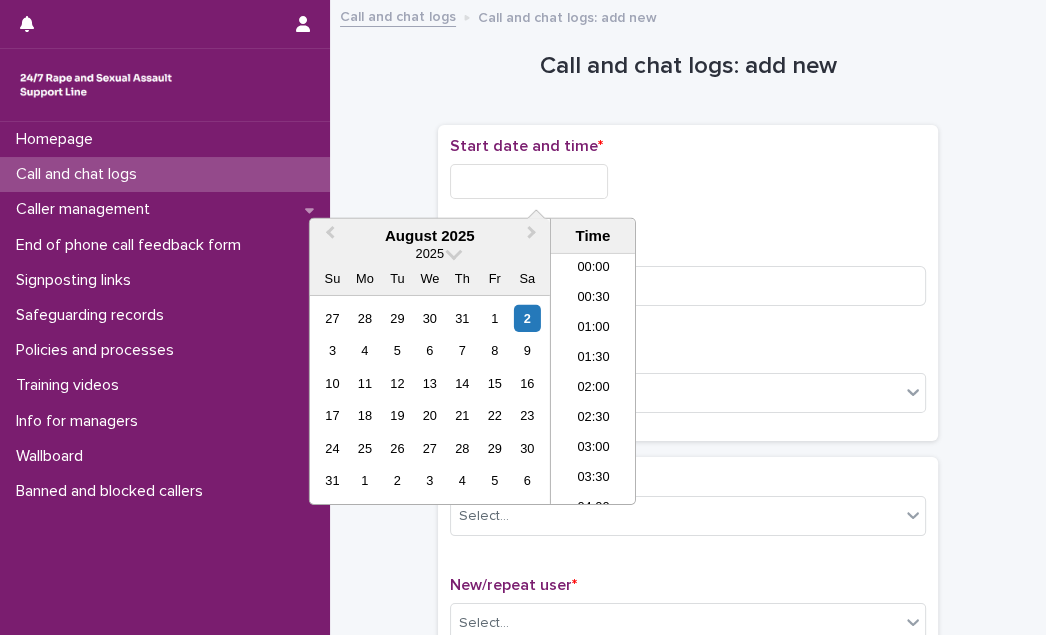 scroll, scrollTop: 1189, scrollLeft: 0, axis: vertical 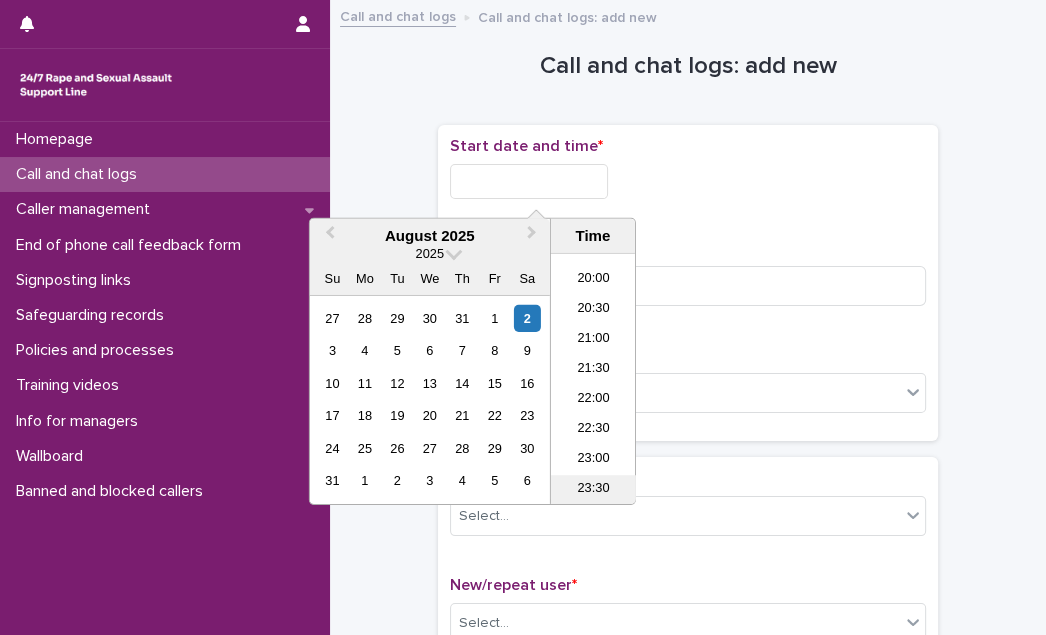 click on "23:30" at bounding box center (593, 490) 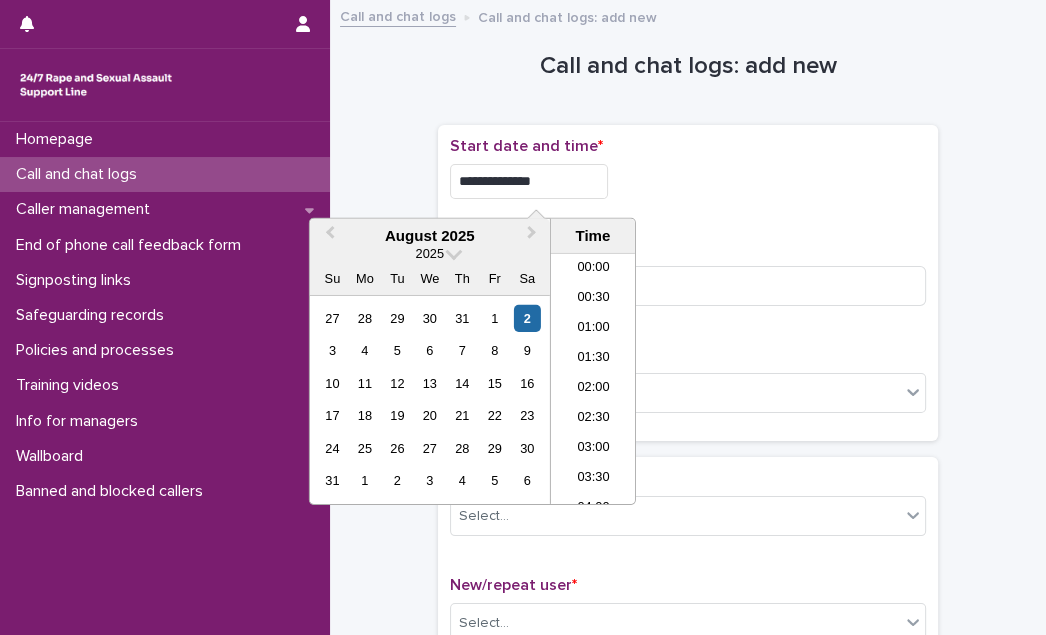 click on "**********" at bounding box center [529, 181] 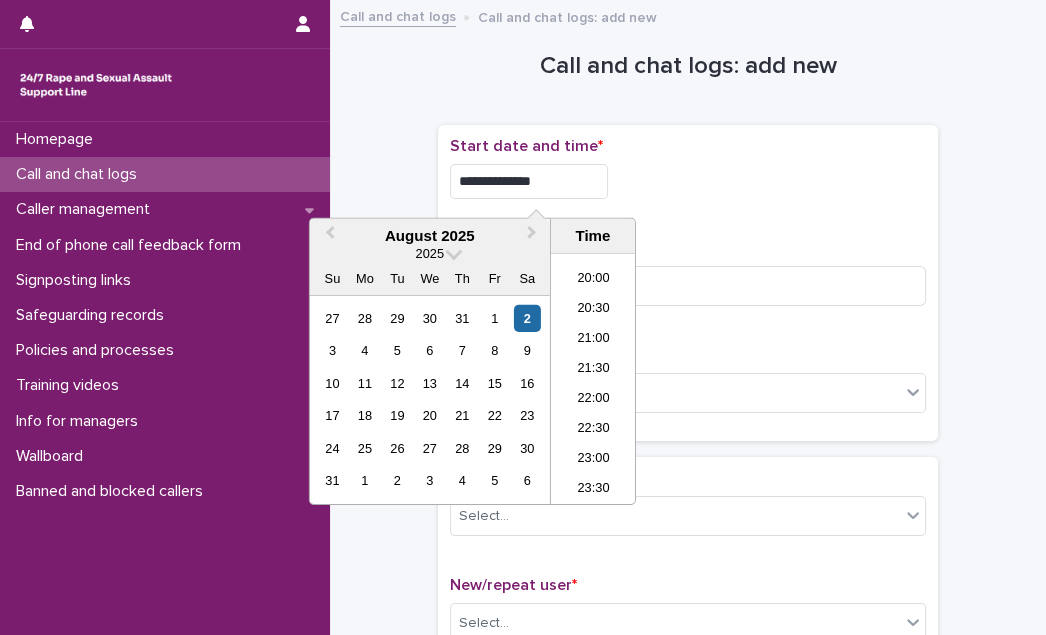 type on "**********" 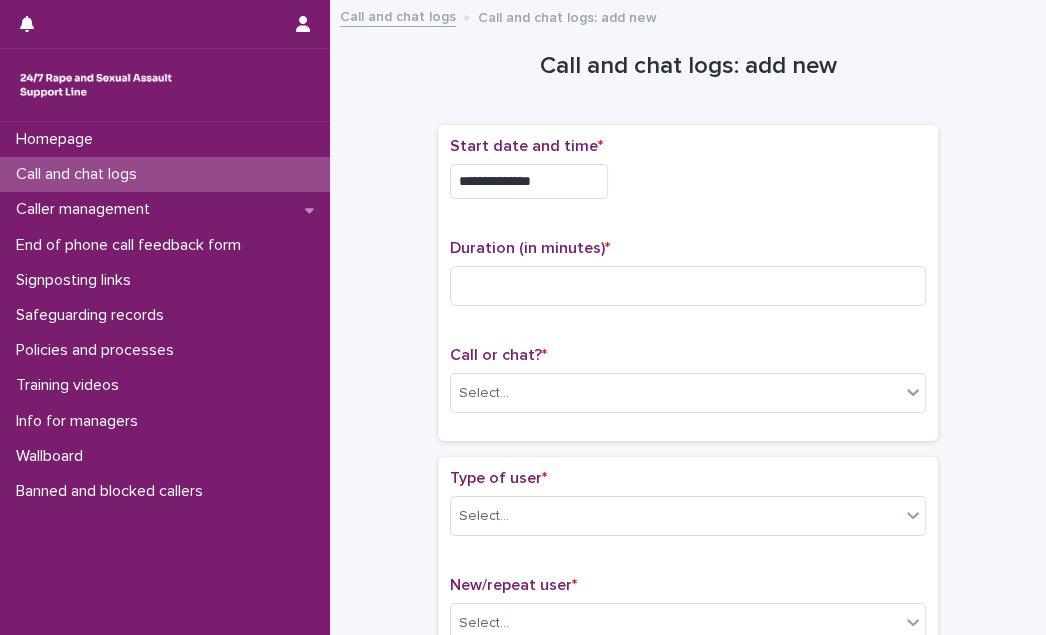 drag, startPoint x: 685, startPoint y: 211, endPoint x: 666, endPoint y: 223, distance: 22.472204 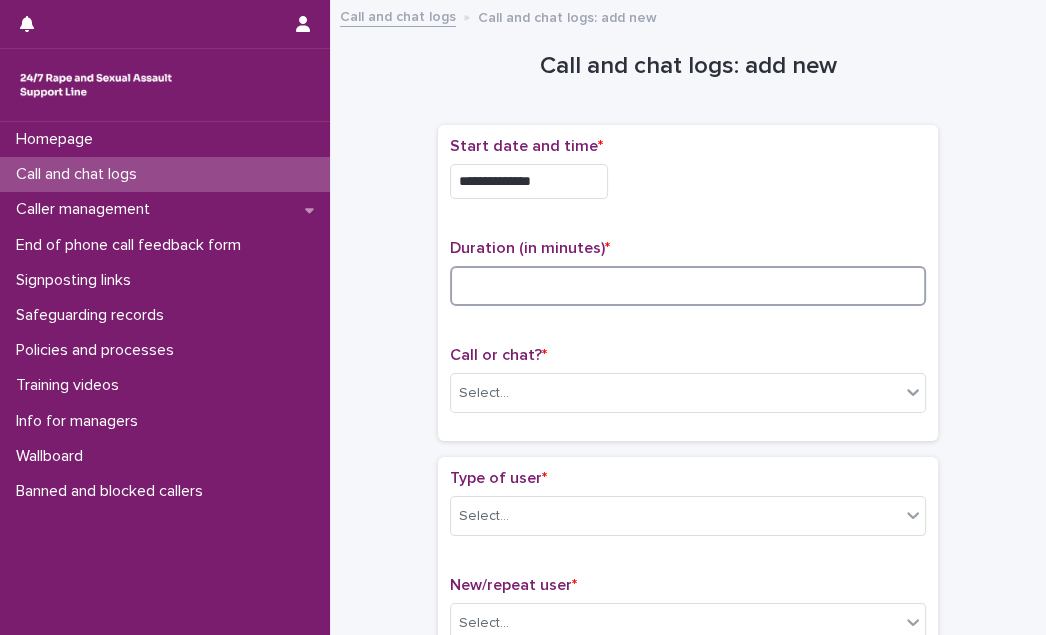 click at bounding box center (688, 286) 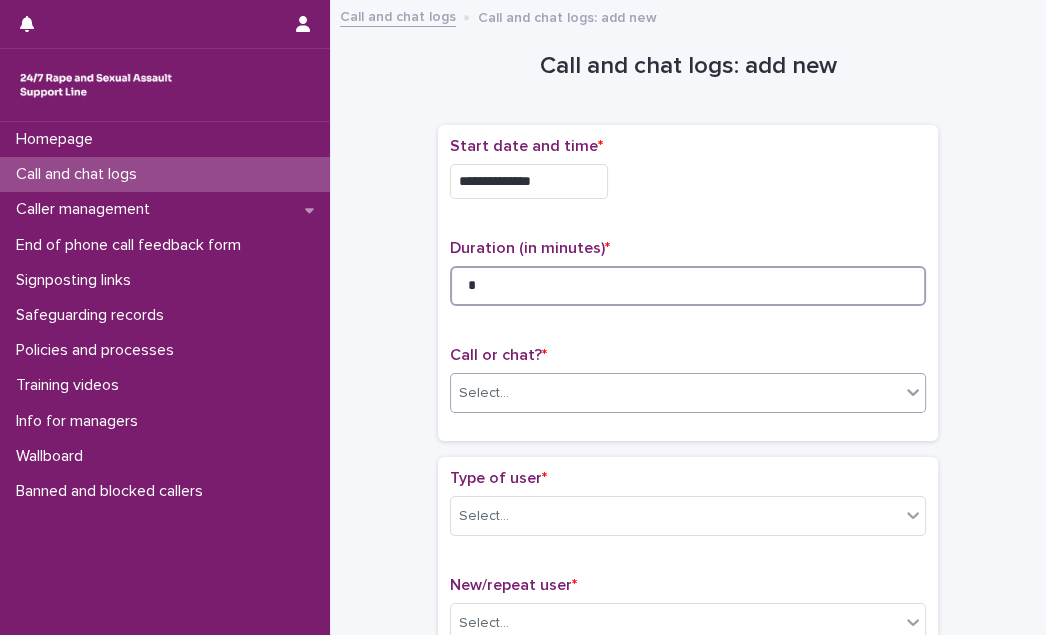type on "*" 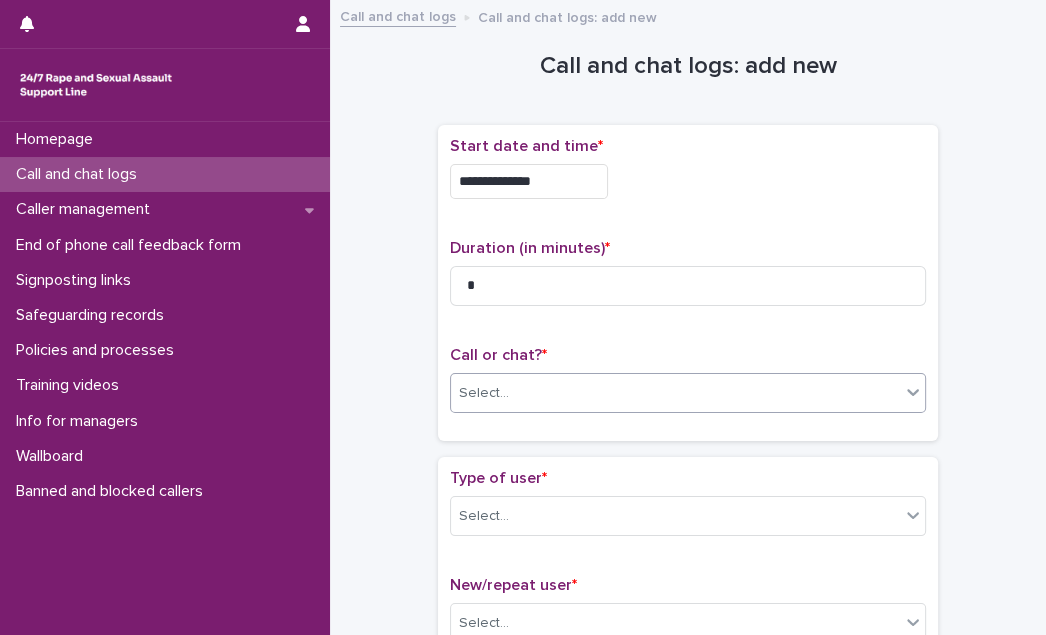 click on "Select..." at bounding box center (675, 393) 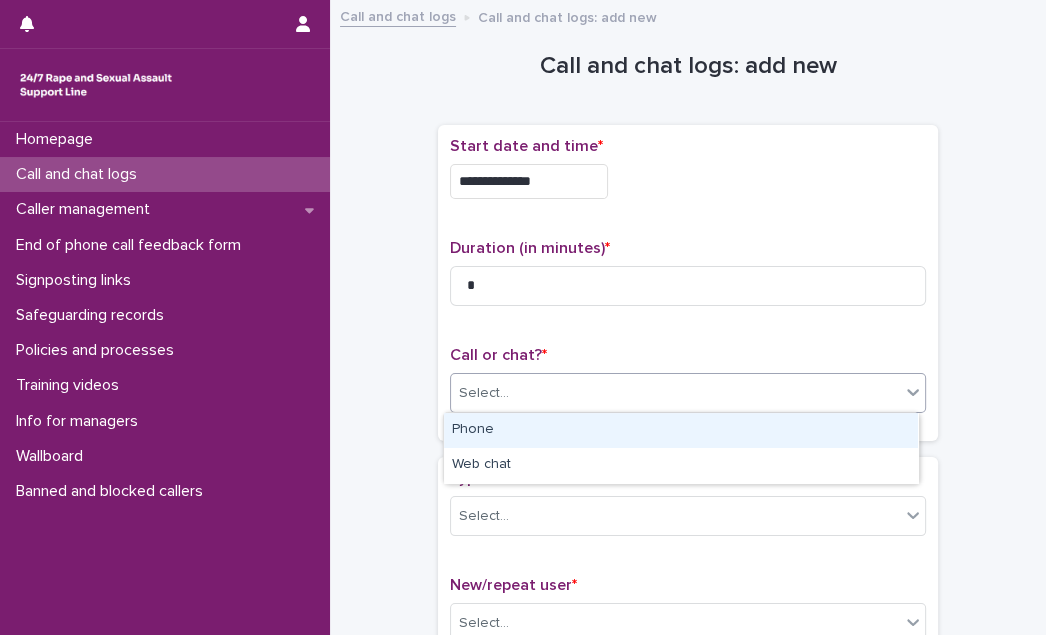 click on "Phone" at bounding box center (681, 430) 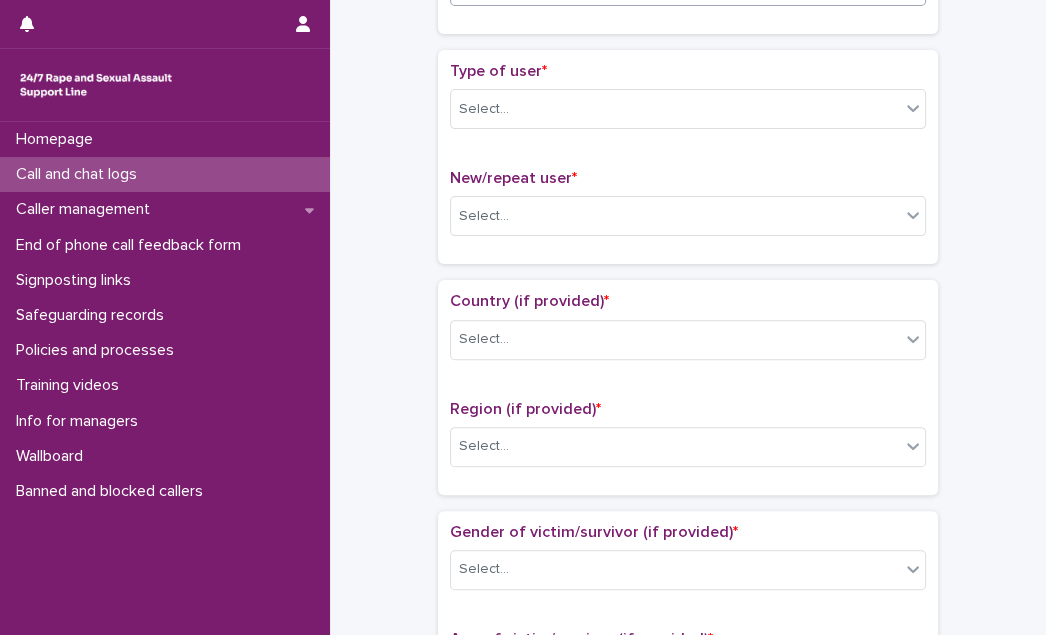 scroll, scrollTop: 454, scrollLeft: 0, axis: vertical 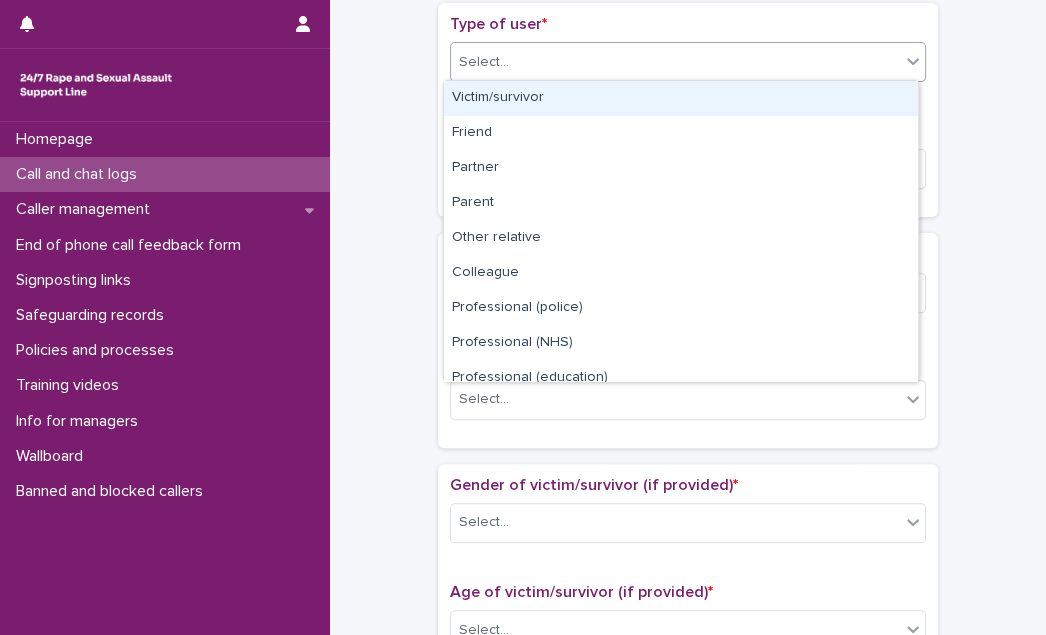 click on "Select..." at bounding box center [675, 62] 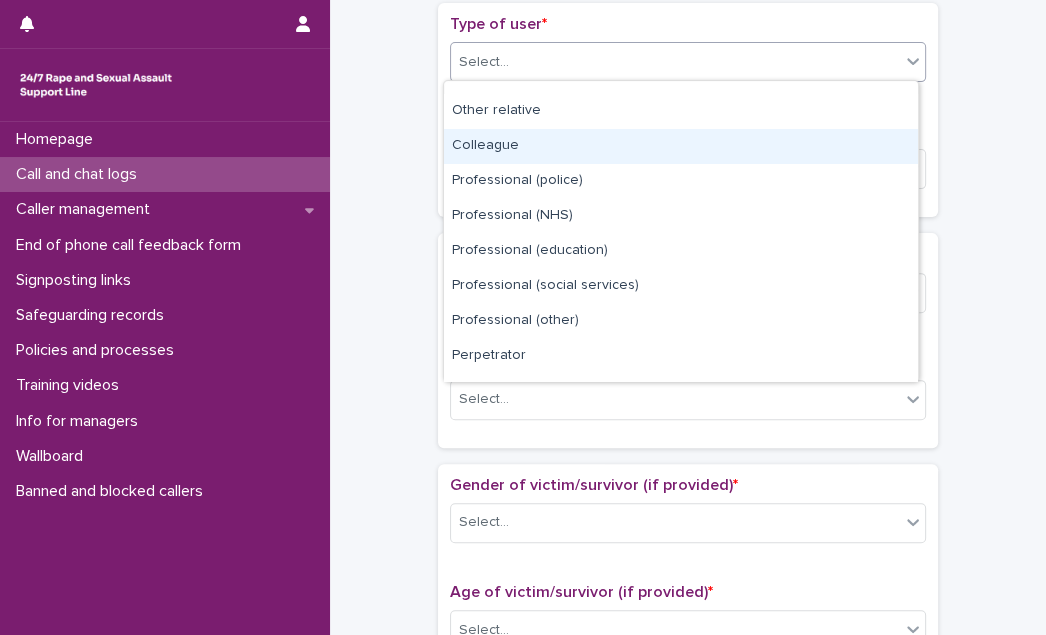 scroll, scrollTop: 224, scrollLeft: 0, axis: vertical 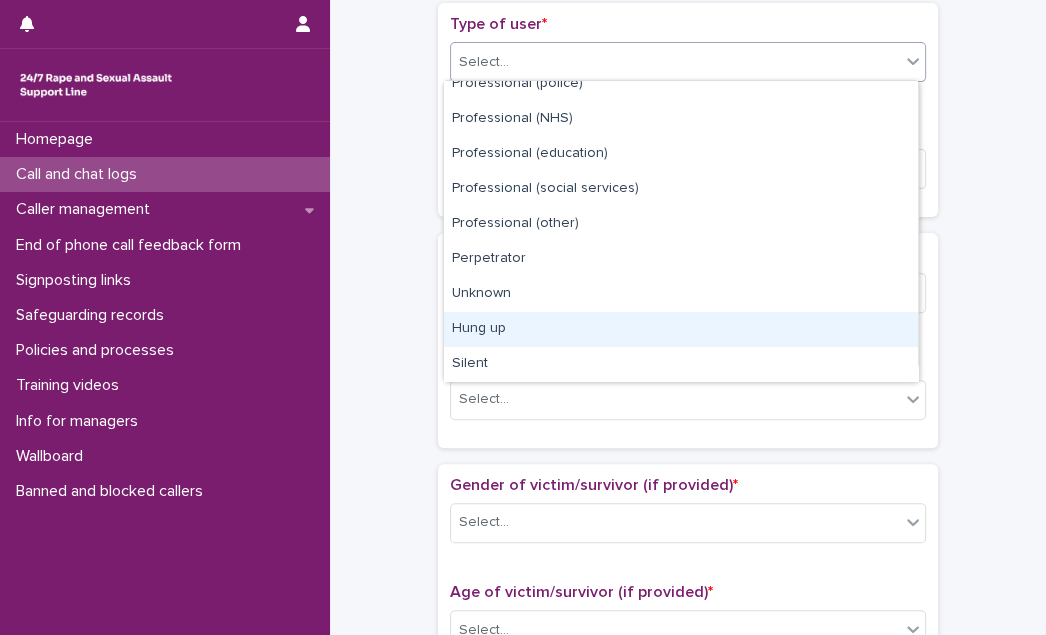click on "Hung up" at bounding box center (681, 329) 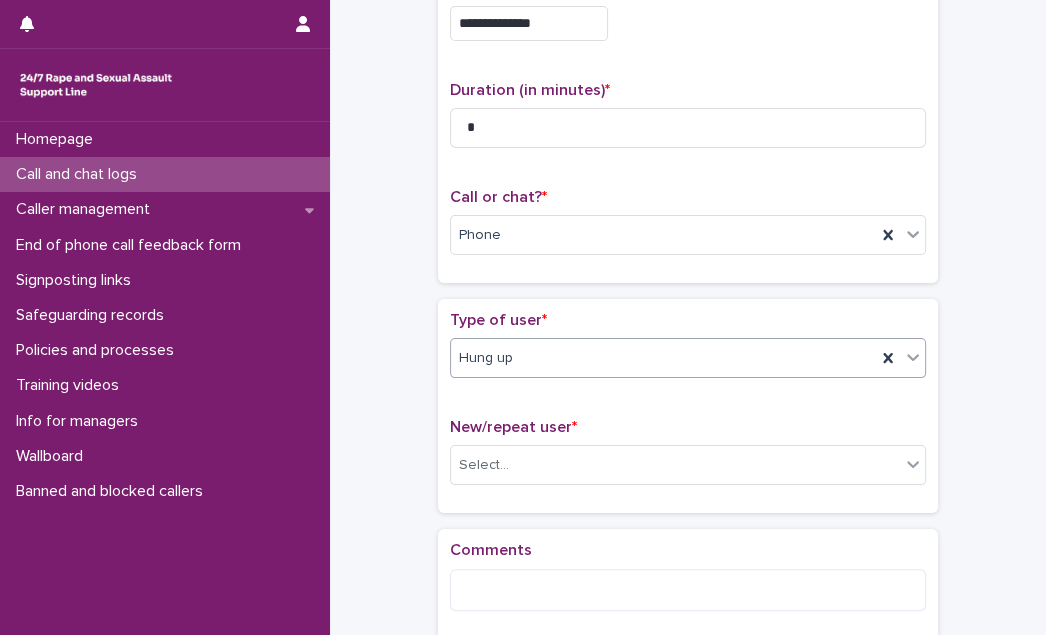 scroll, scrollTop: 364, scrollLeft: 0, axis: vertical 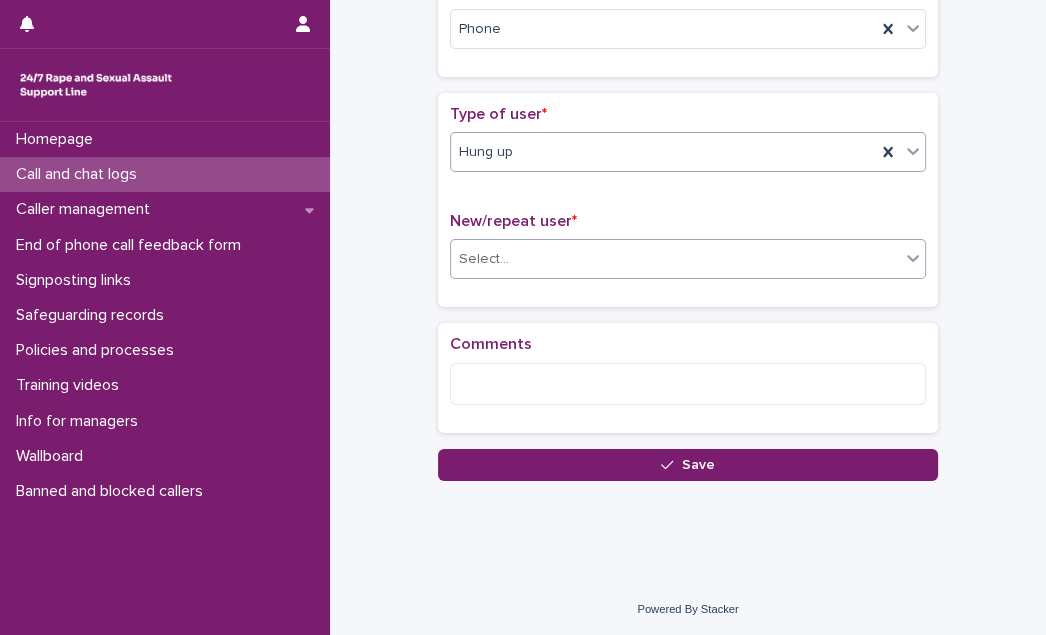 click on "Select..." at bounding box center (675, 259) 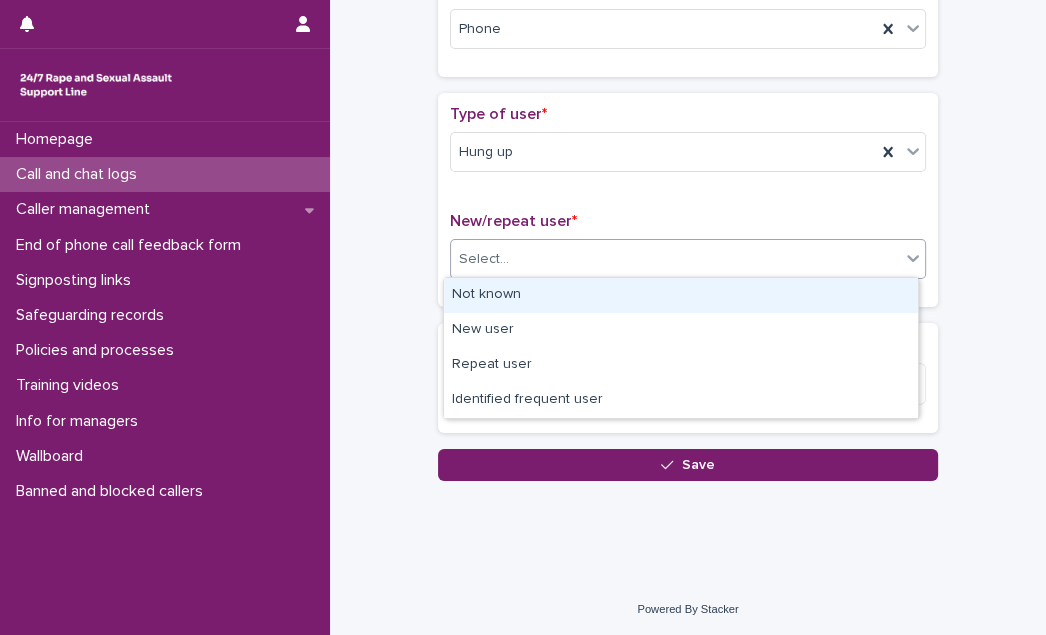 click on "Not known" at bounding box center [681, 295] 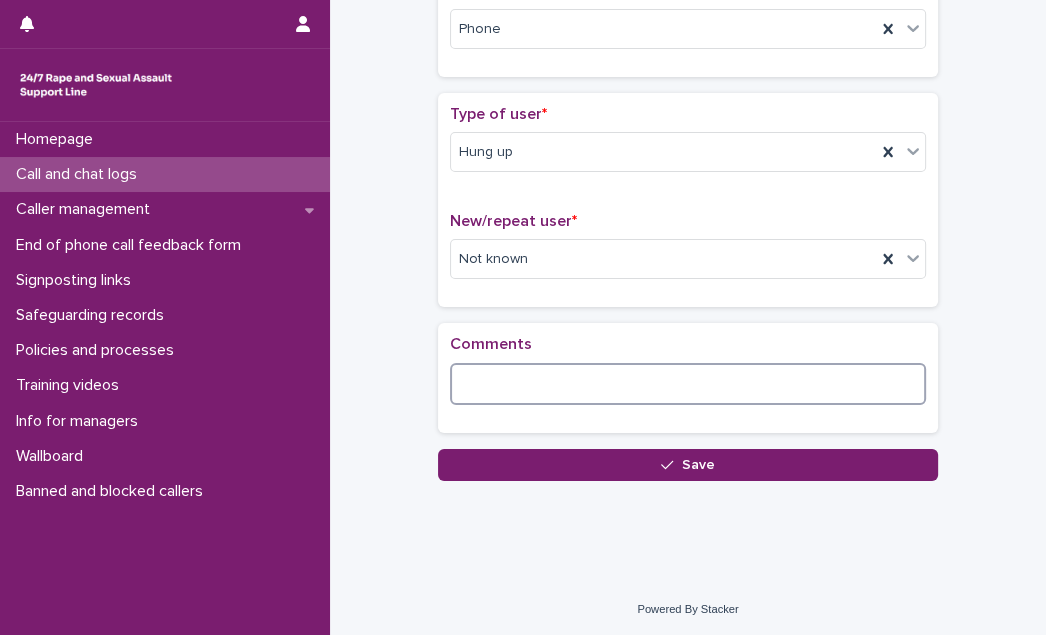 click at bounding box center [688, 384] 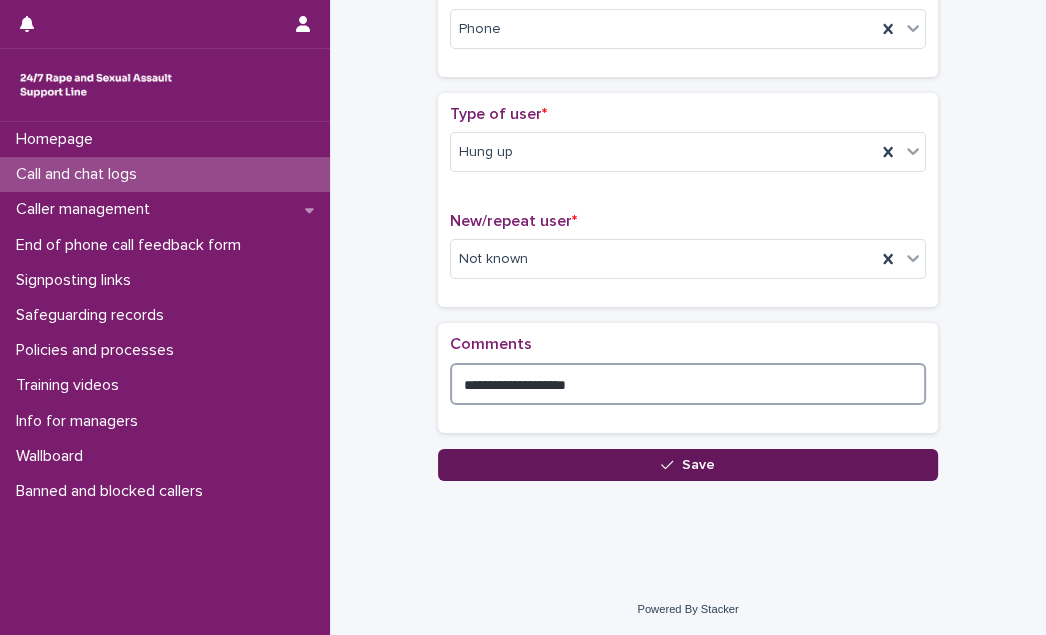 type on "**********" 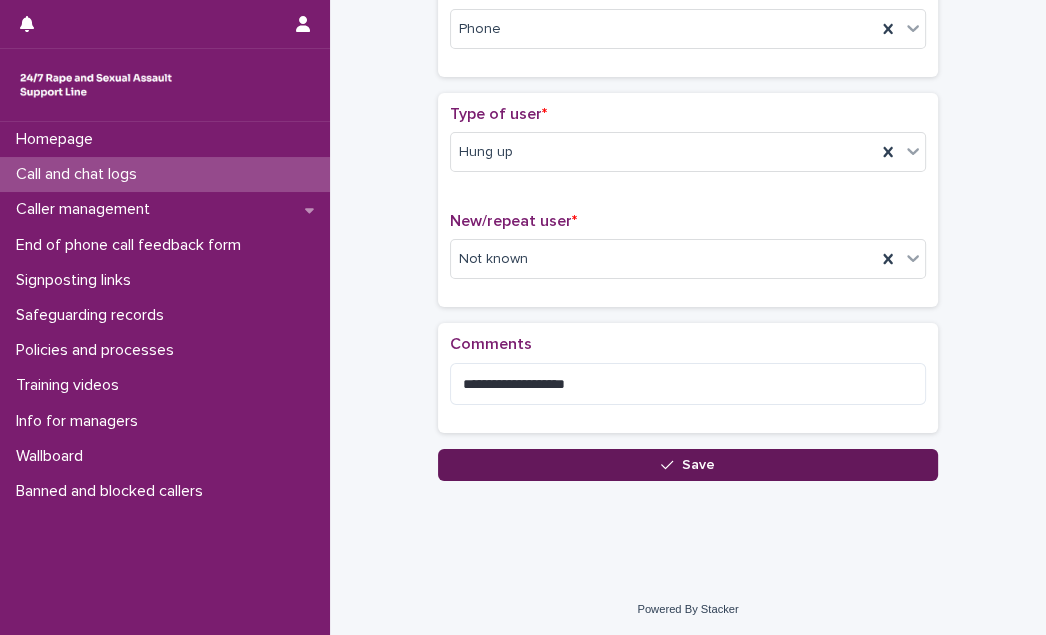 click on "Save" at bounding box center (688, 465) 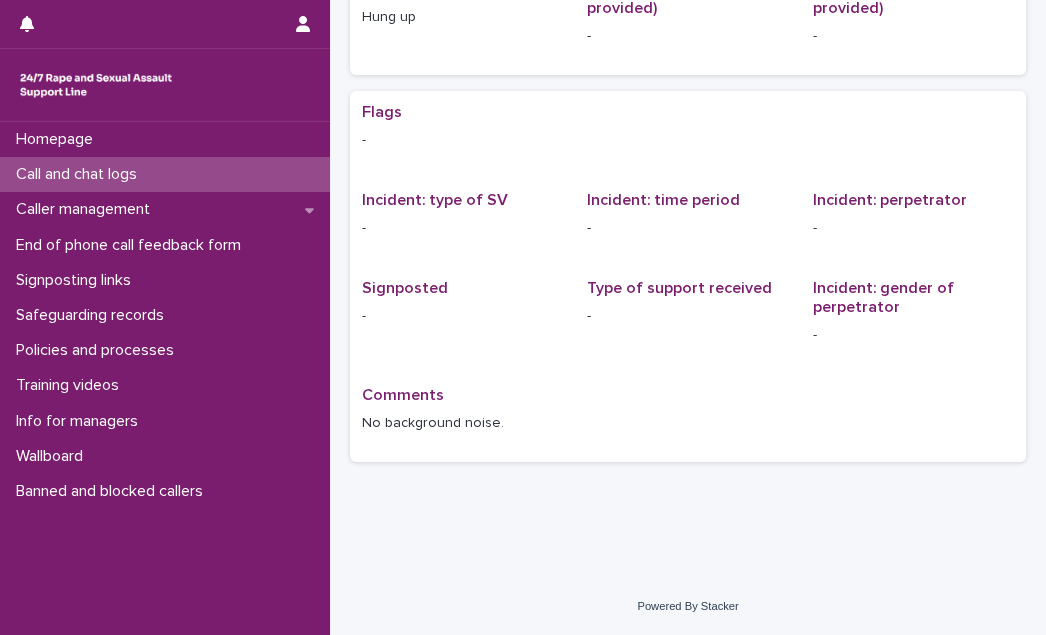 scroll, scrollTop: 0, scrollLeft: 0, axis: both 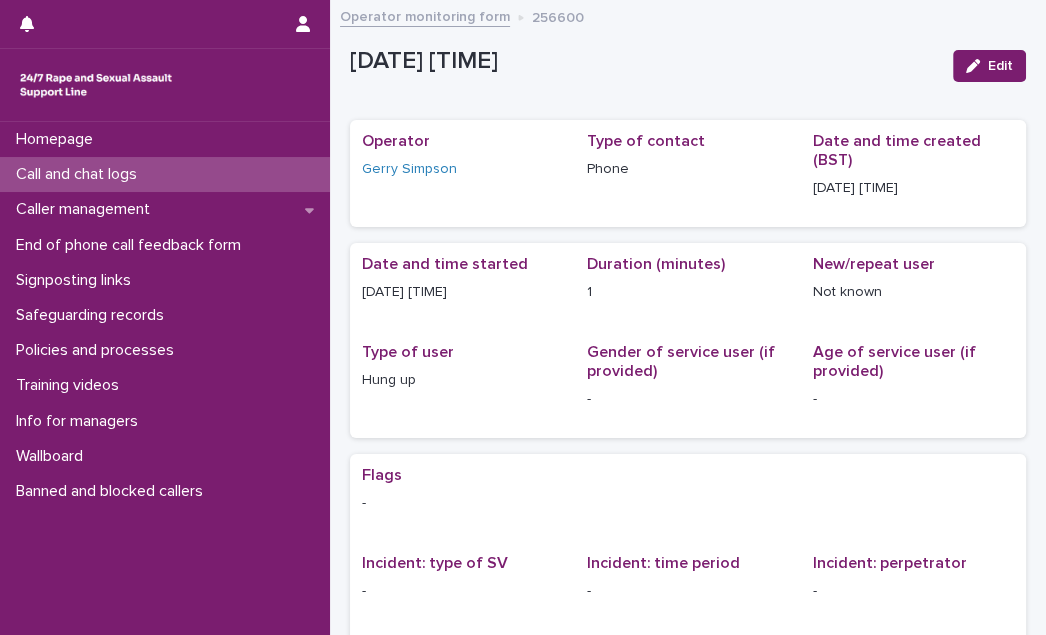 click on "Call and chat logs" at bounding box center (80, 174) 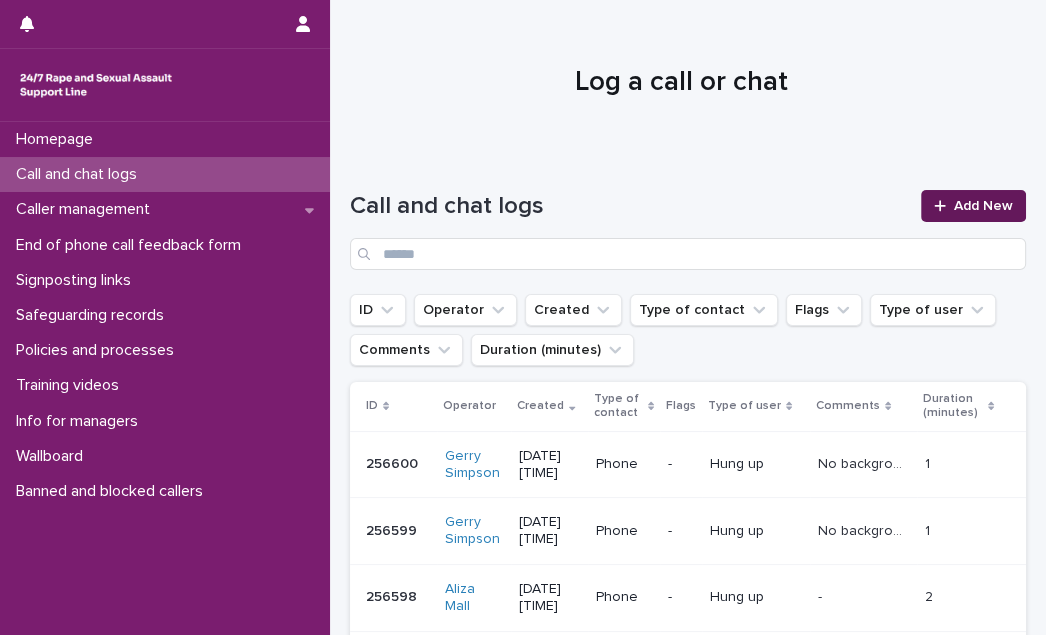 click on "Add New" at bounding box center [983, 206] 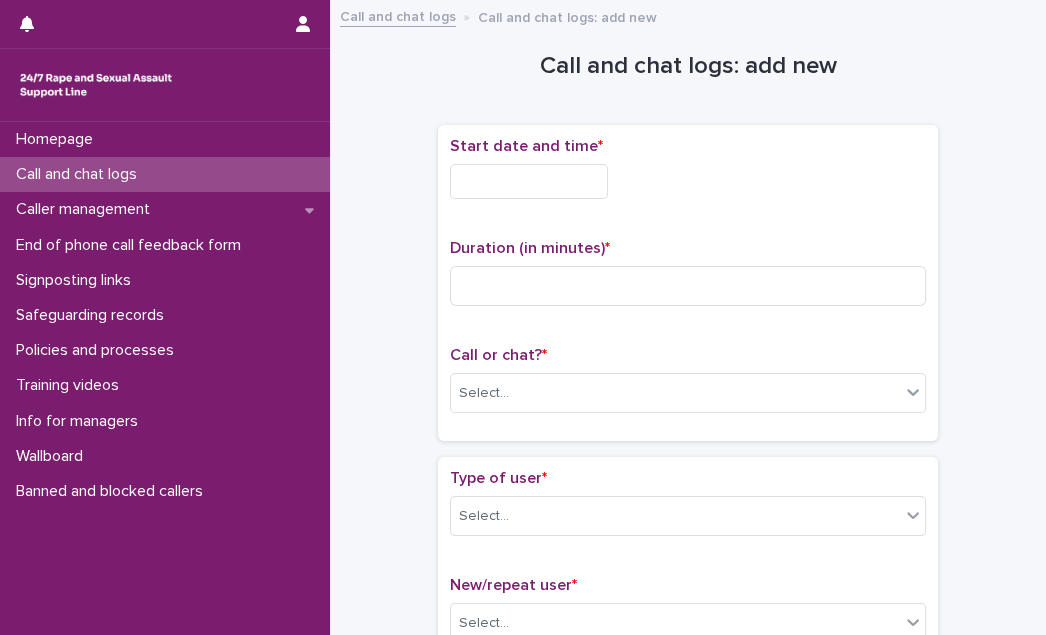 click at bounding box center [529, 181] 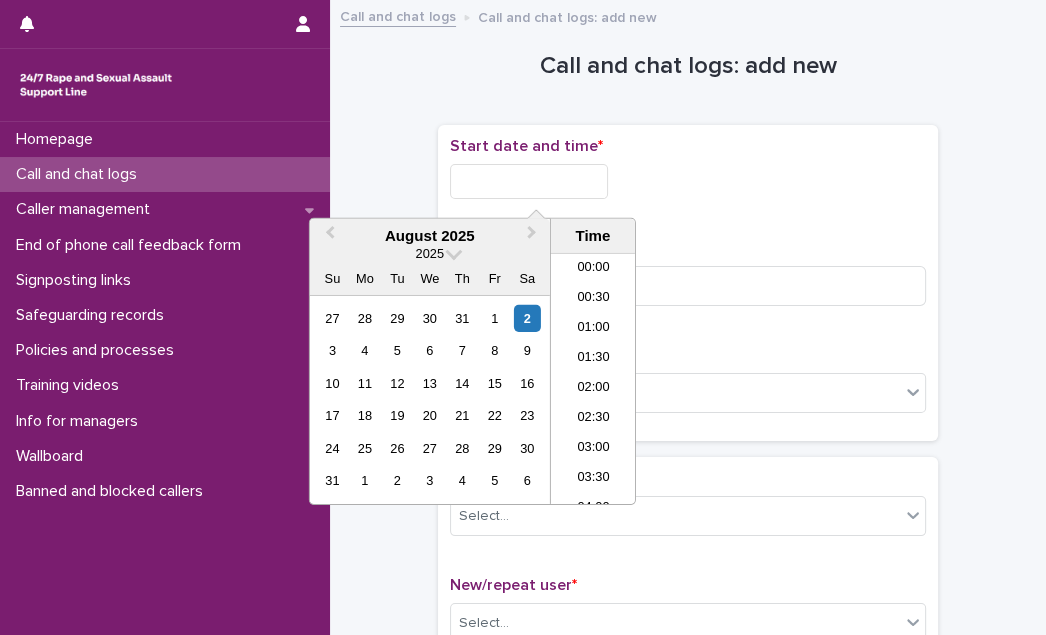scroll, scrollTop: 1189, scrollLeft: 0, axis: vertical 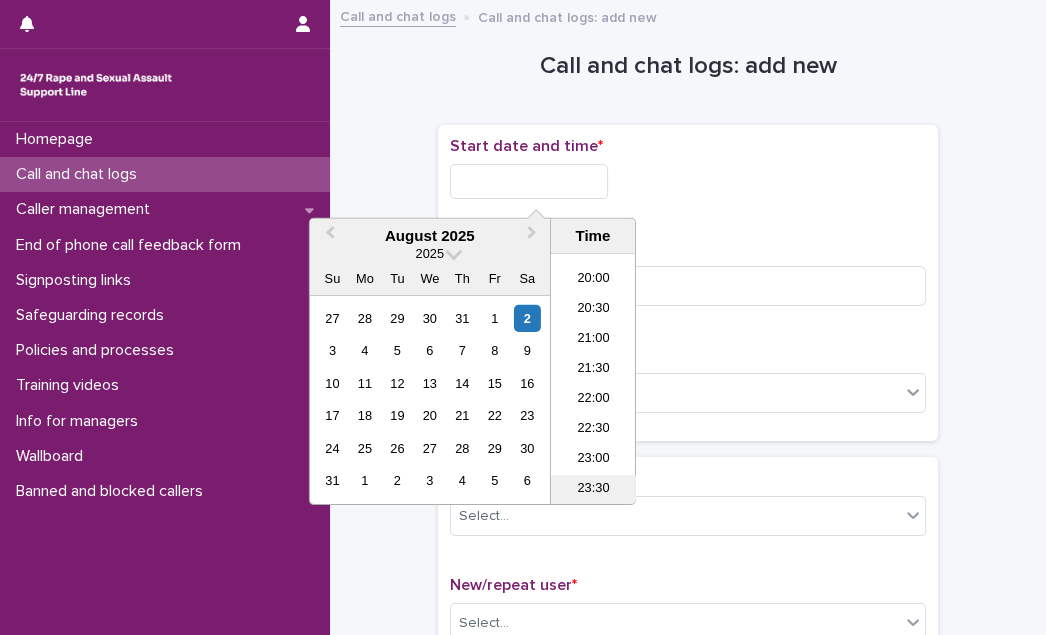 click on "23:30" at bounding box center [593, 490] 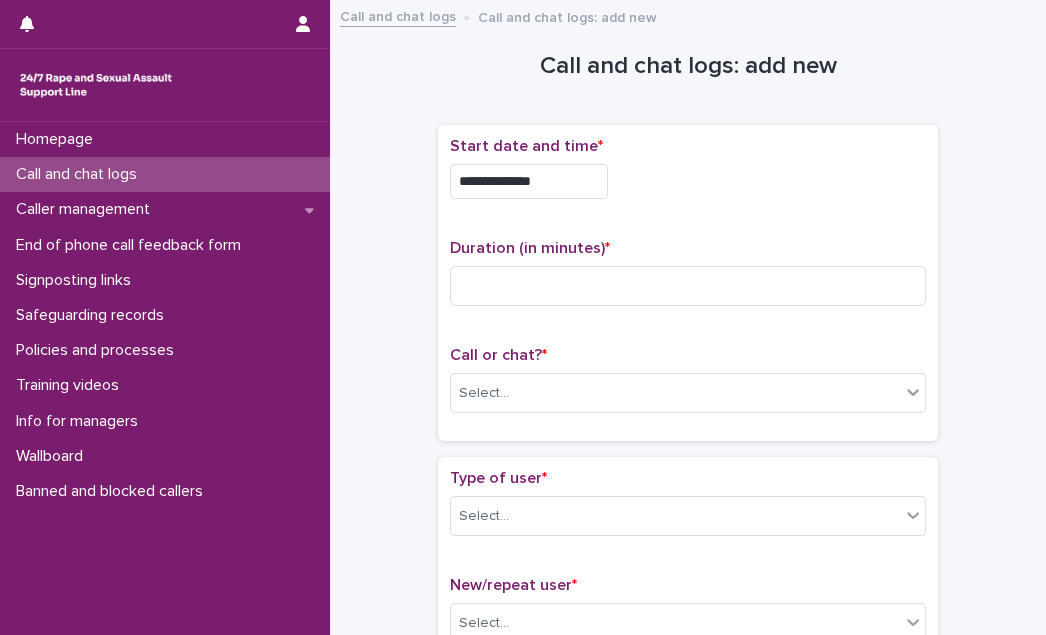 click on "**********" at bounding box center (529, 181) 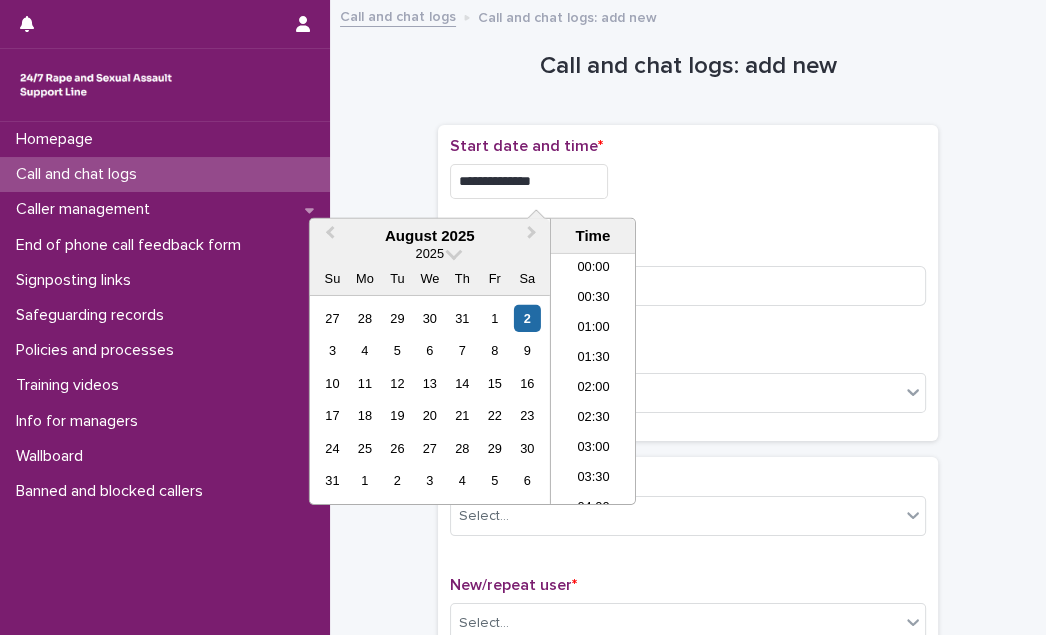 scroll, scrollTop: 1189, scrollLeft: 0, axis: vertical 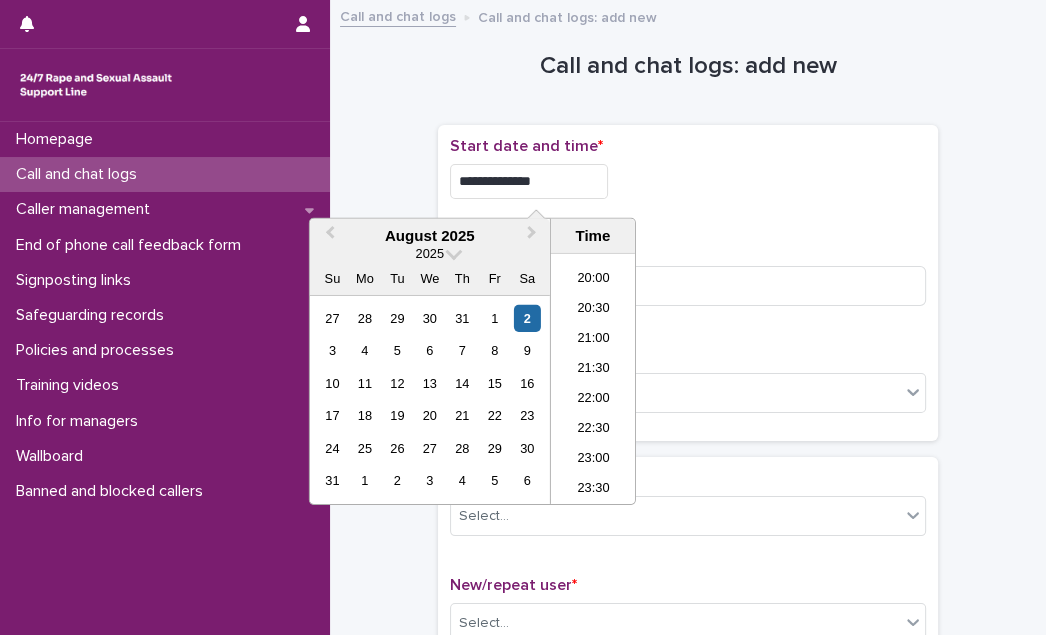 type on "**********" 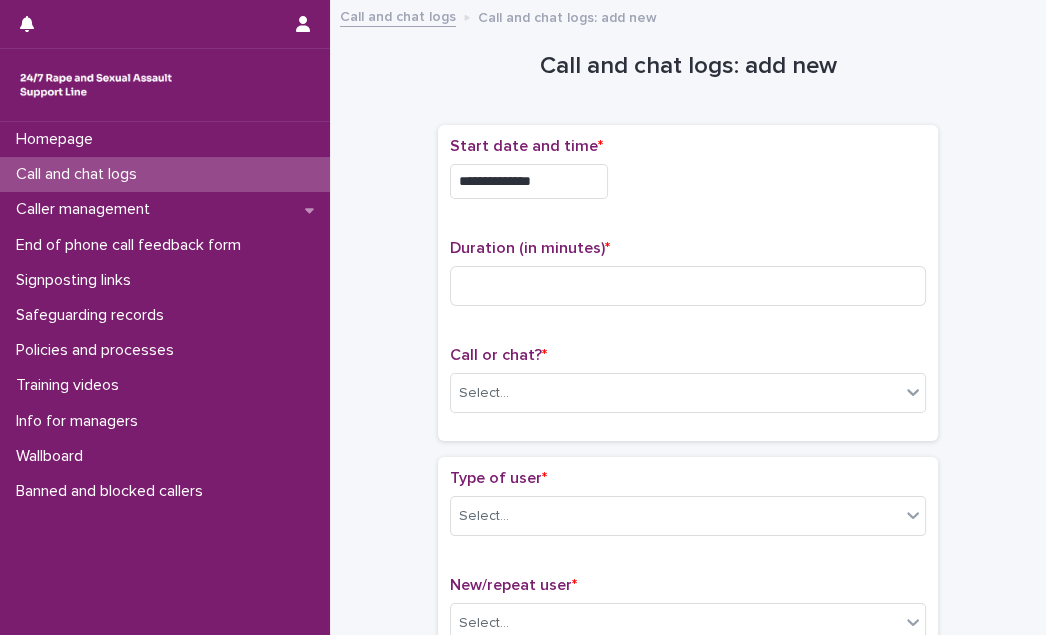 drag, startPoint x: 775, startPoint y: 218, endPoint x: 765, endPoint y: 226, distance: 12.806249 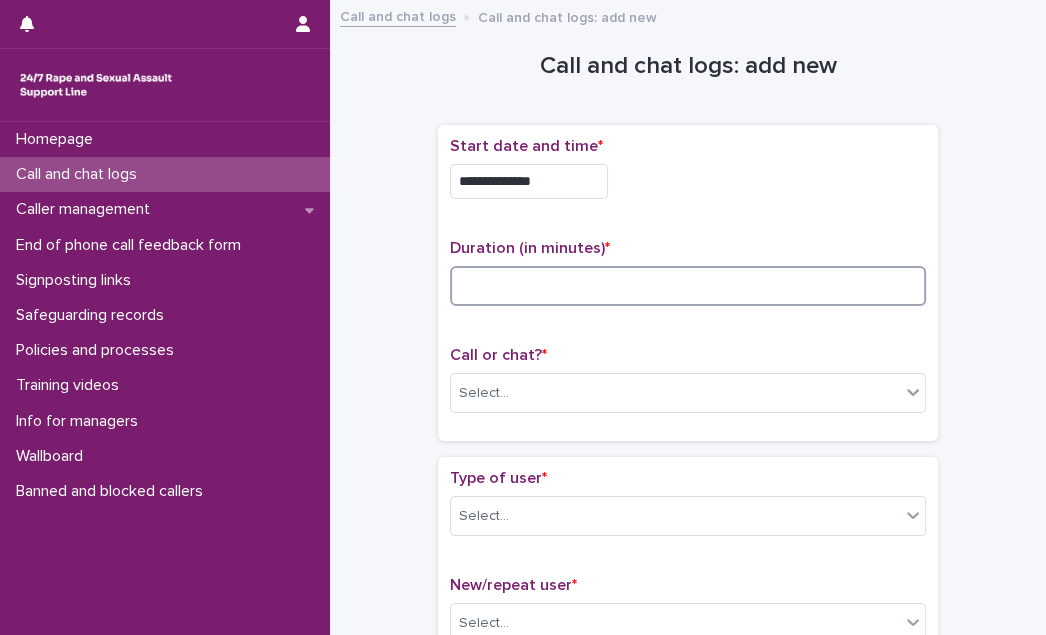 click at bounding box center (688, 286) 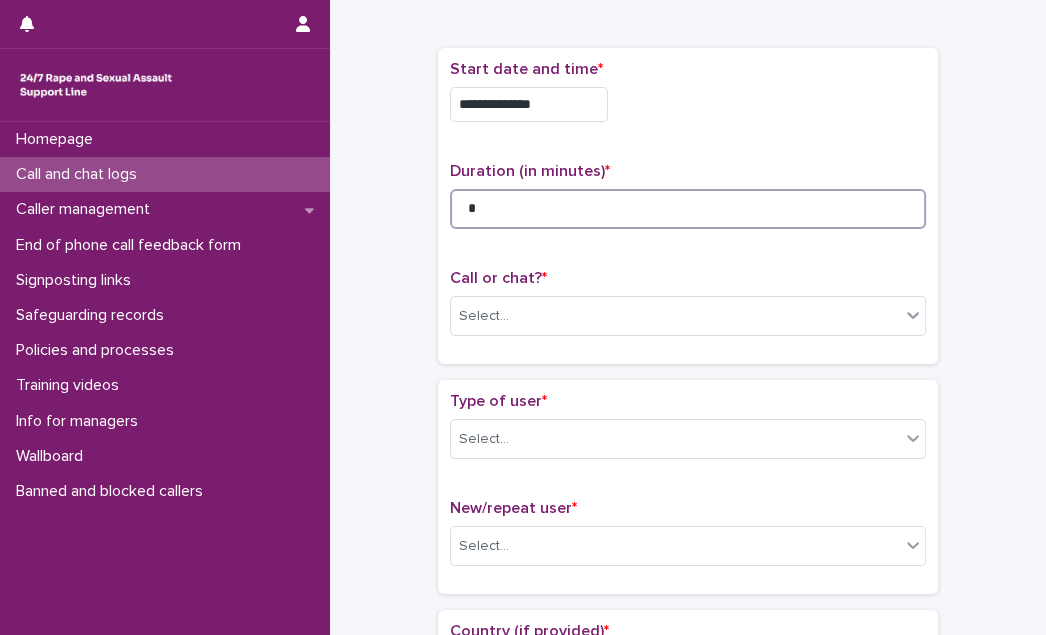 scroll, scrollTop: 181, scrollLeft: 0, axis: vertical 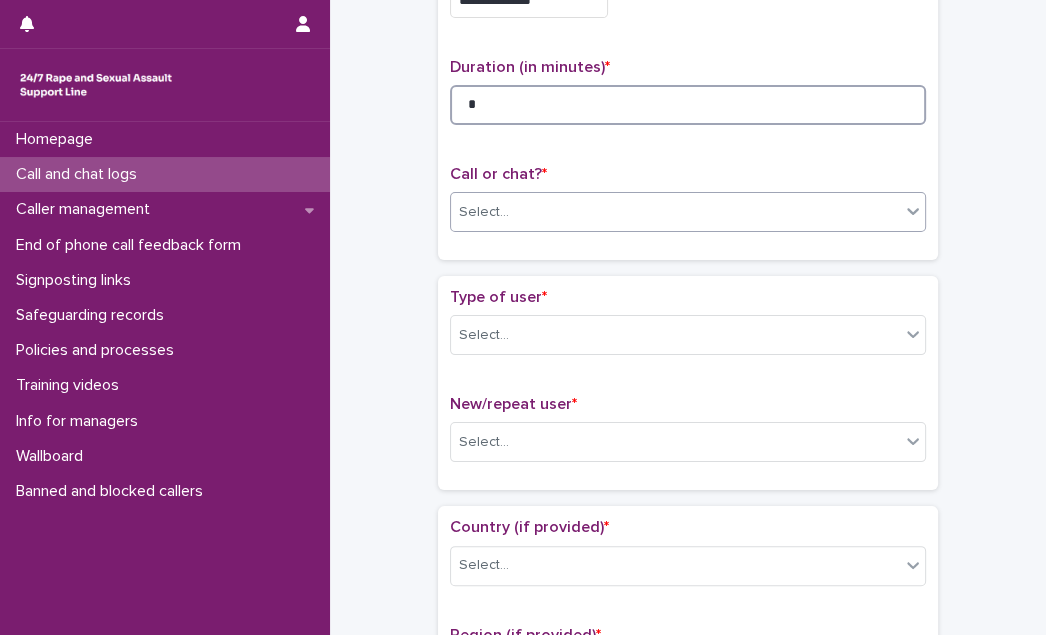 type on "*" 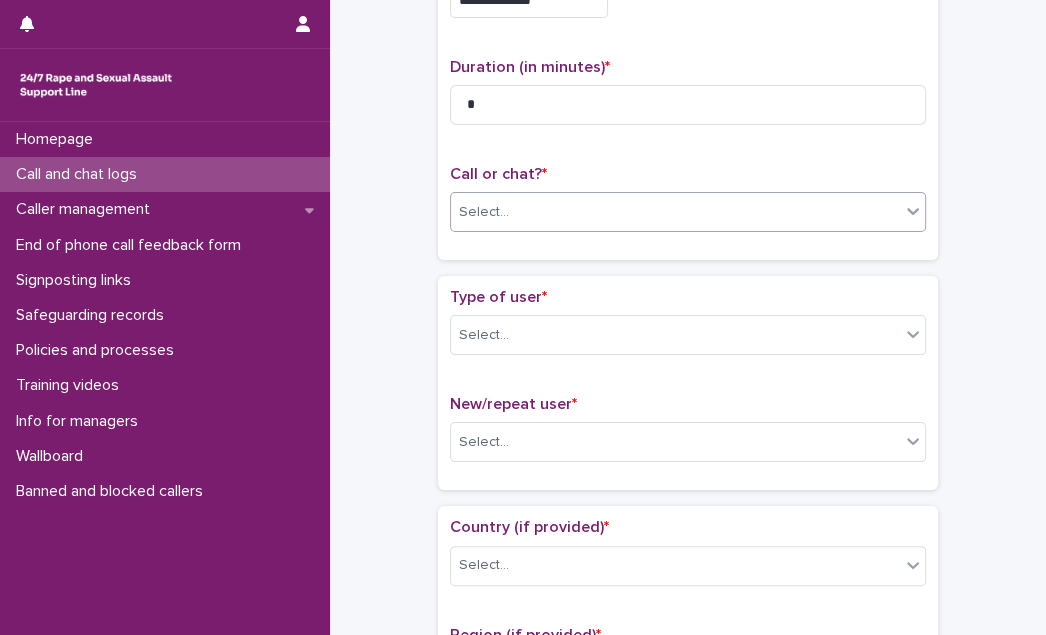 click on "Select..." at bounding box center (675, 212) 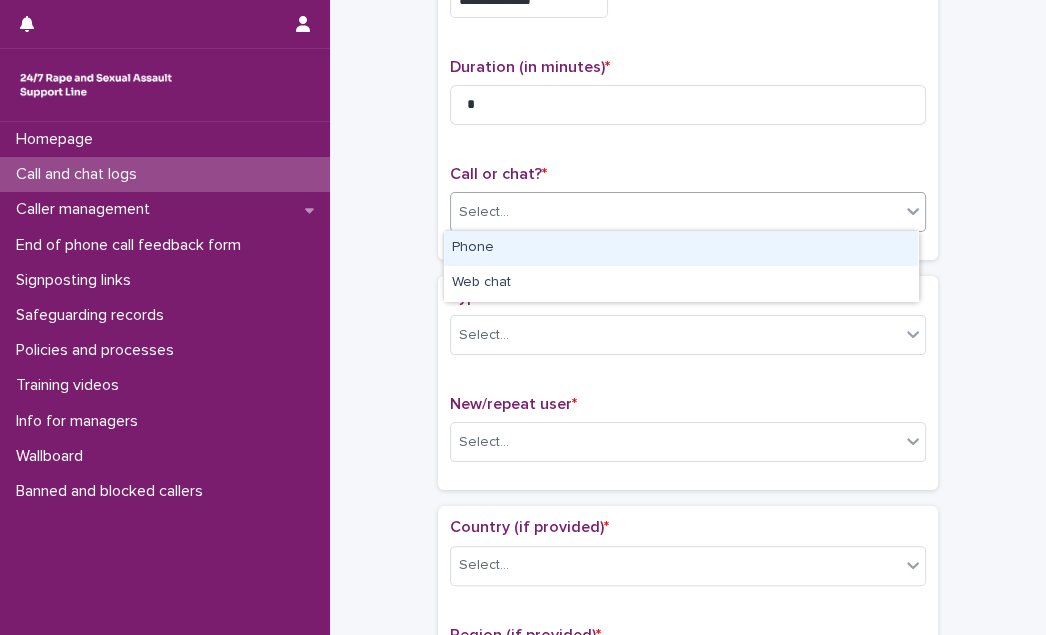 click on "Phone" at bounding box center (681, 248) 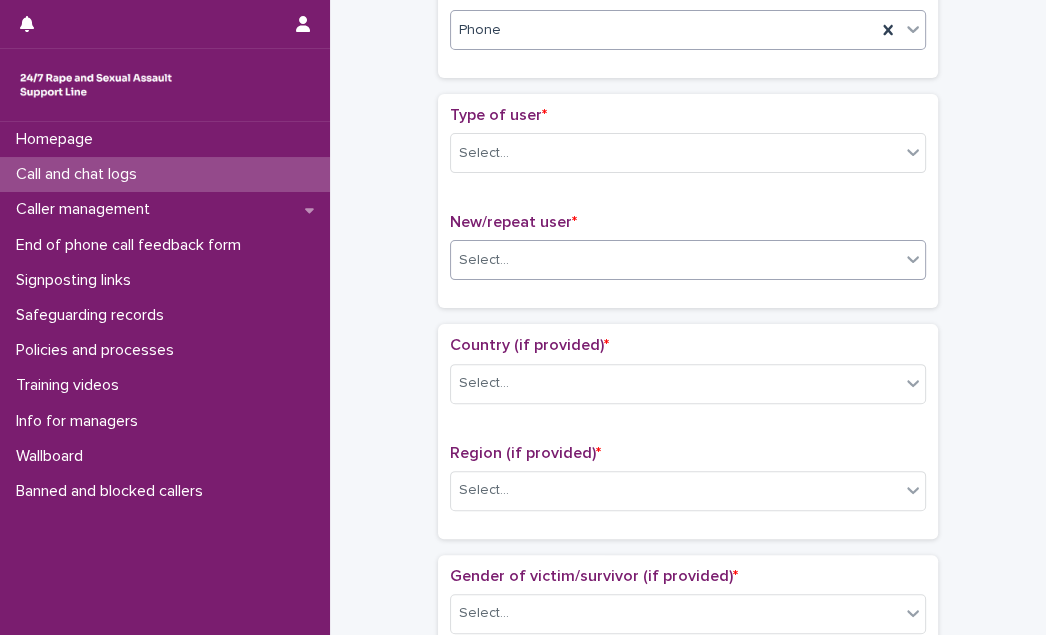 scroll, scrollTop: 454, scrollLeft: 0, axis: vertical 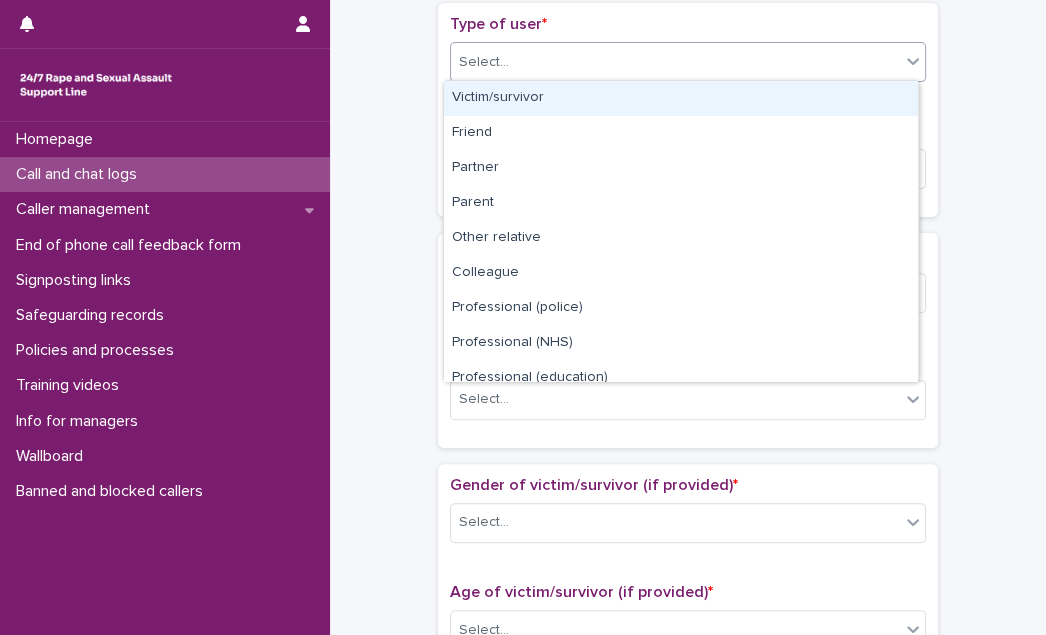 click on "Select..." at bounding box center [675, 62] 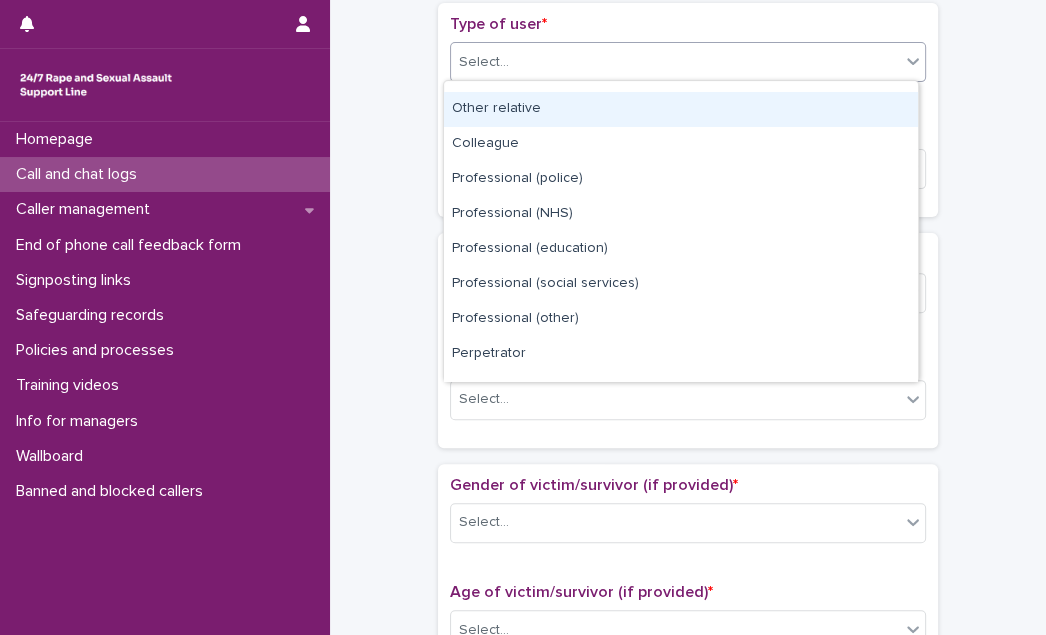 scroll, scrollTop: 224, scrollLeft: 0, axis: vertical 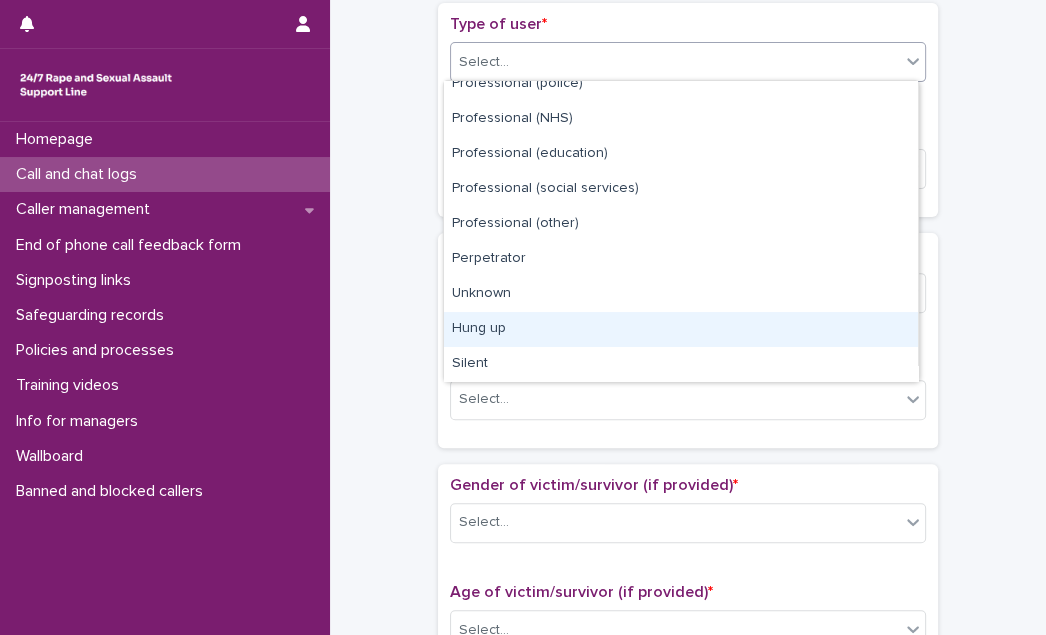 click on "Hung up" at bounding box center [681, 329] 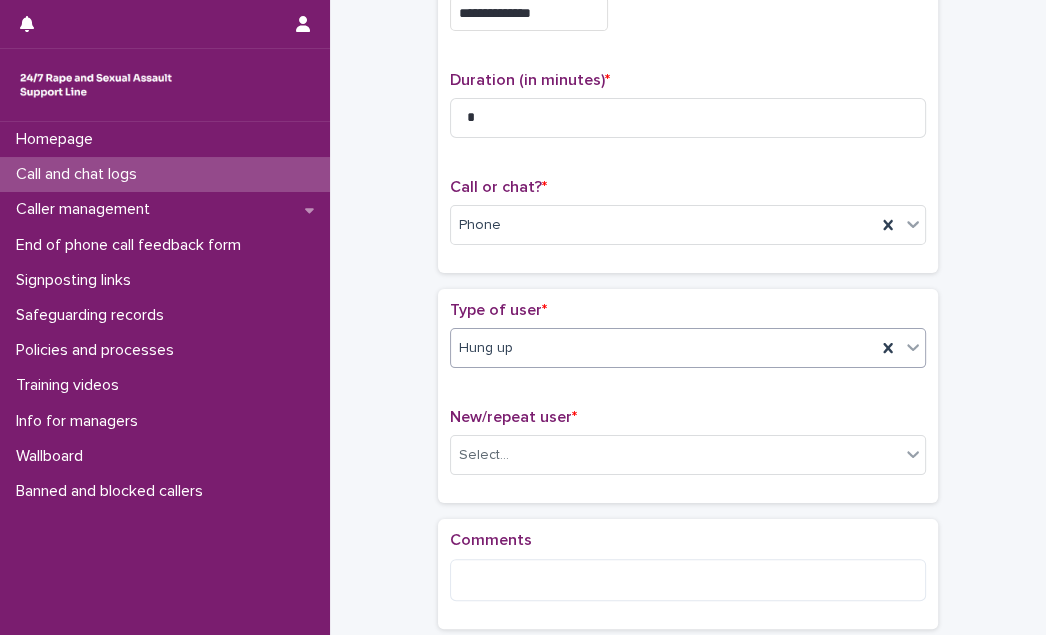 scroll, scrollTop: 364, scrollLeft: 0, axis: vertical 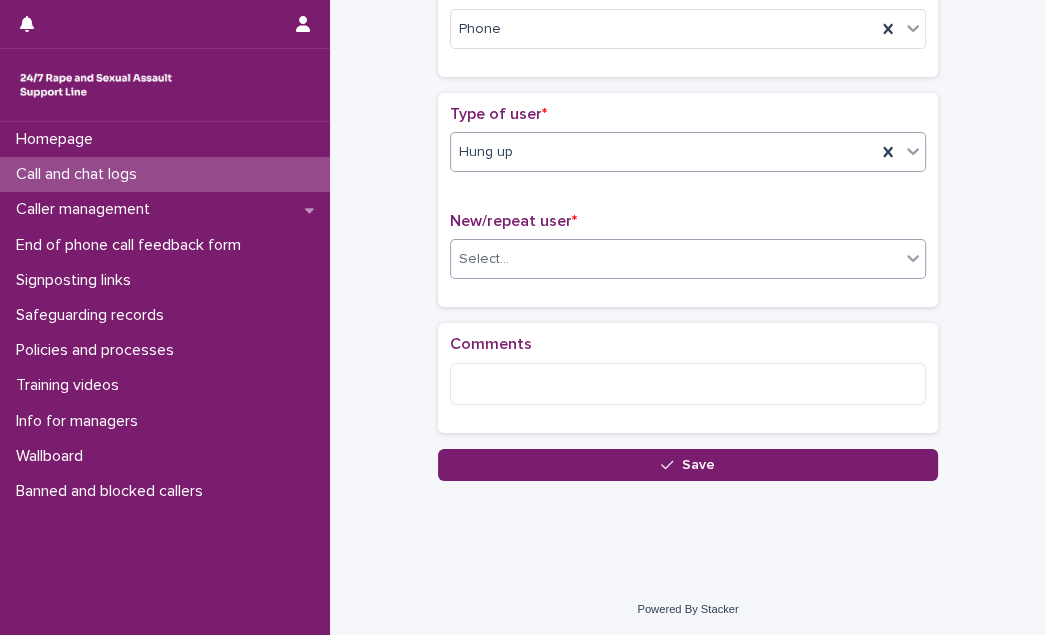 click on "Select..." at bounding box center (675, 259) 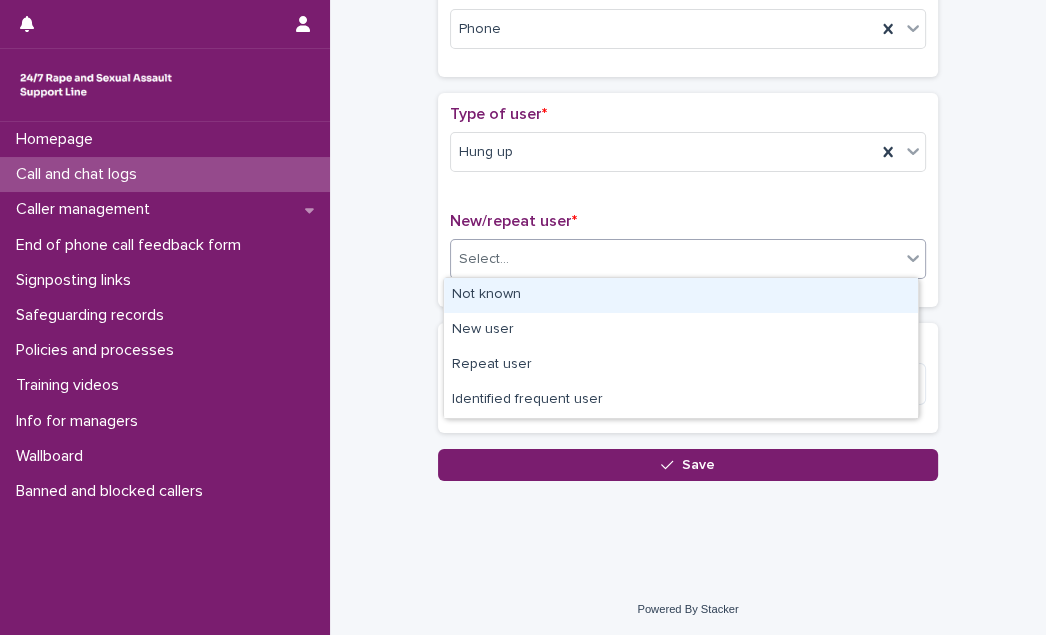 click on "Not known" at bounding box center [681, 295] 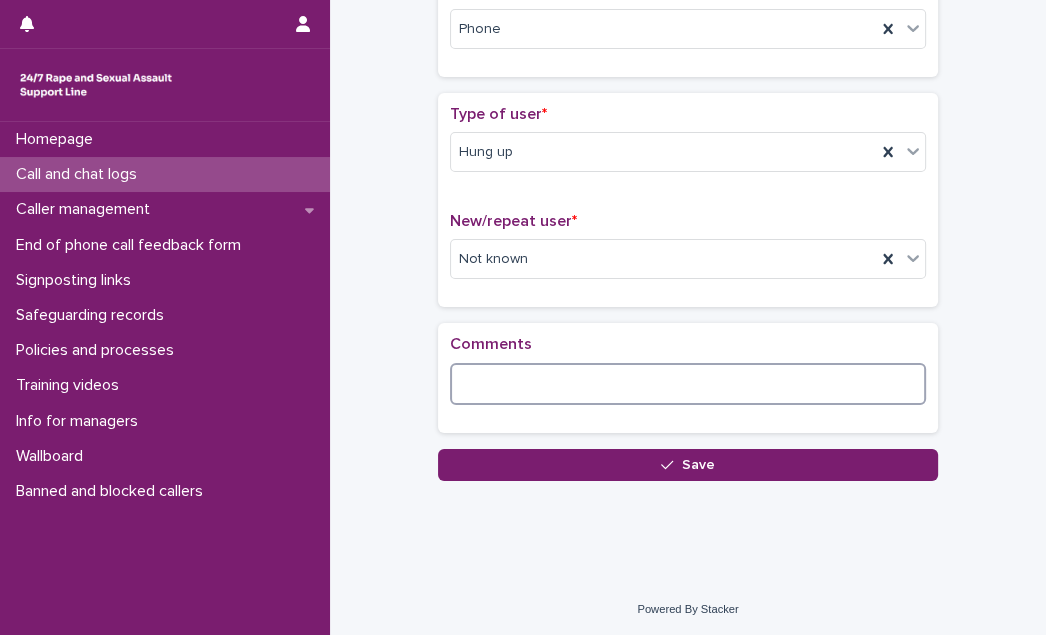 click at bounding box center (688, 384) 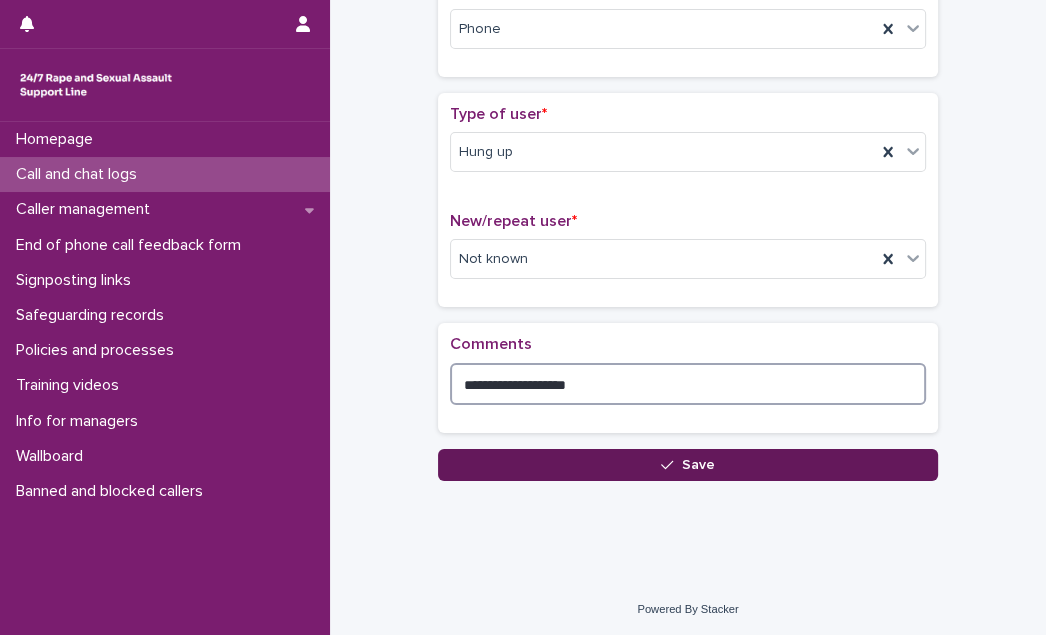 type on "**********" 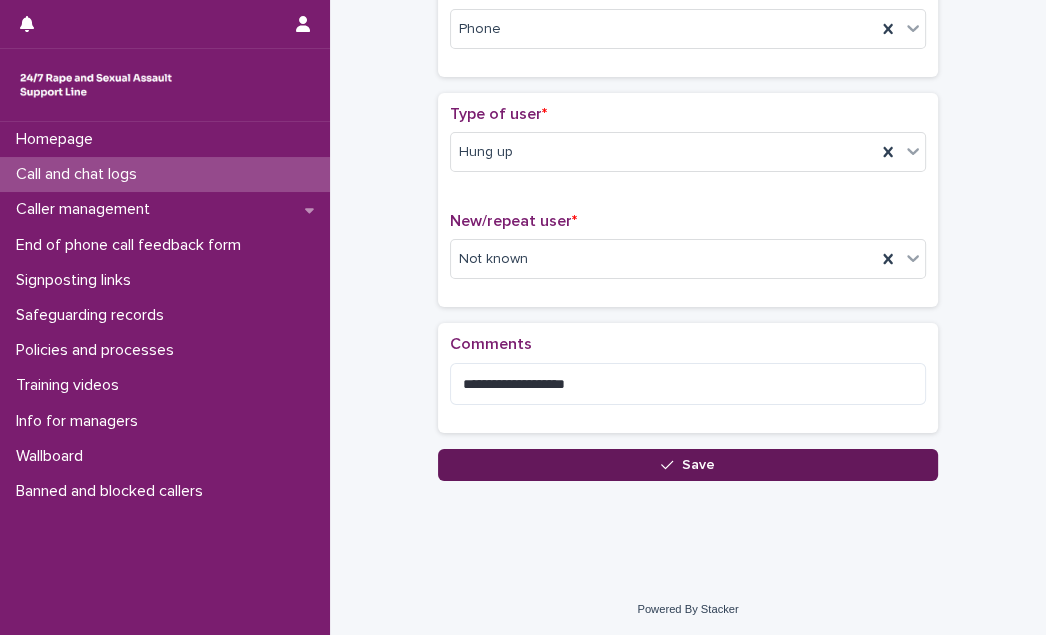 click on "Save" at bounding box center [688, 465] 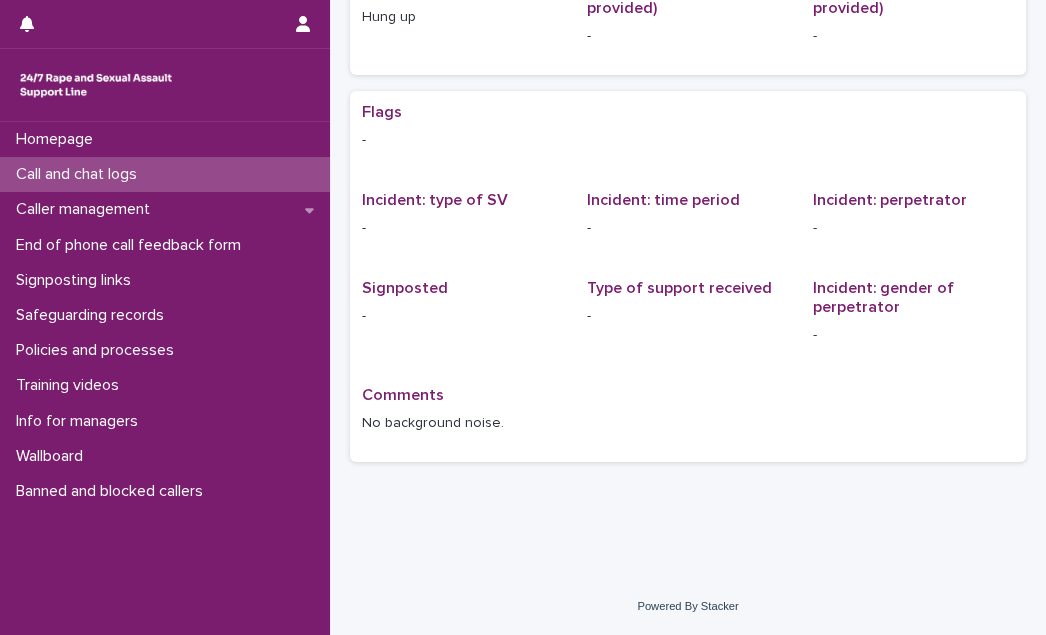 scroll, scrollTop: 0, scrollLeft: 0, axis: both 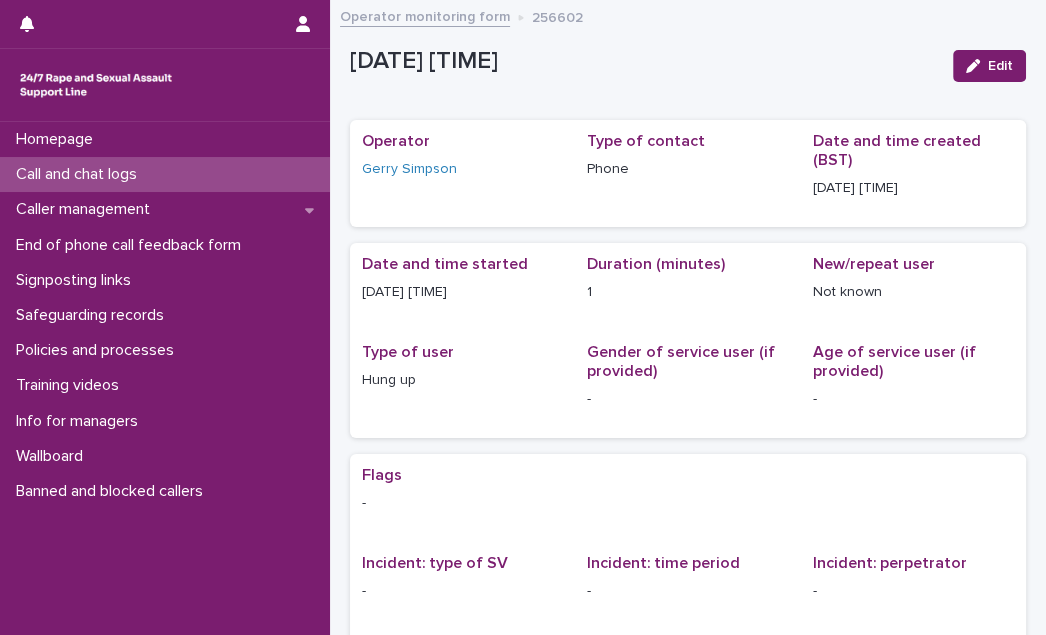 click on "Call and chat logs" at bounding box center [80, 174] 